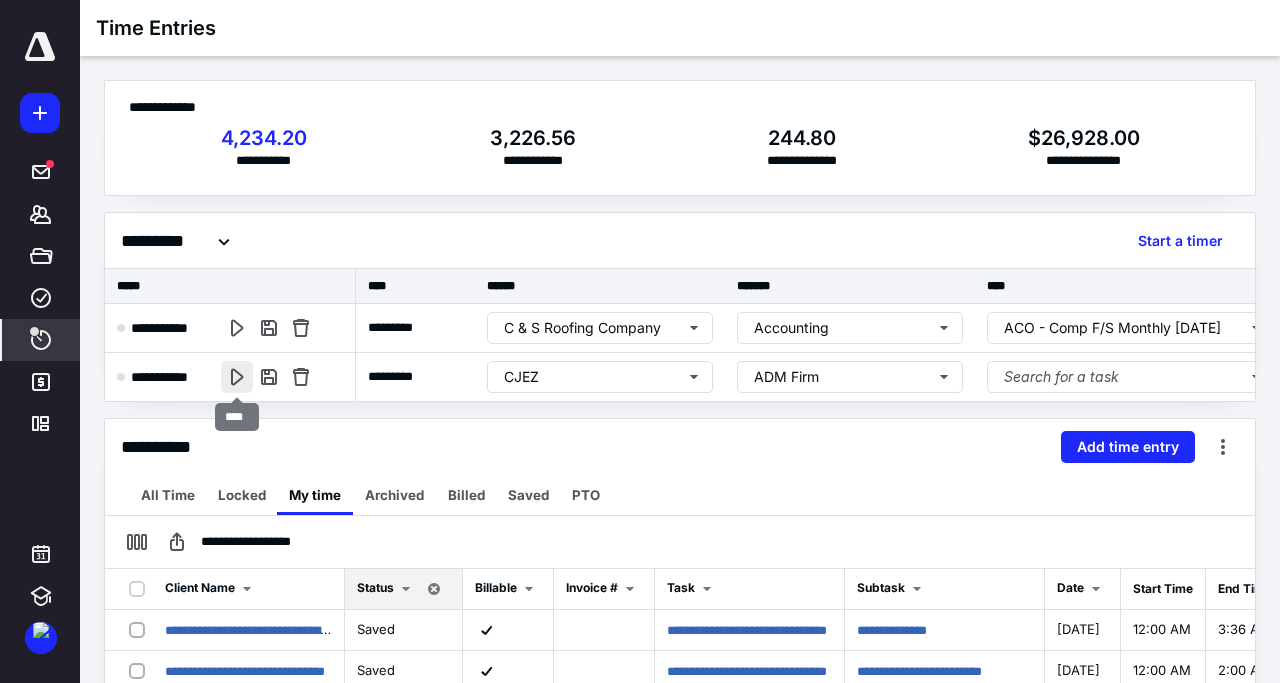 scroll, scrollTop: 0, scrollLeft: 0, axis: both 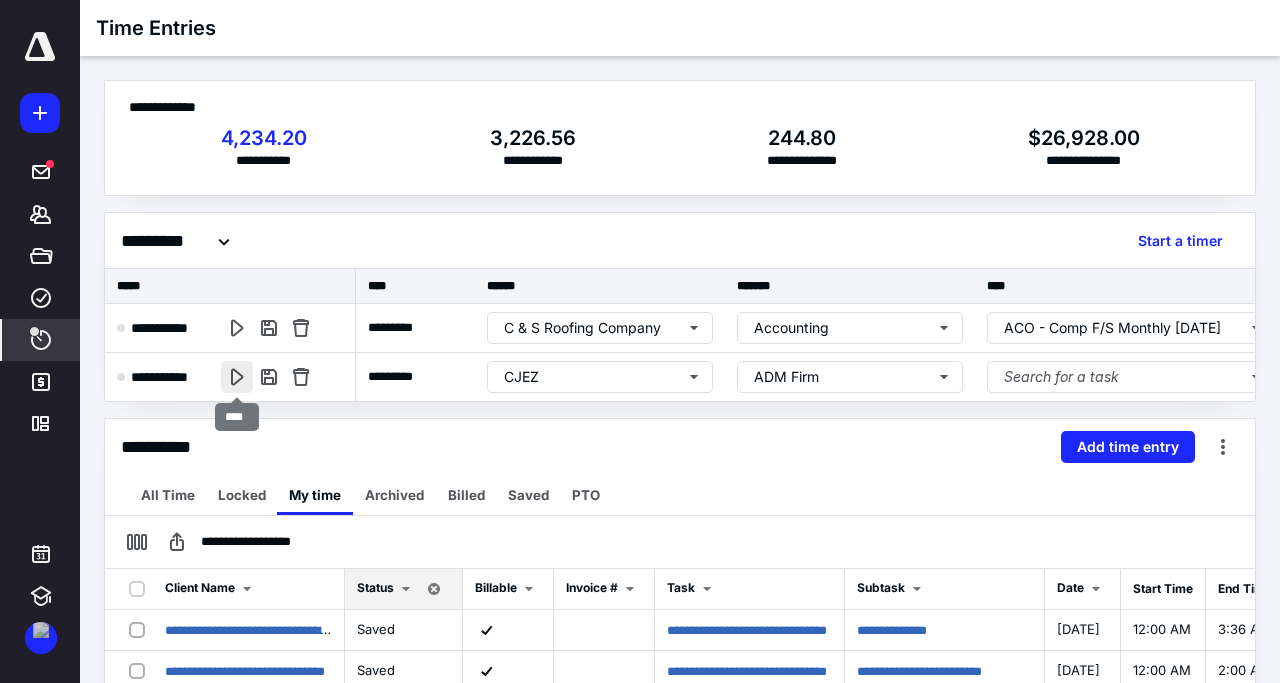 click at bounding box center [237, 377] 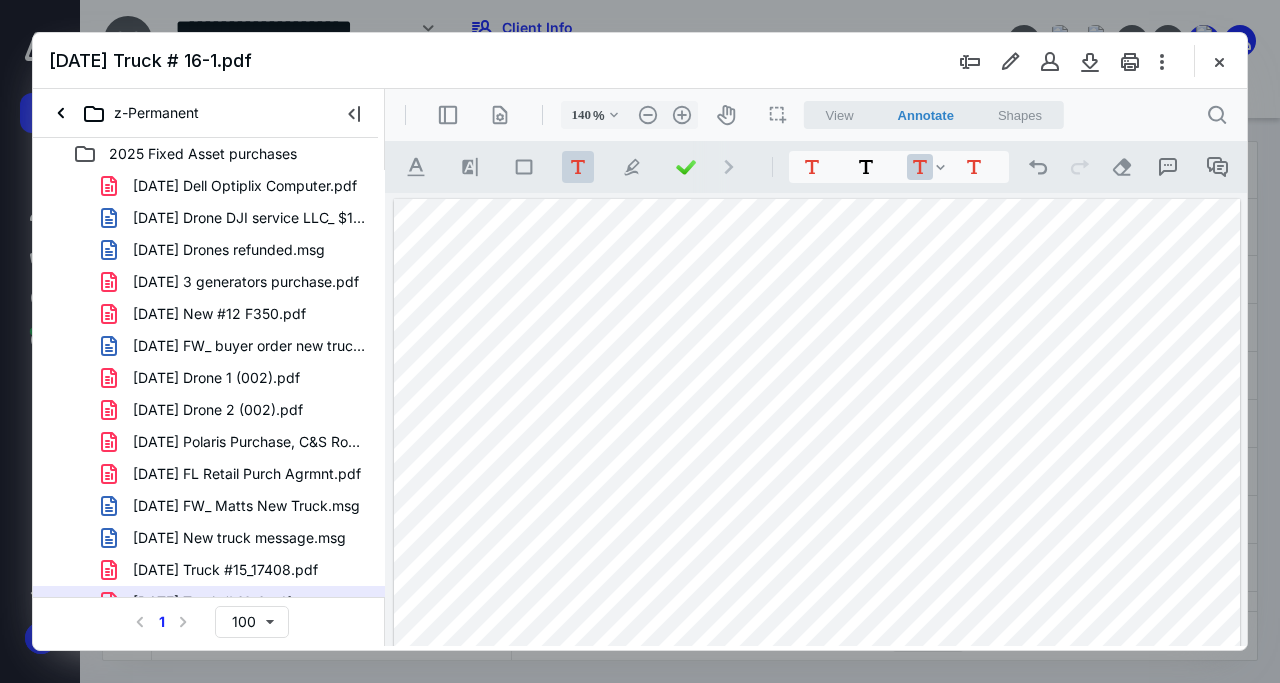 scroll, scrollTop: 0, scrollLeft: 0, axis: both 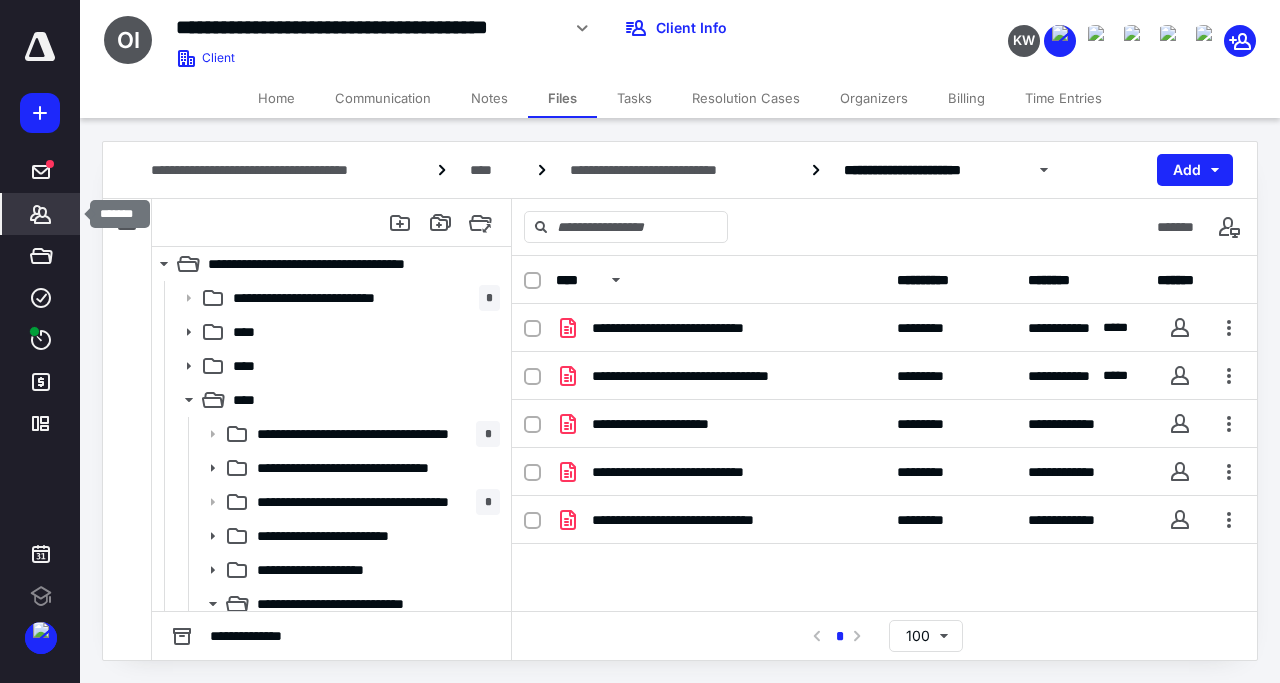 click 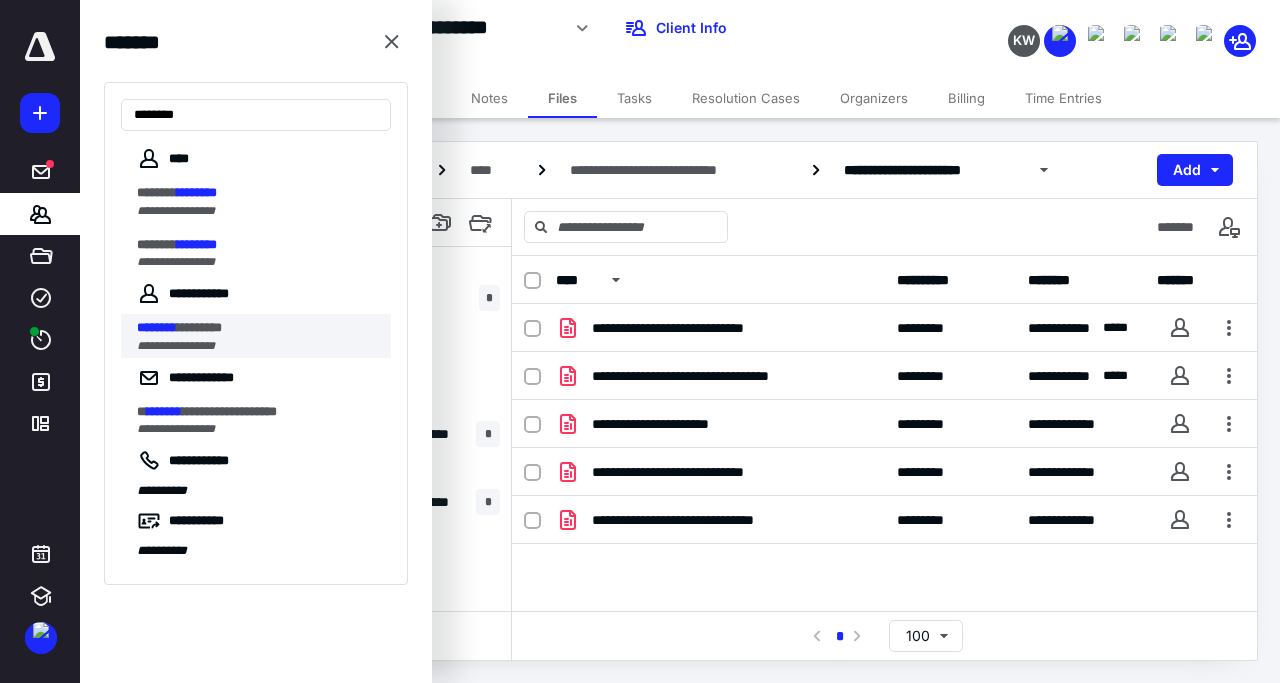 type on "********" 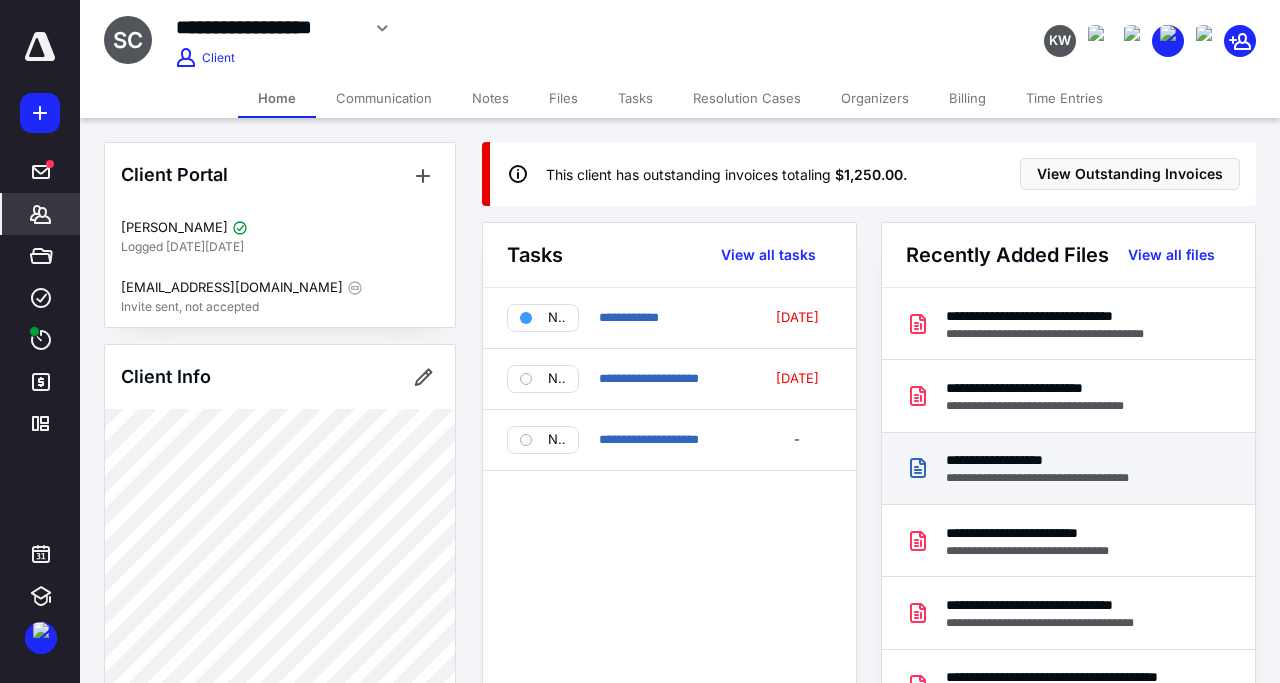 click on "**********" at bounding box center (1068, 469) 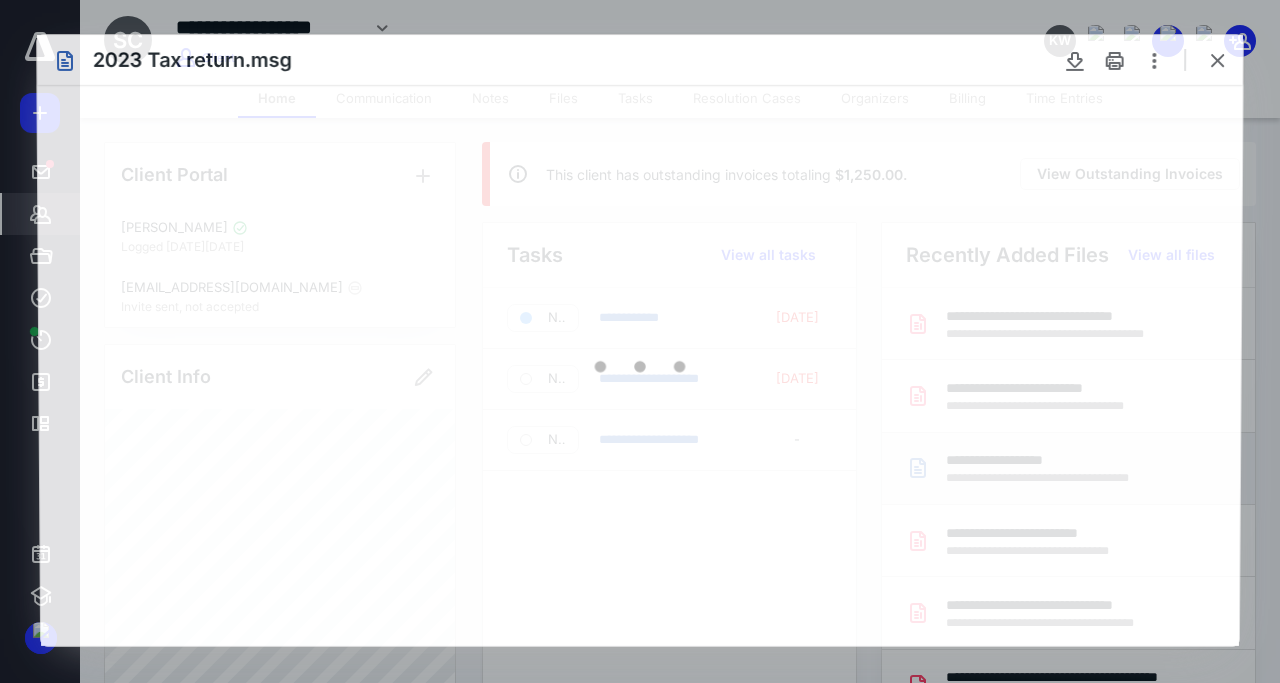 click at bounding box center [639, 365] 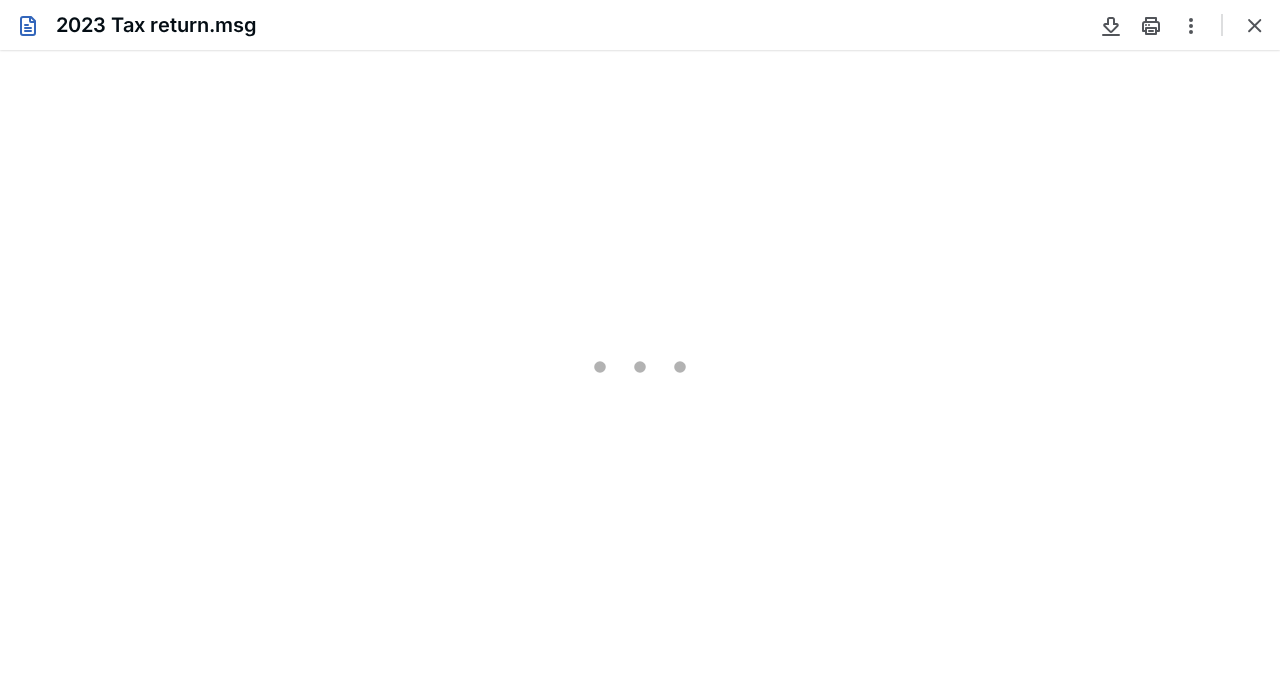 type on "206" 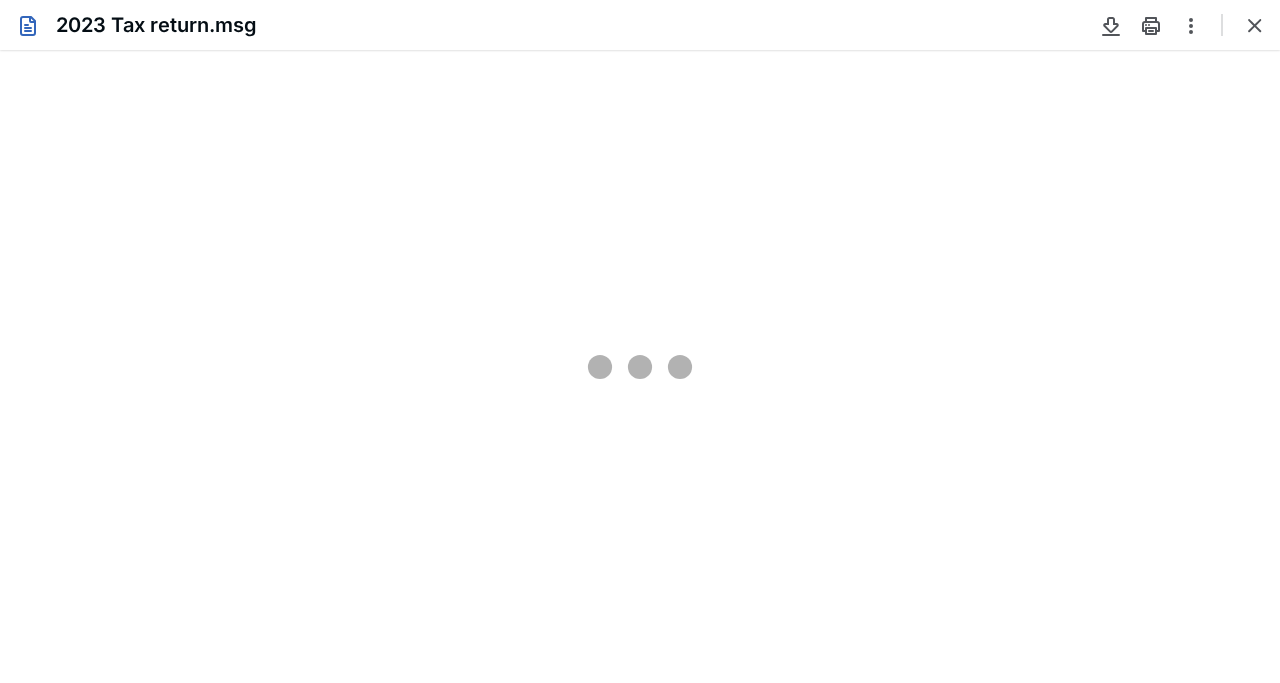 scroll, scrollTop: 0, scrollLeft: 0, axis: both 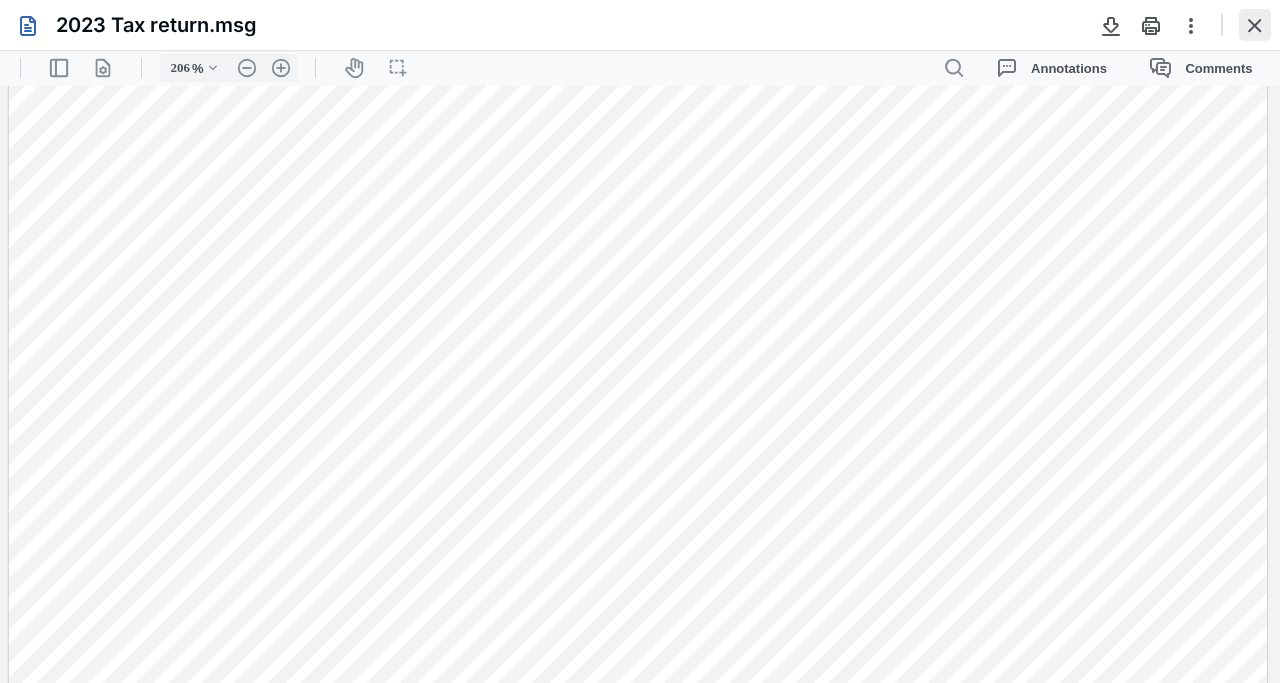 click at bounding box center (1255, 25) 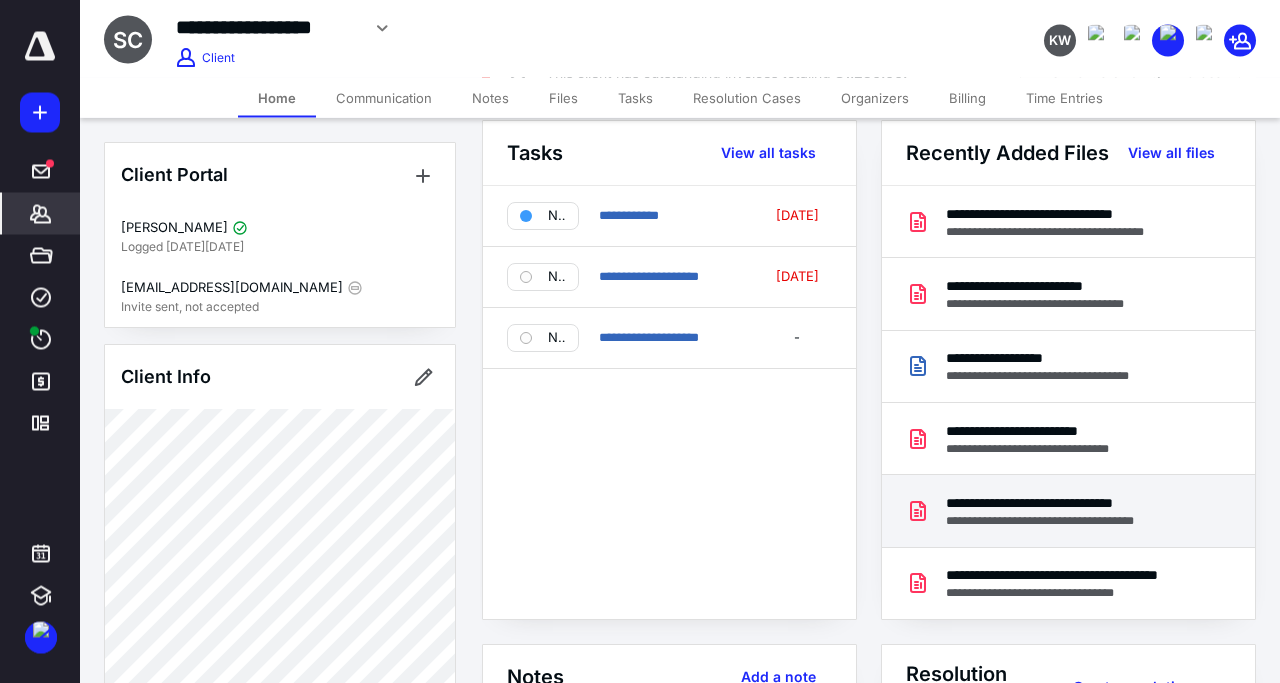 scroll, scrollTop: 0, scrollLeft: 0, axis: both 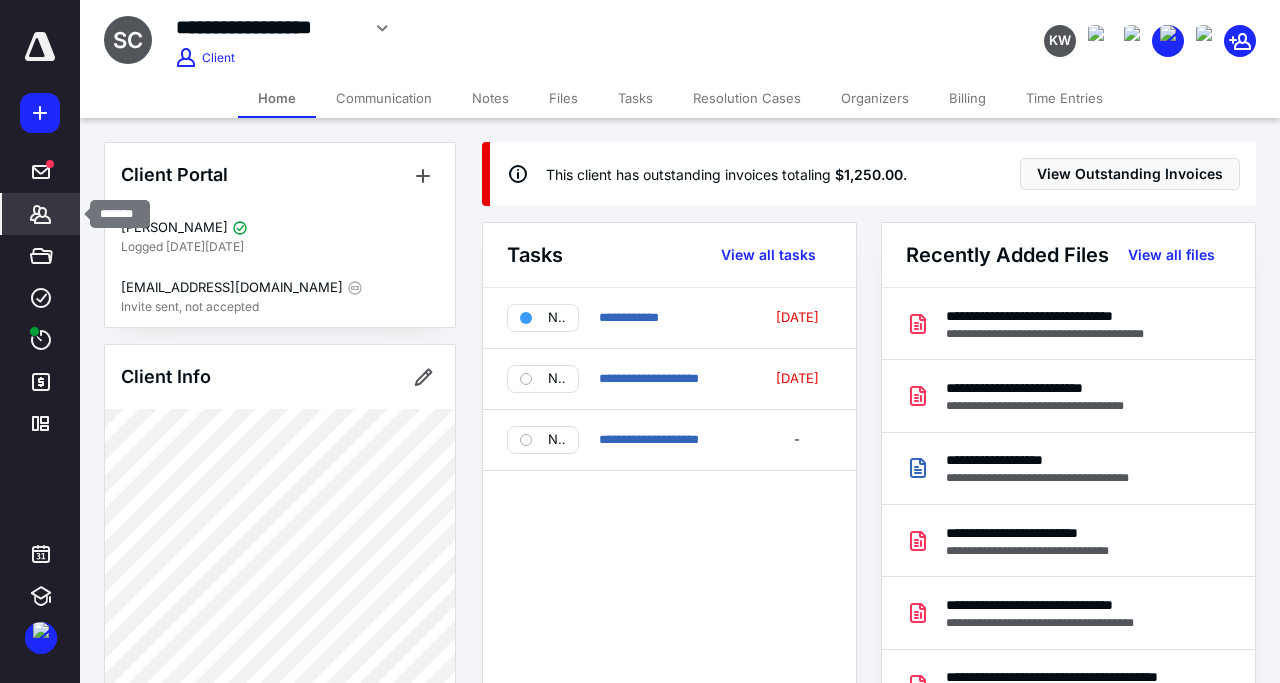 click on "*******" at bounding box center [41, 214] 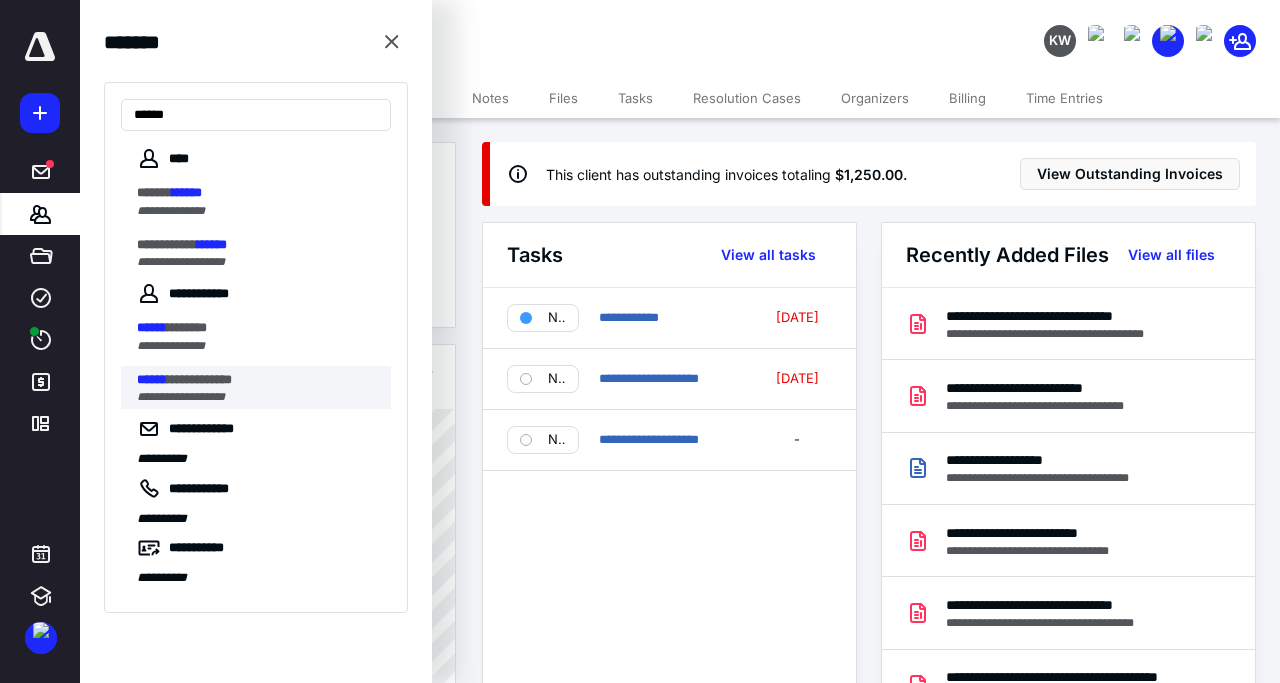 type on "******" 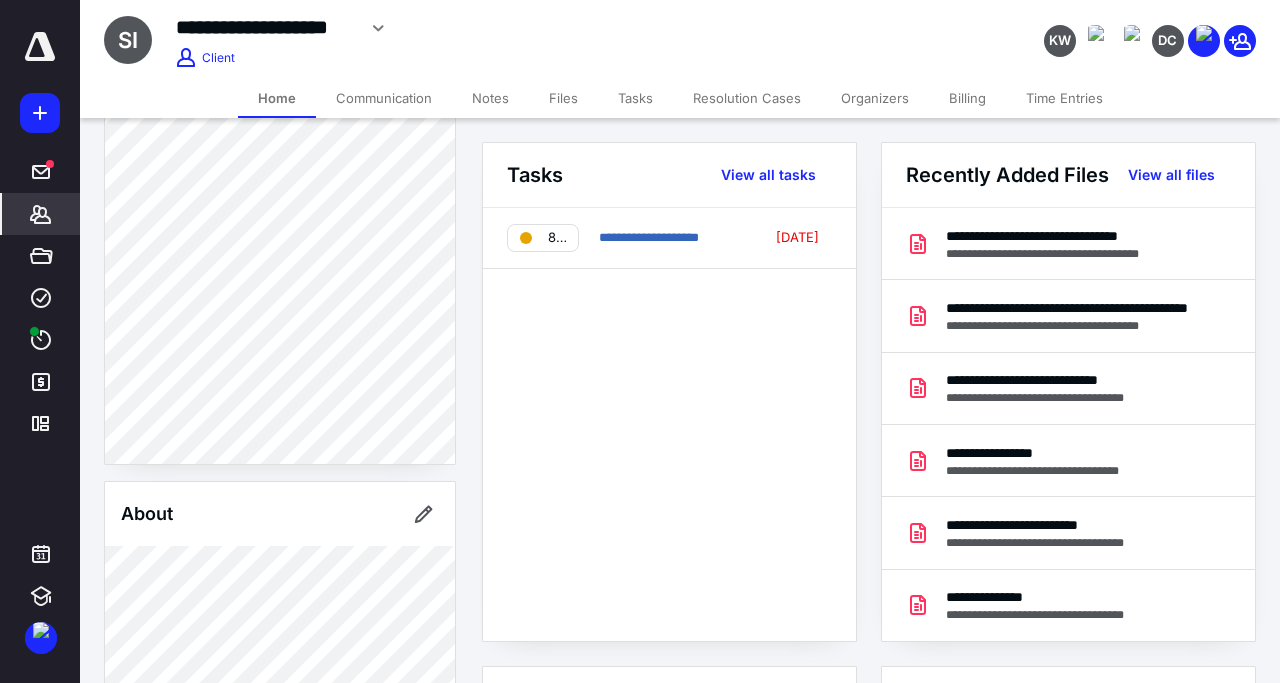 scroll, scrollTop: 576, scrollLeft: 0, axis: vertical 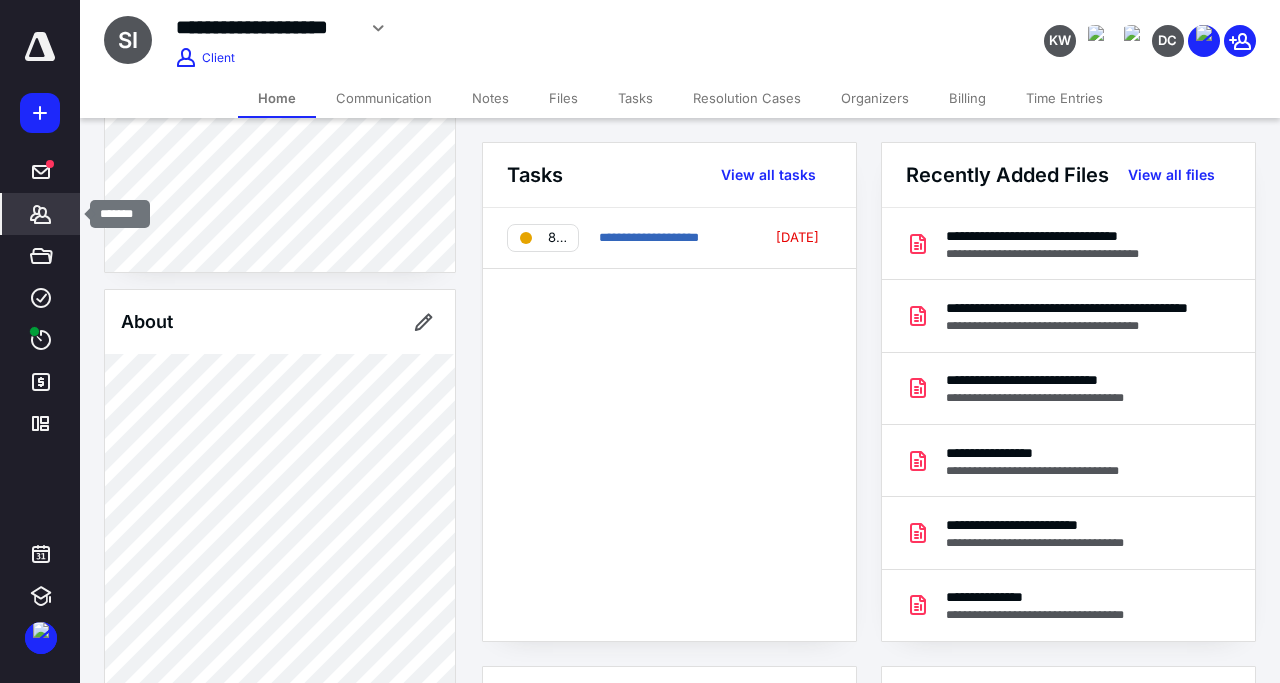 click 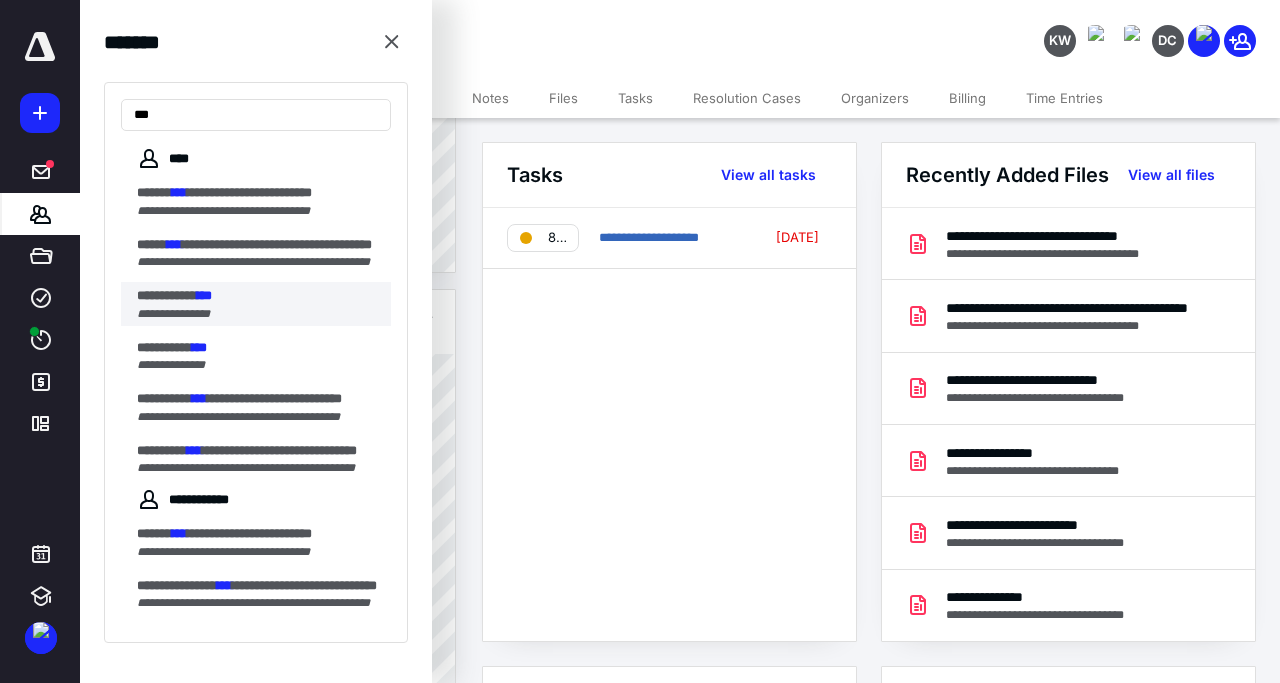type on "***" 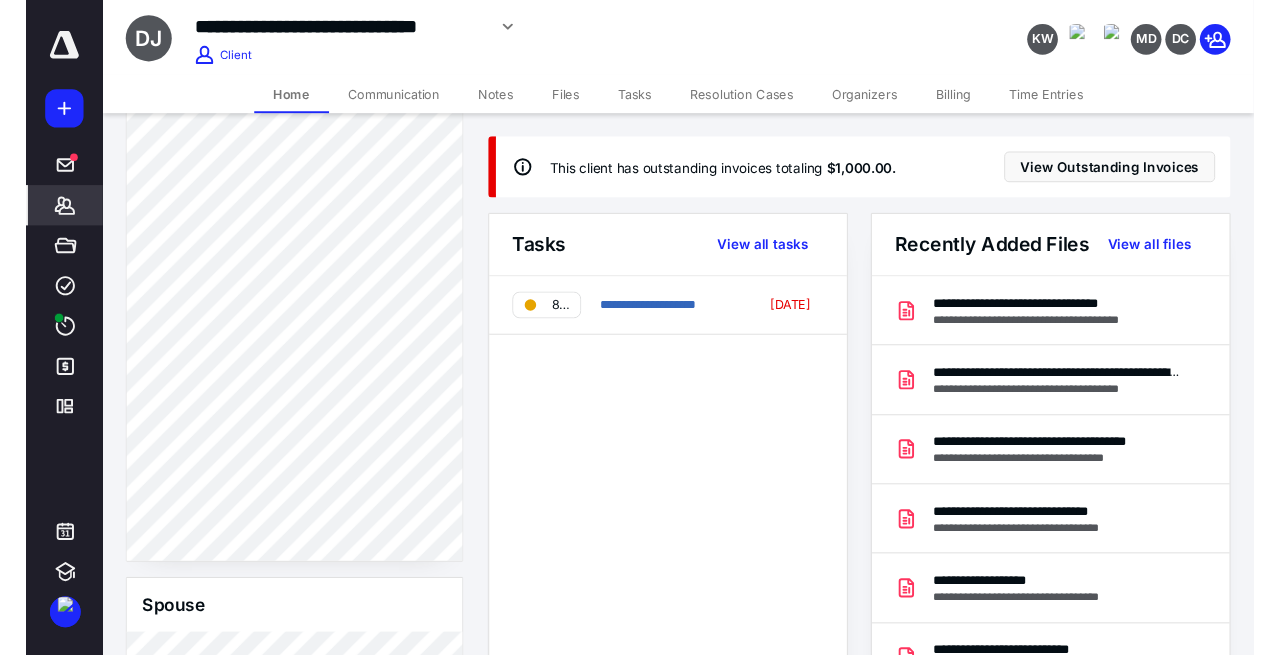 scroll, scrollTop: 960, scrollLeft: 0, axis: vertical 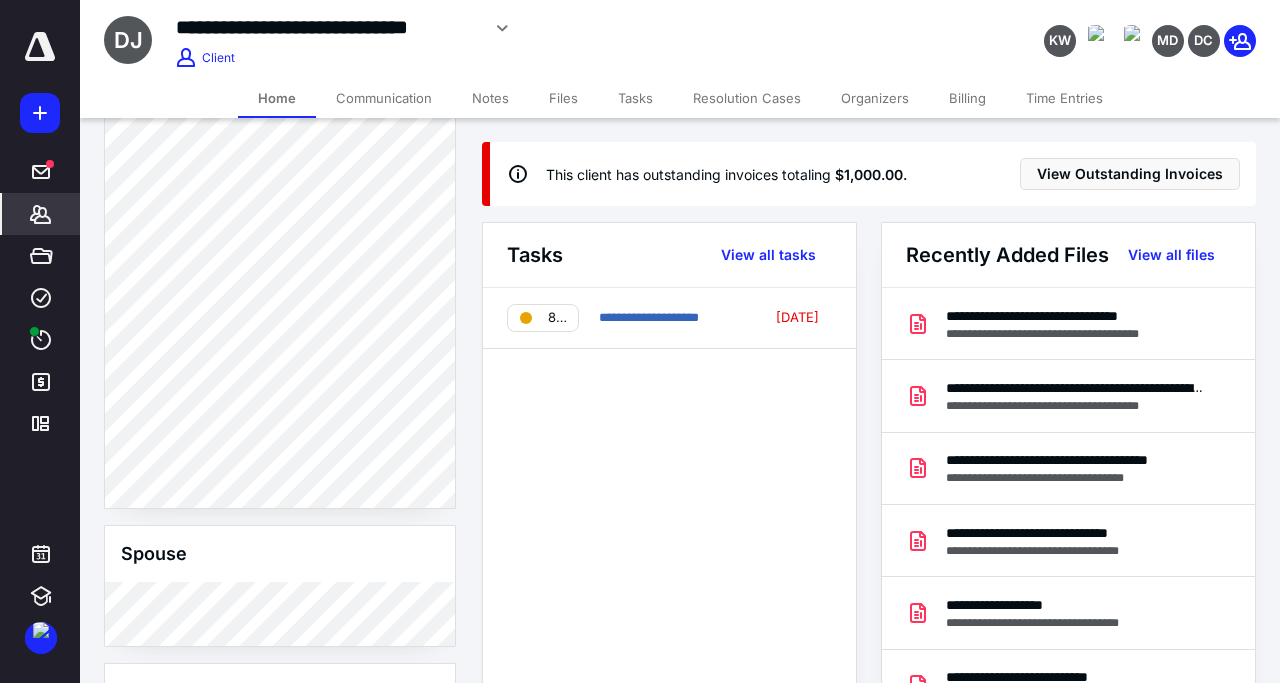 click on "Notes" at bounding box center [490, 98] 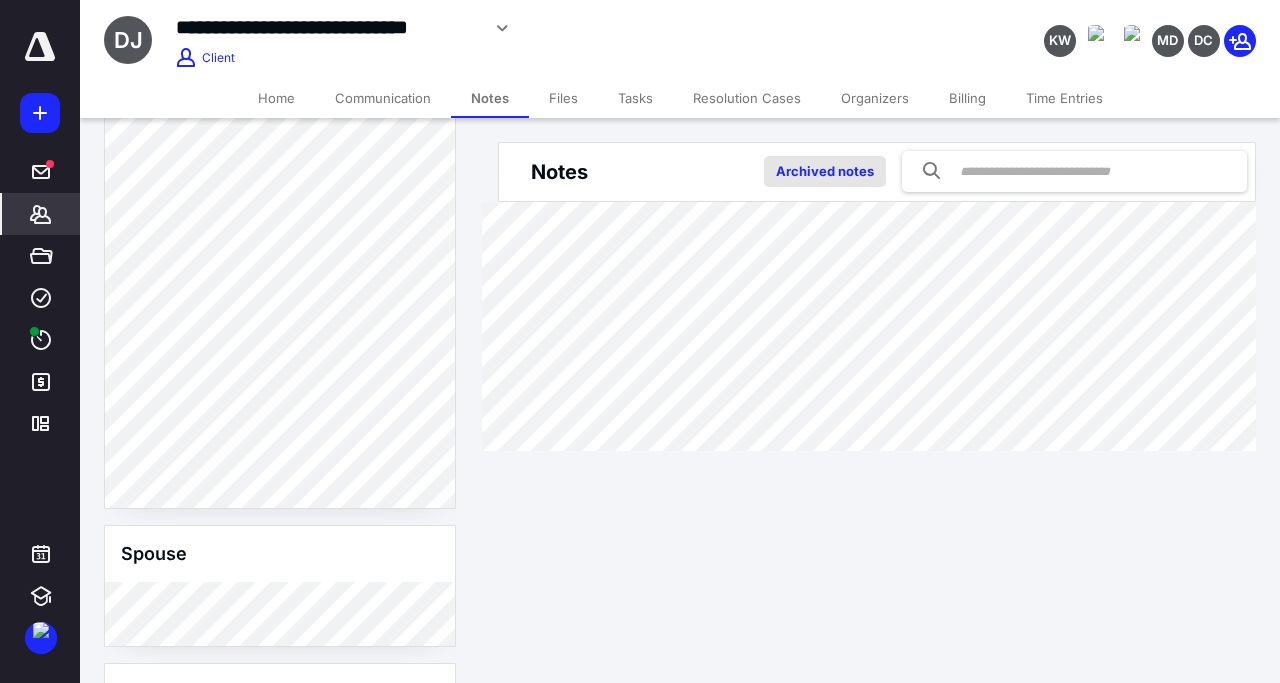 click on "Archived notes" at bounding box center [825, 171] 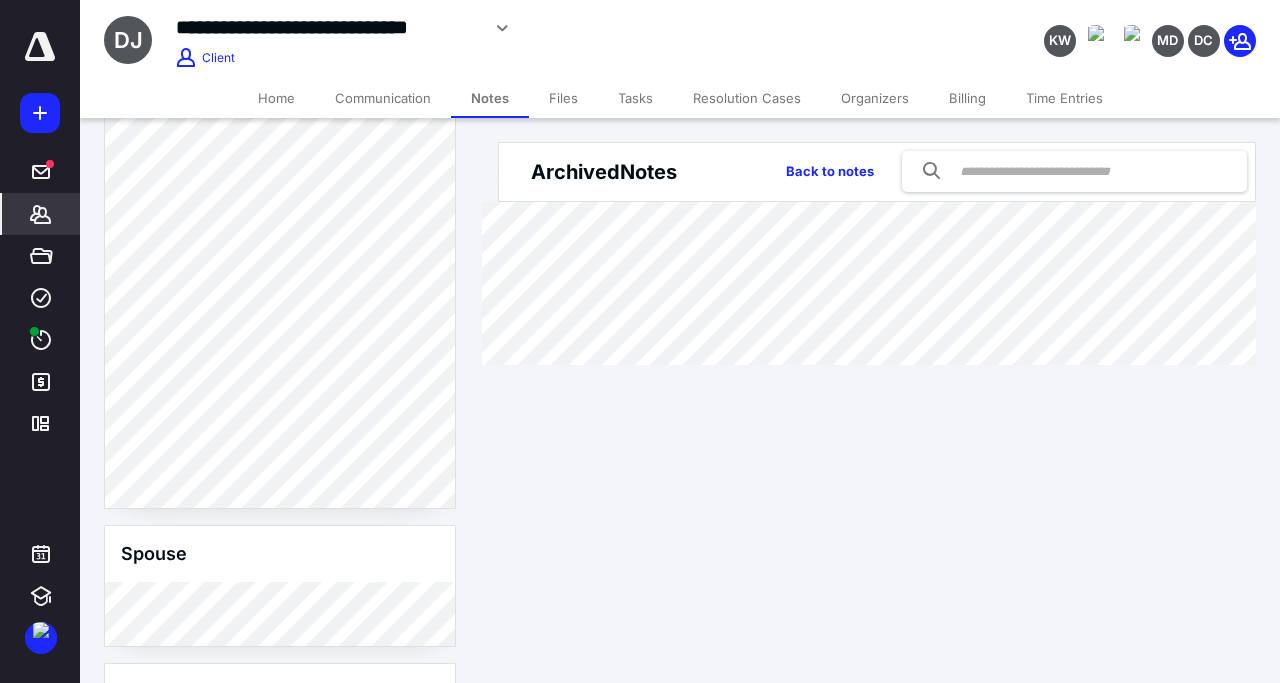 click on "Files" at bounding box center (563, 98) 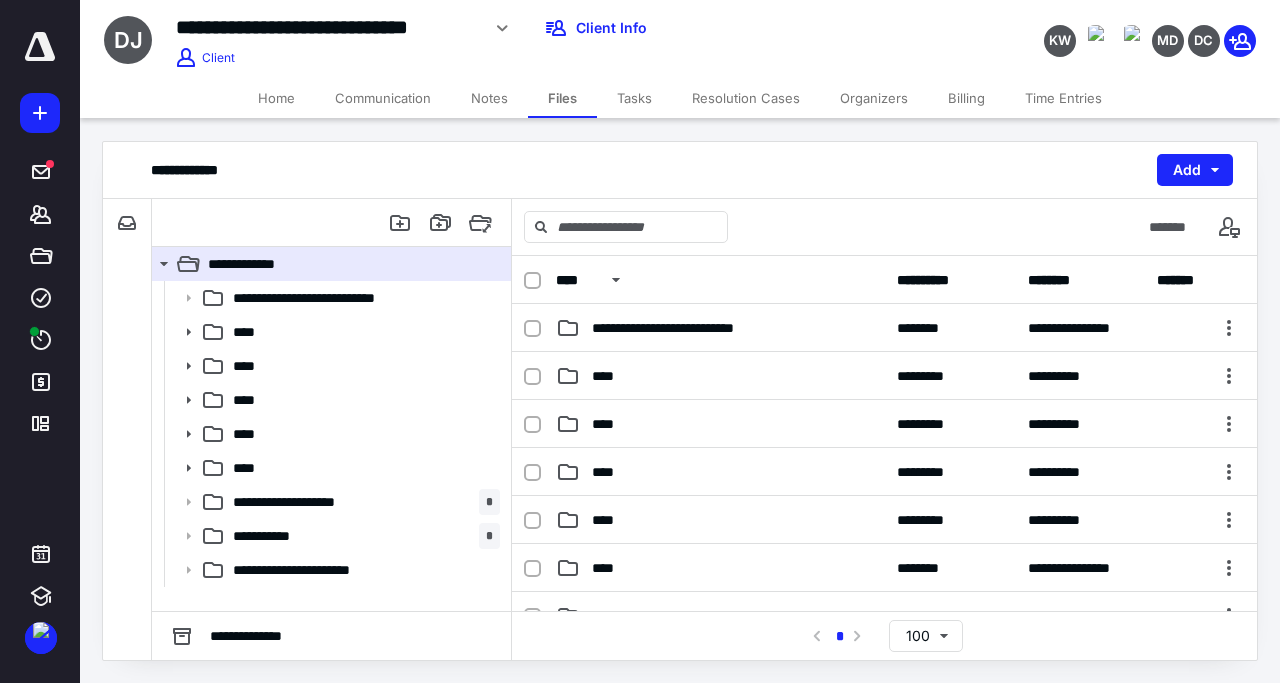 click on "Home" at bounding box center (276, 98) 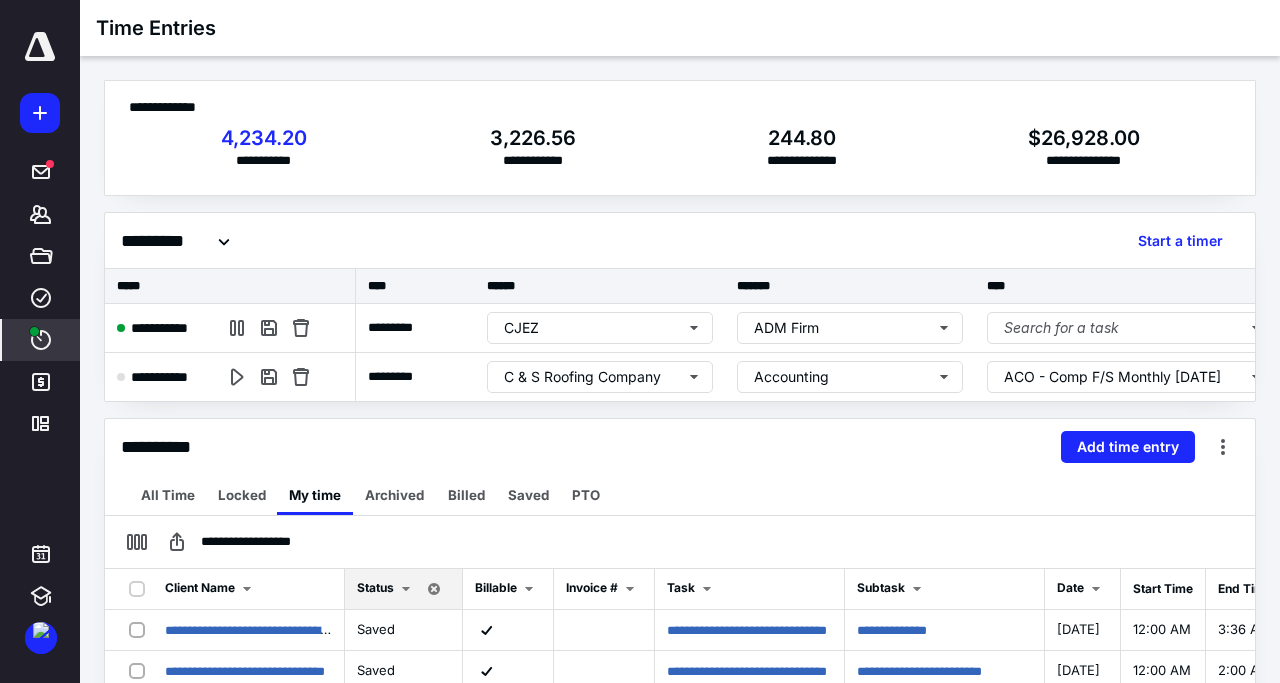 scroll, scrollTop: 0, scrollLeft: 0, axis: both 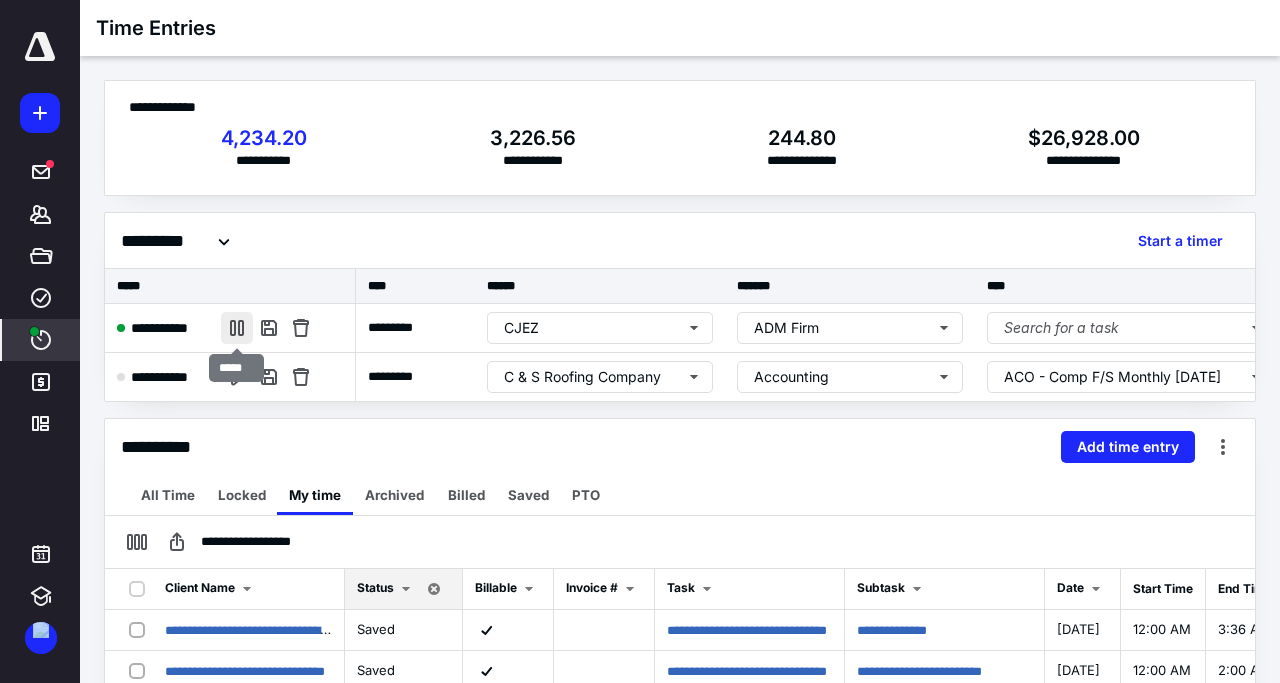 click at bounding box center (237, 328) 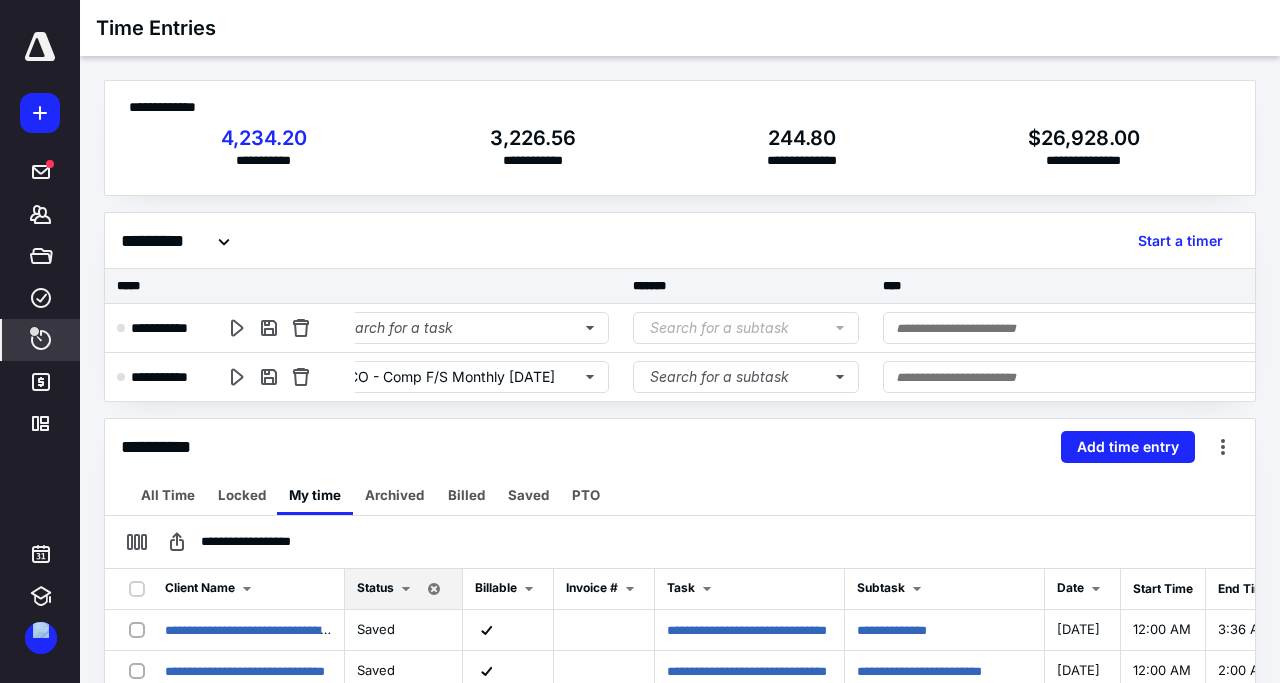 scroll, scrollTop: 0, scrollLeft: 673, axis: horizontal 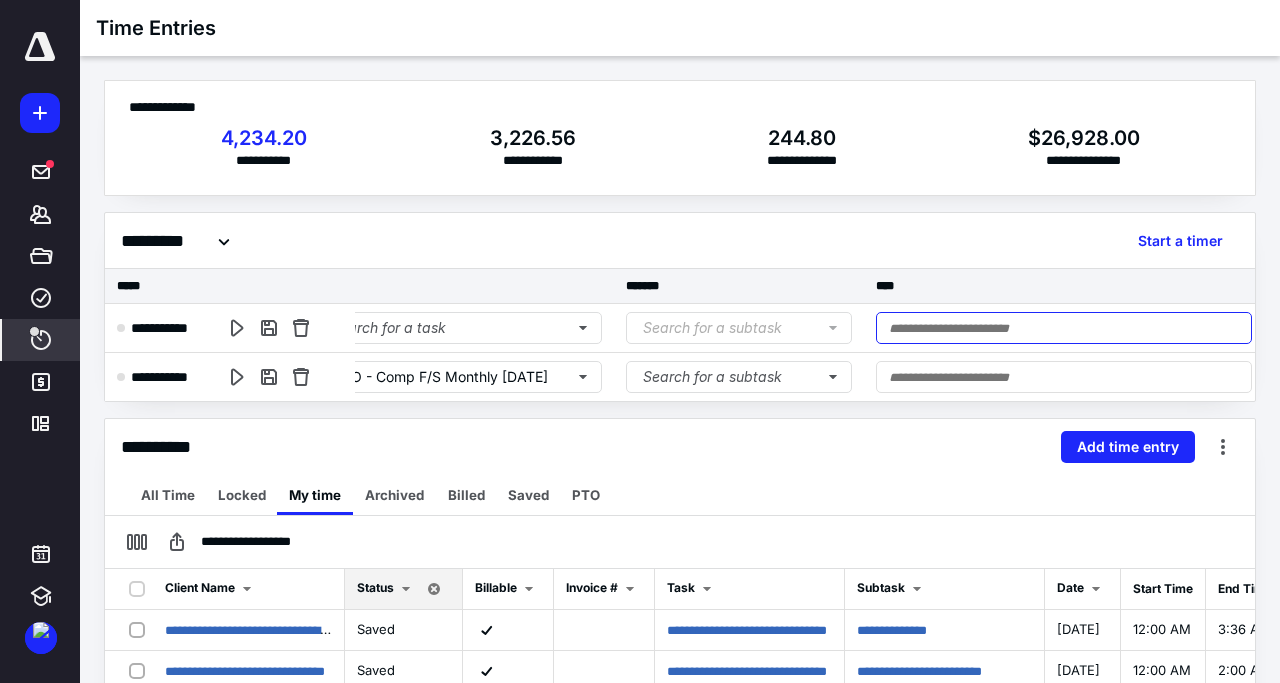 click at bounding box center [1064, 328] 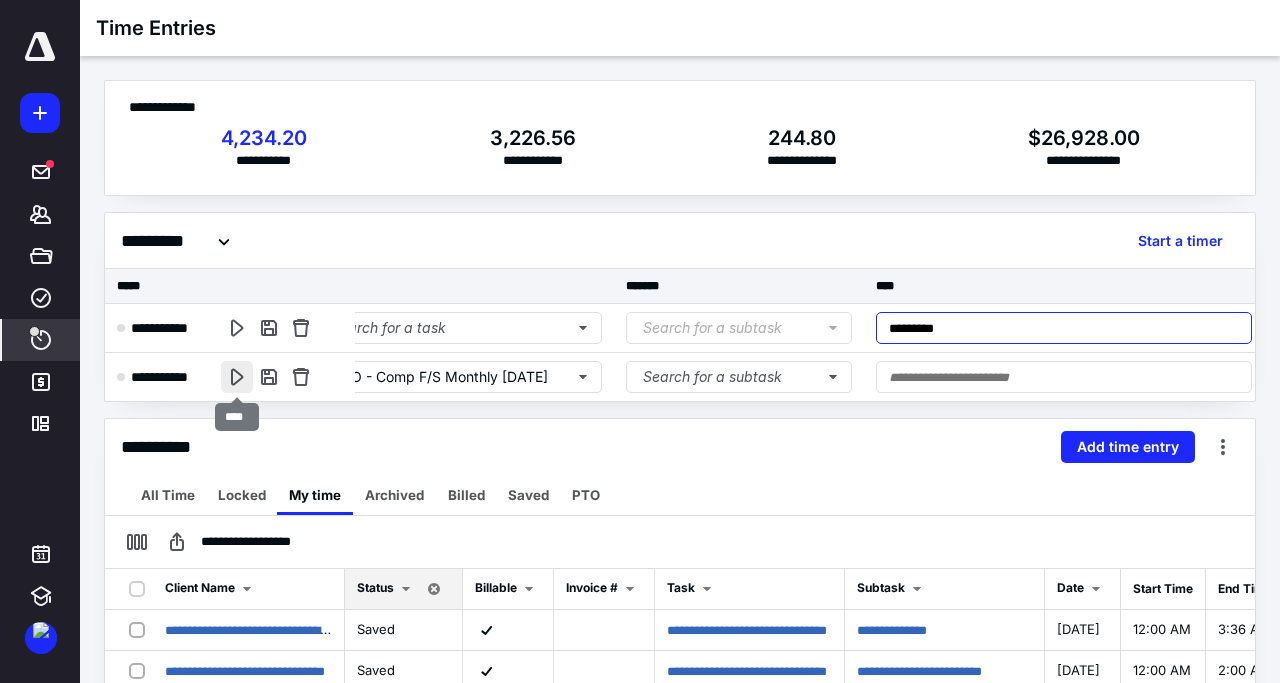 type on "*********" 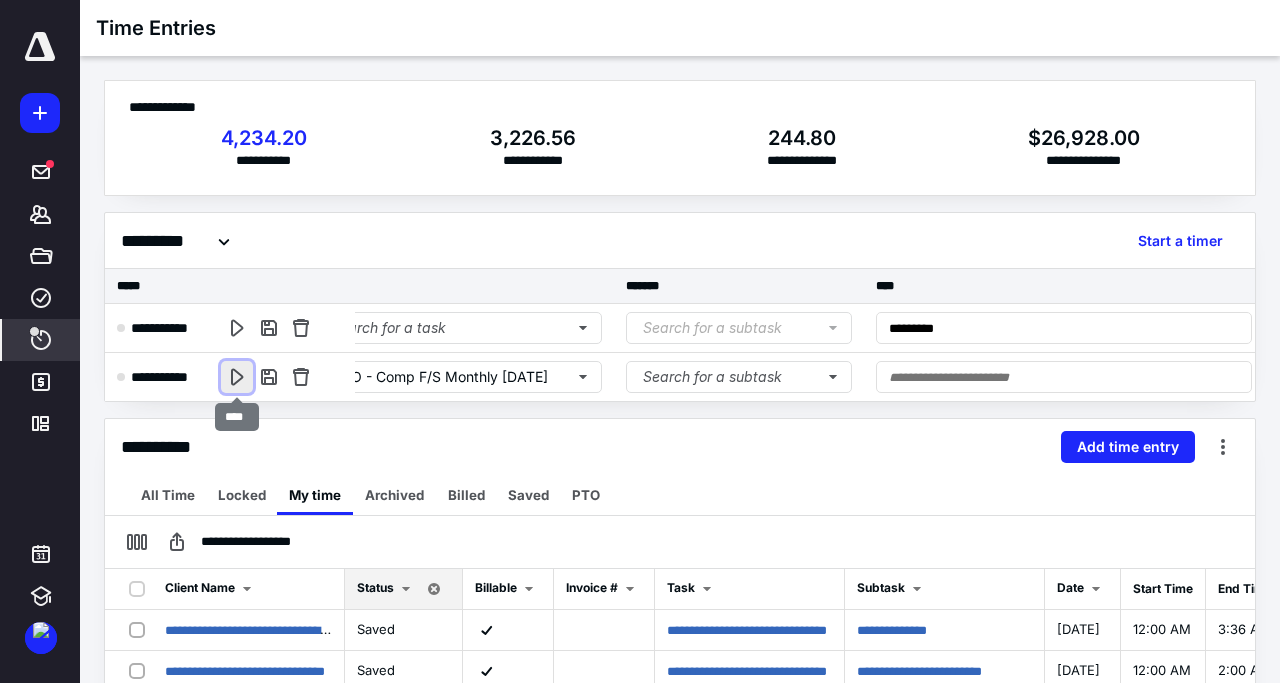 click at bounding box center (237, 377) 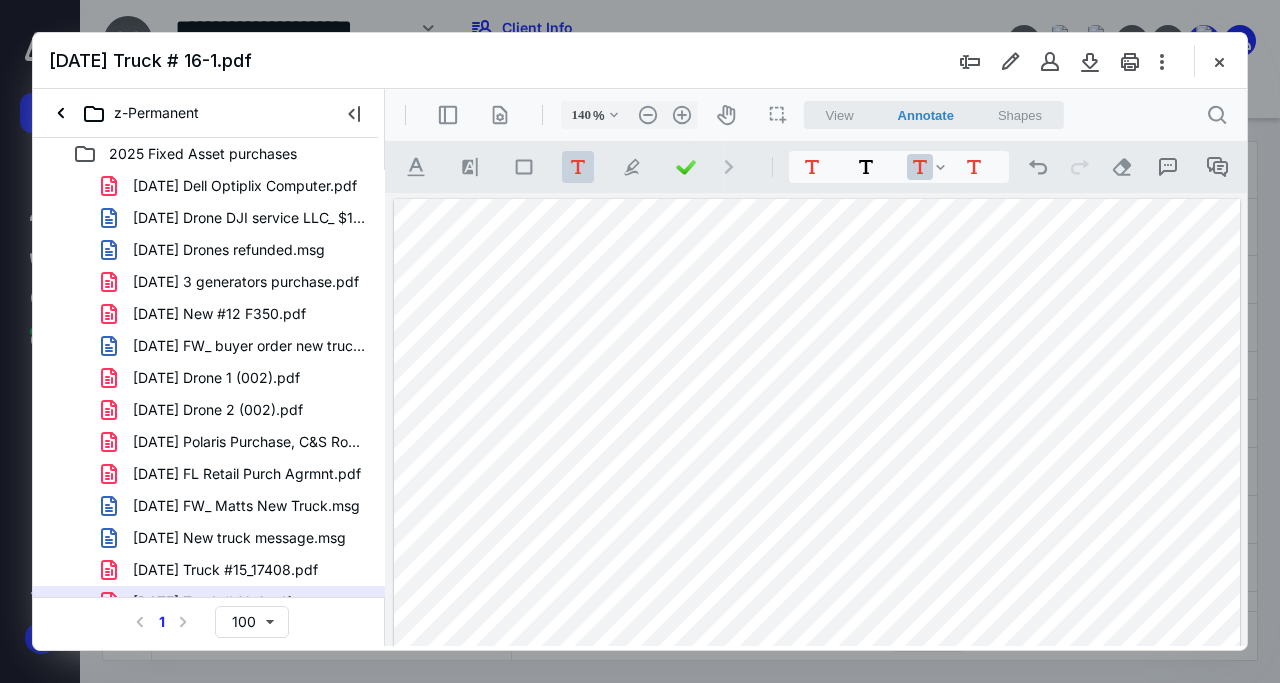scroll, scrollTop: 0, scrollLeft: 0, axis: both 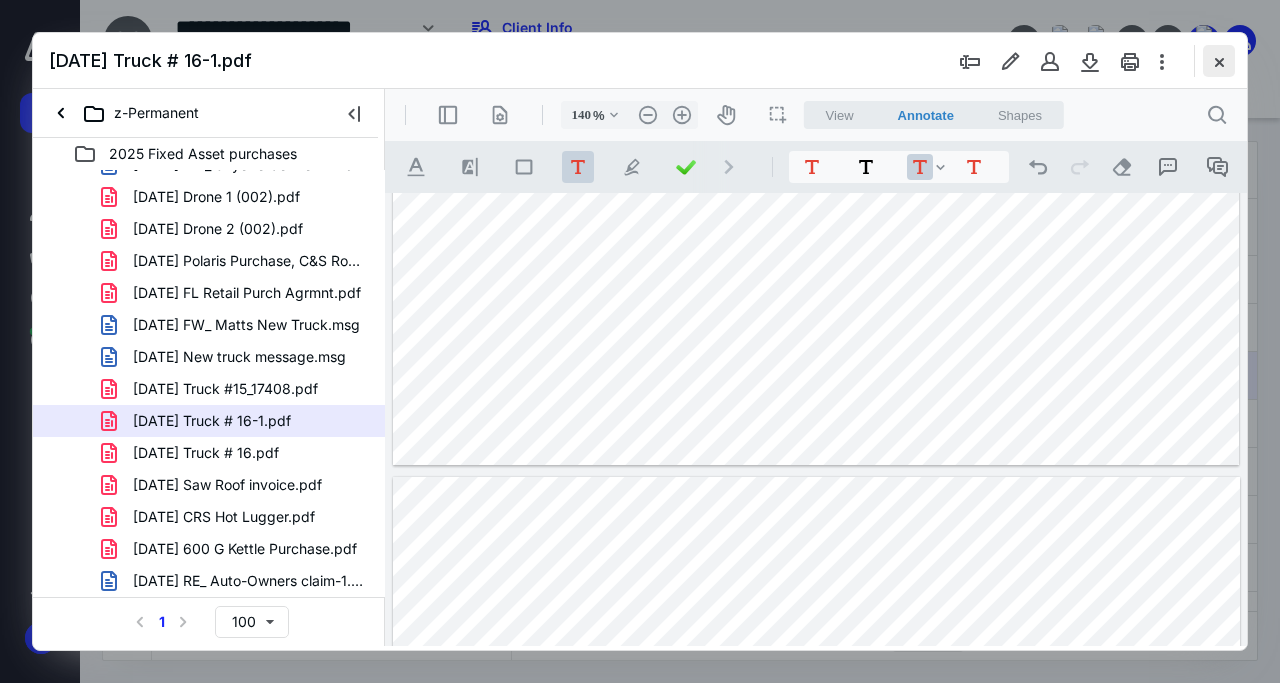 click at bounding box center [1219, 61] 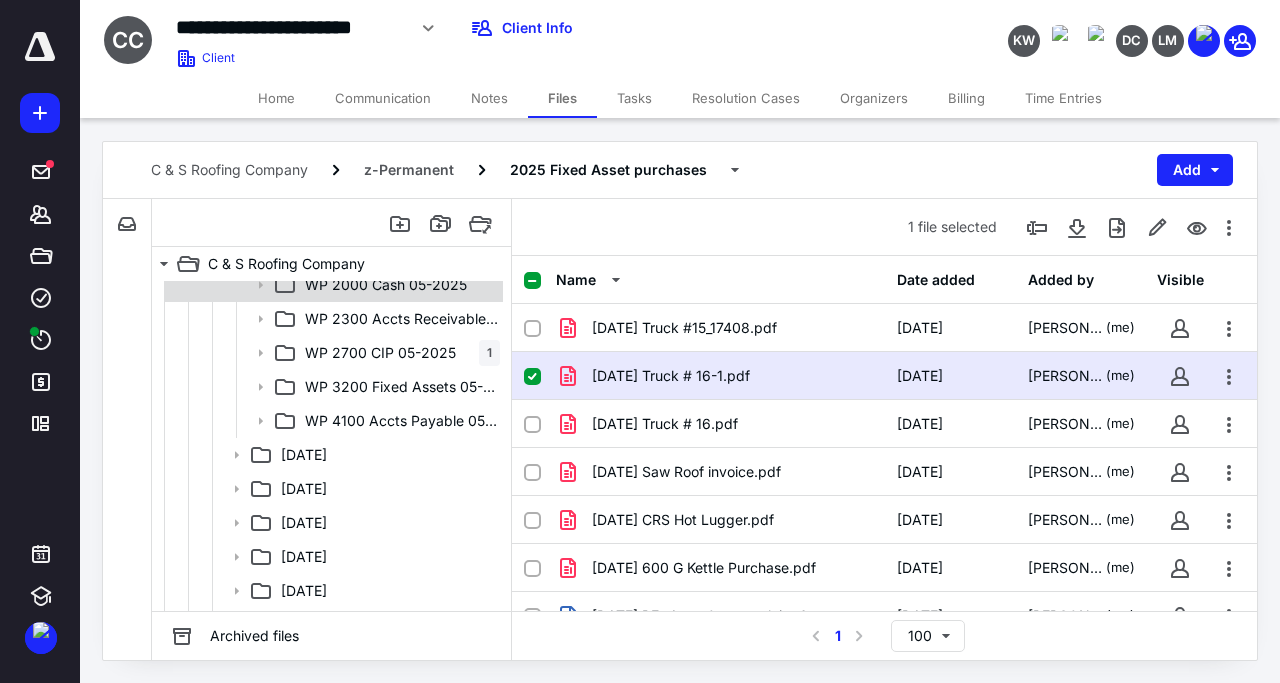 scroll, scrollTop: 782, scrollLeft: 0, axis: vertical 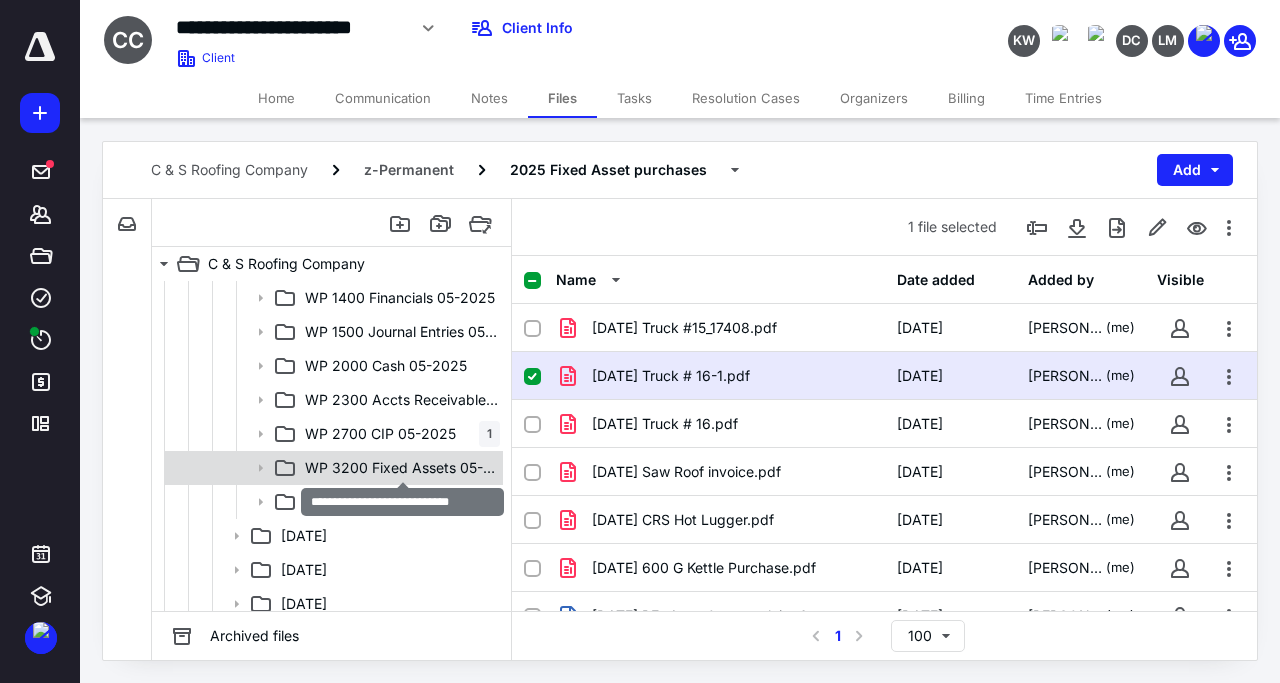 click on "WP 3200 Fixed Assets 05-2025" at bounding box center [402, 468] 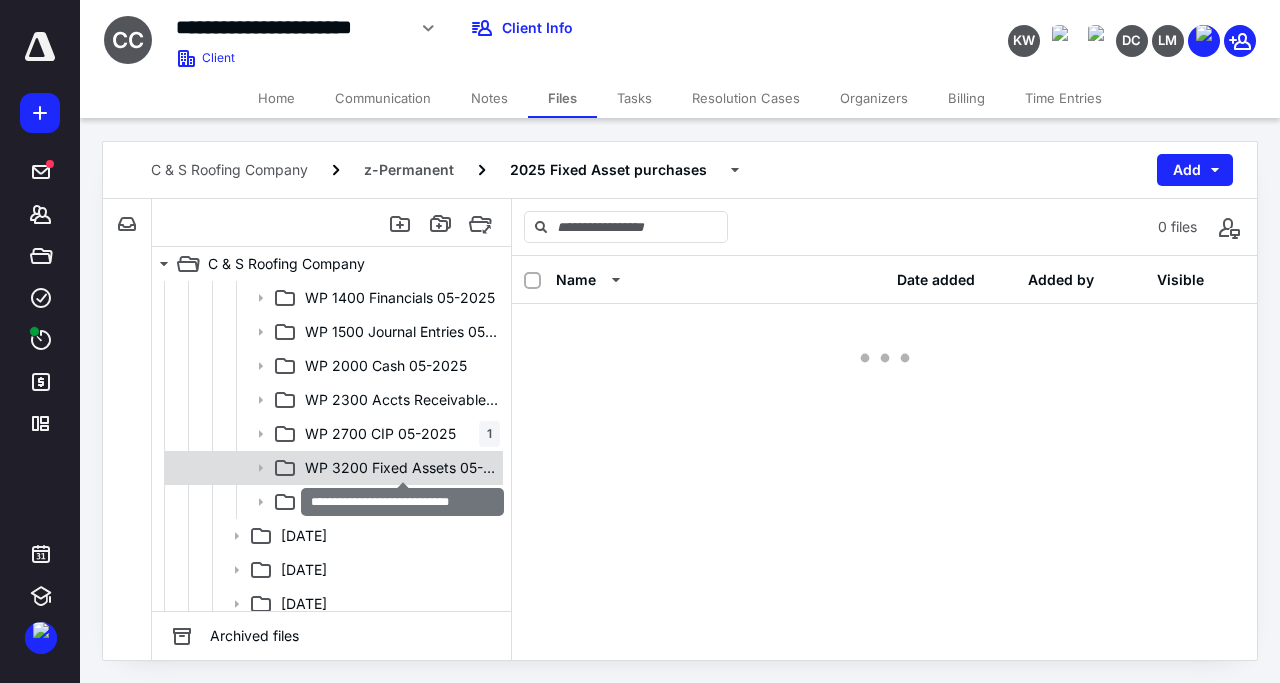 scroll, scrollTop: 0, scrollLeft: 0, axis: both 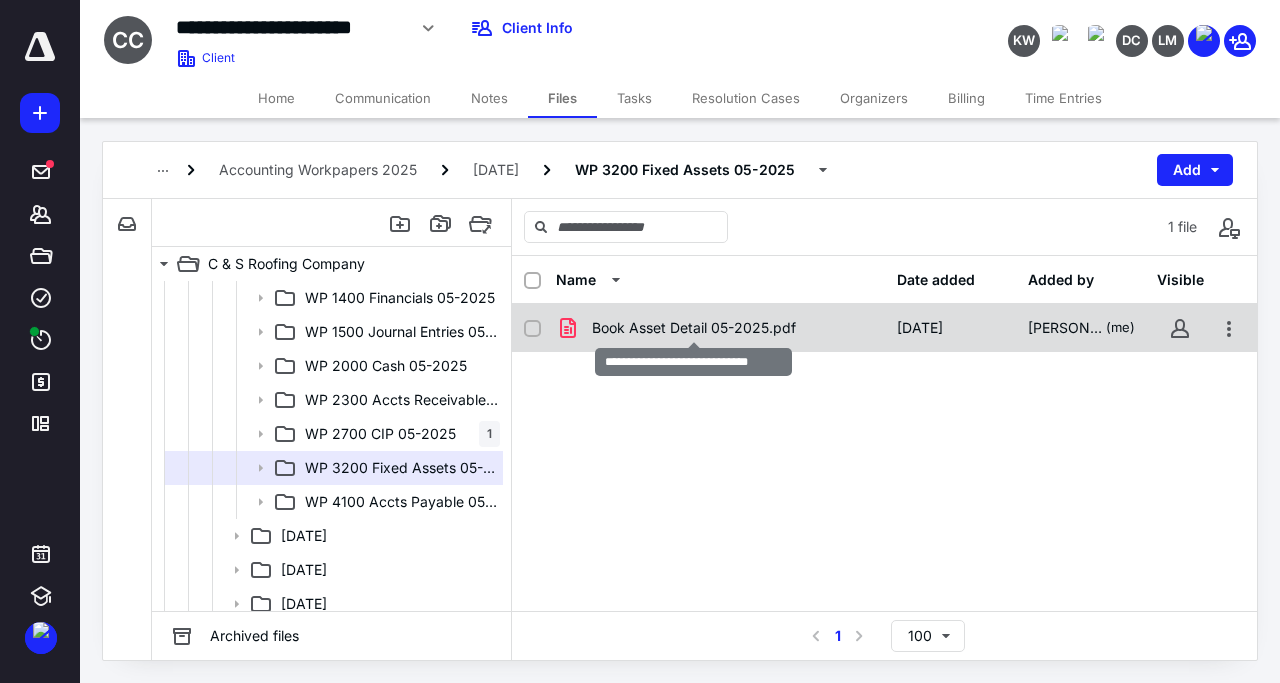 click on "Book Asset Detail 05-2025.pdf" at bounding box center (694, 328) 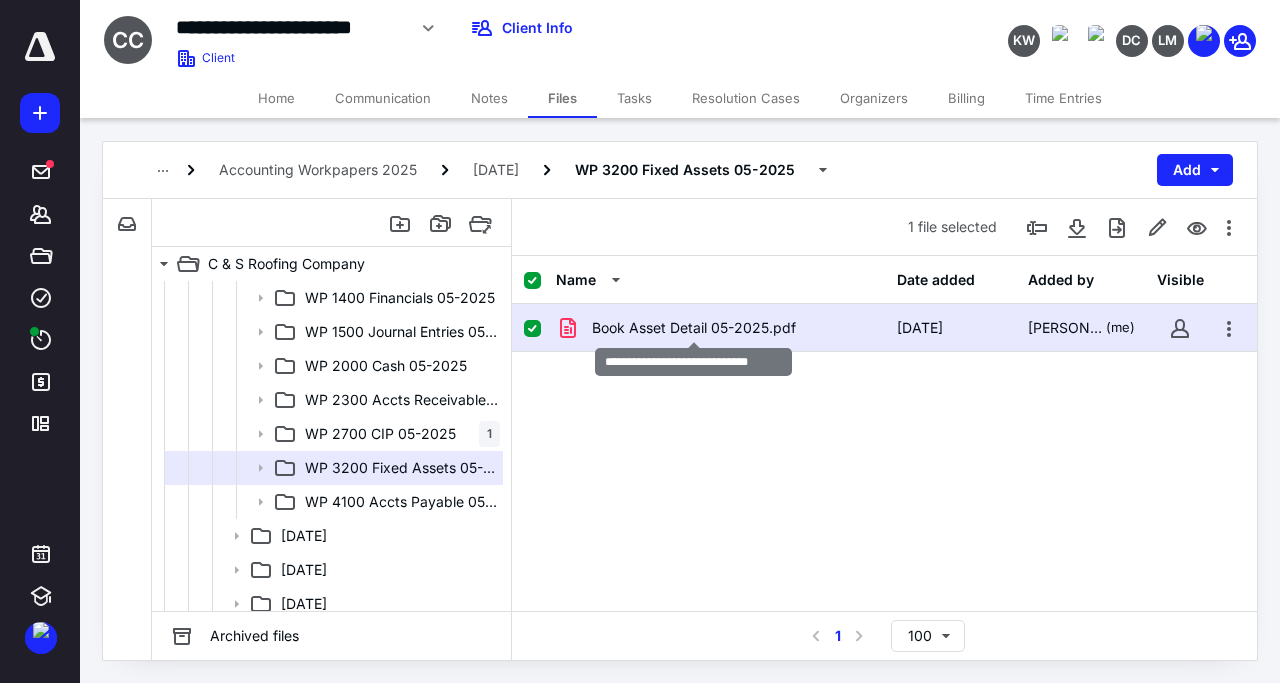 click on "Book Asset Detail 05-2025.pdf" at bounding box center [694, 328] 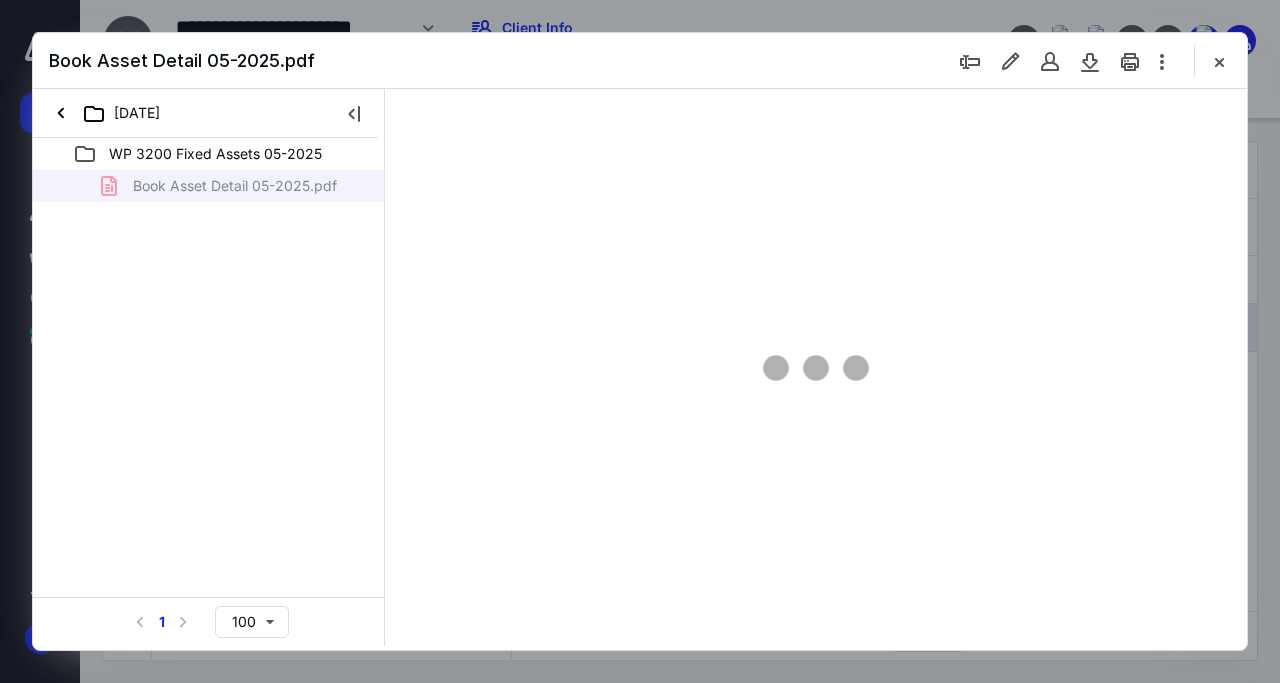 scroll, scrollTop: 0, scrollLeft: 0, axis: both 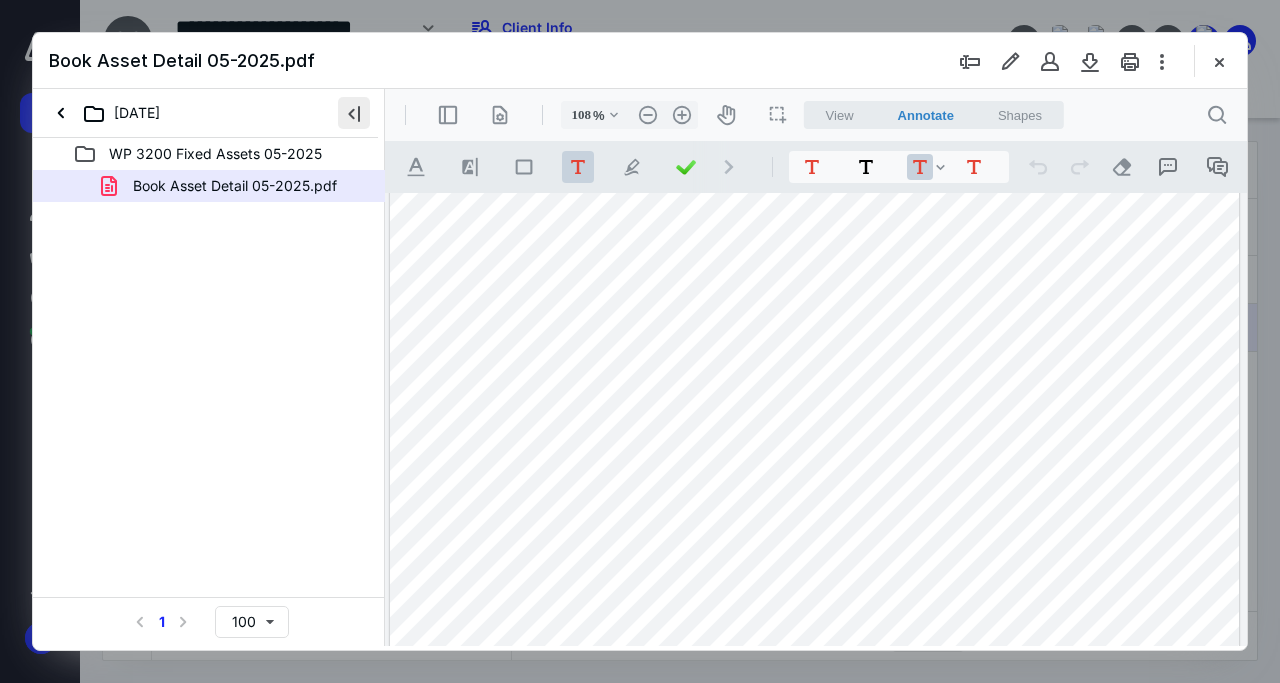 click at bounding box center [354, 113] 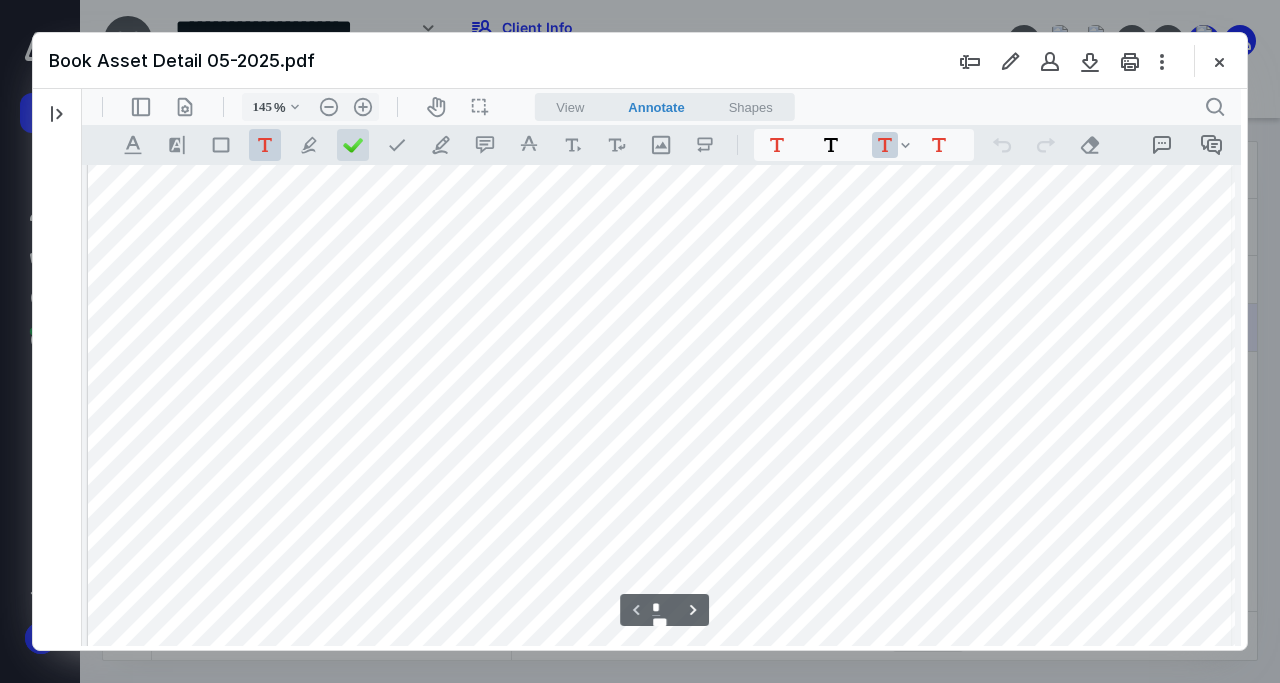 type on "146" 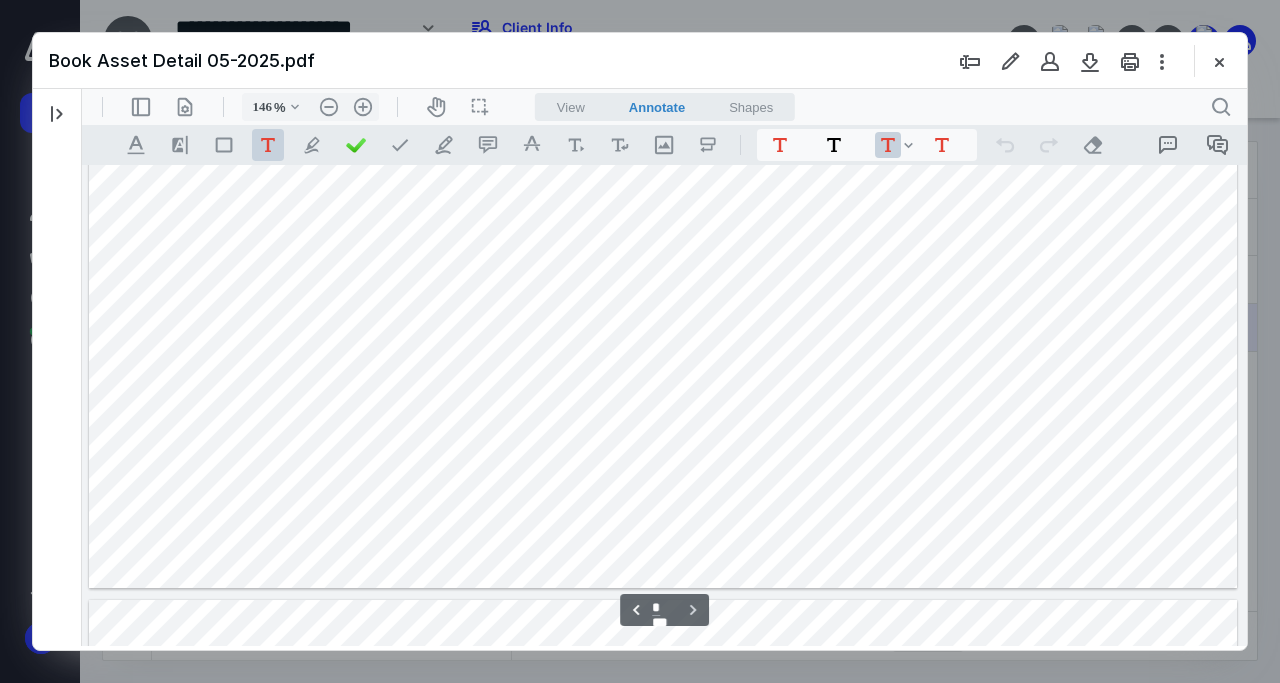 scroll, scrollTop: 3154, scrollLeft: 0, axis: vertical 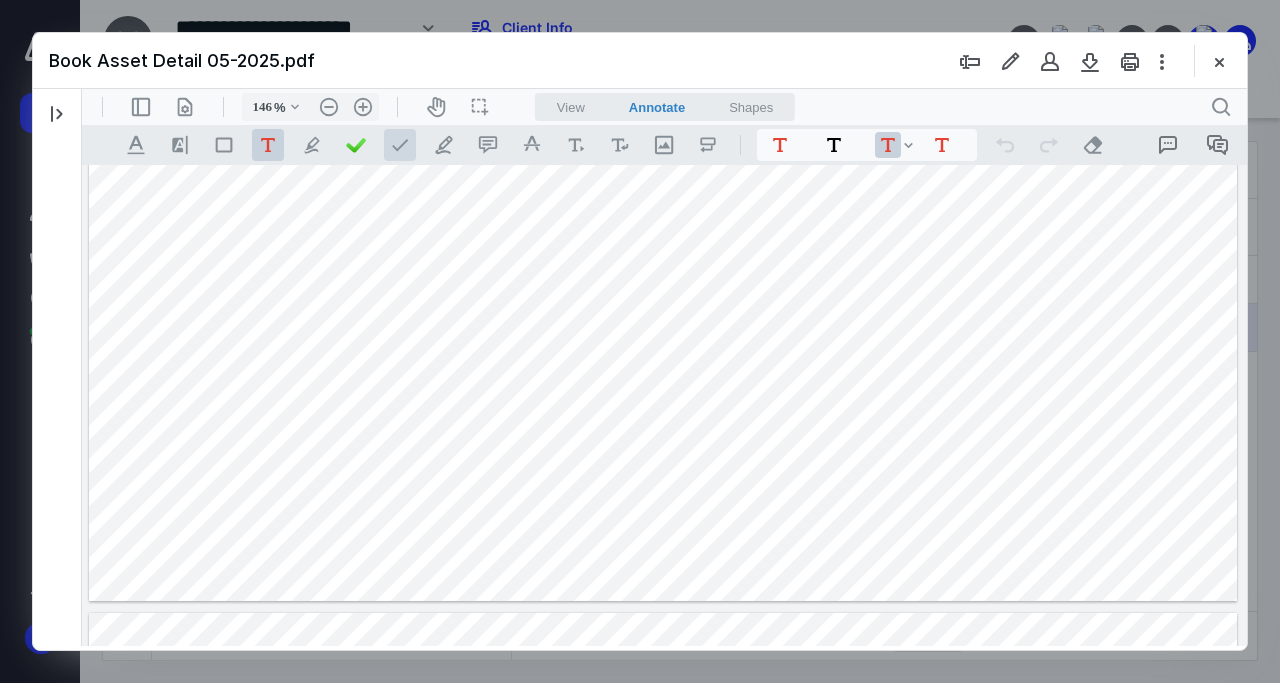 click at bounding box center [400, 145] 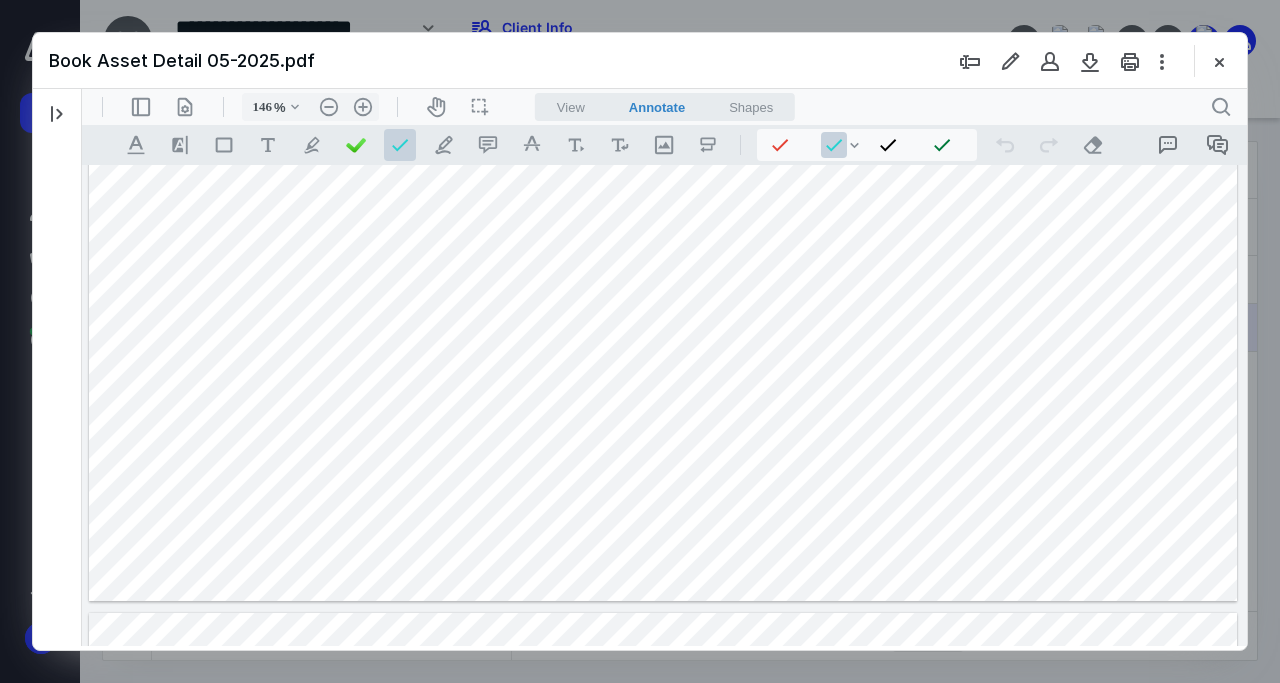 click at bounding box center [663, 158] 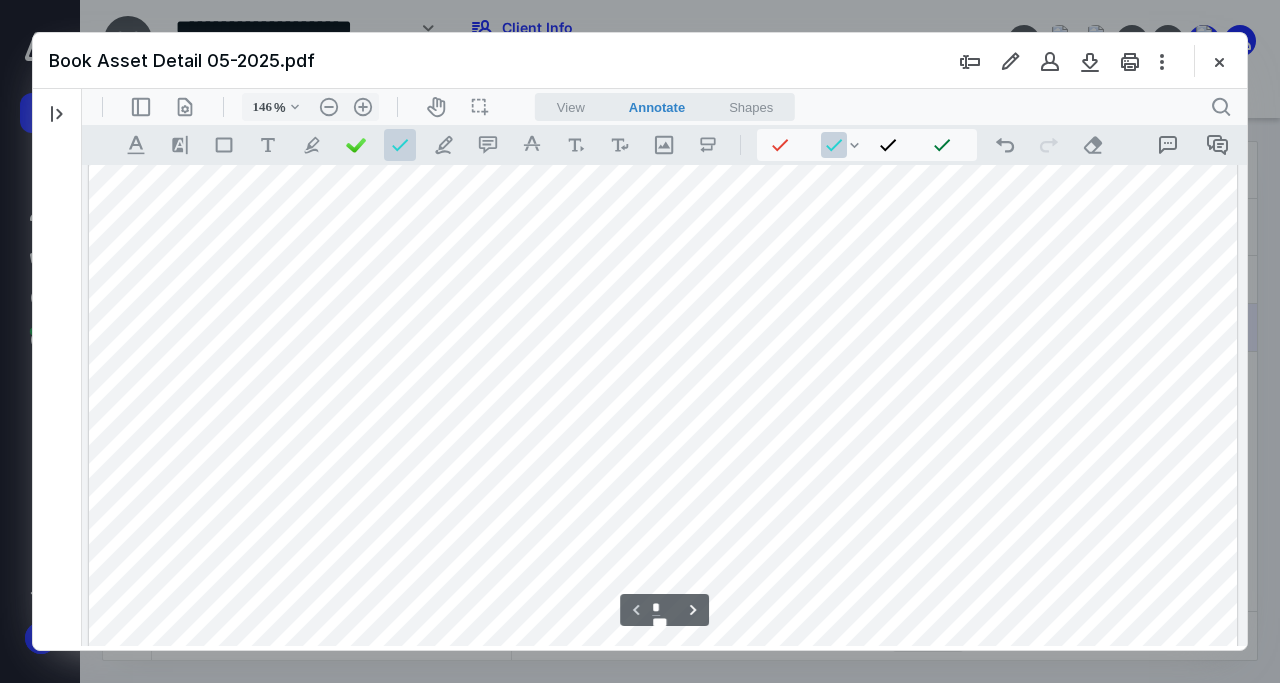 scroll, scrollTop: 0, scrollLeft: 0, axis: both 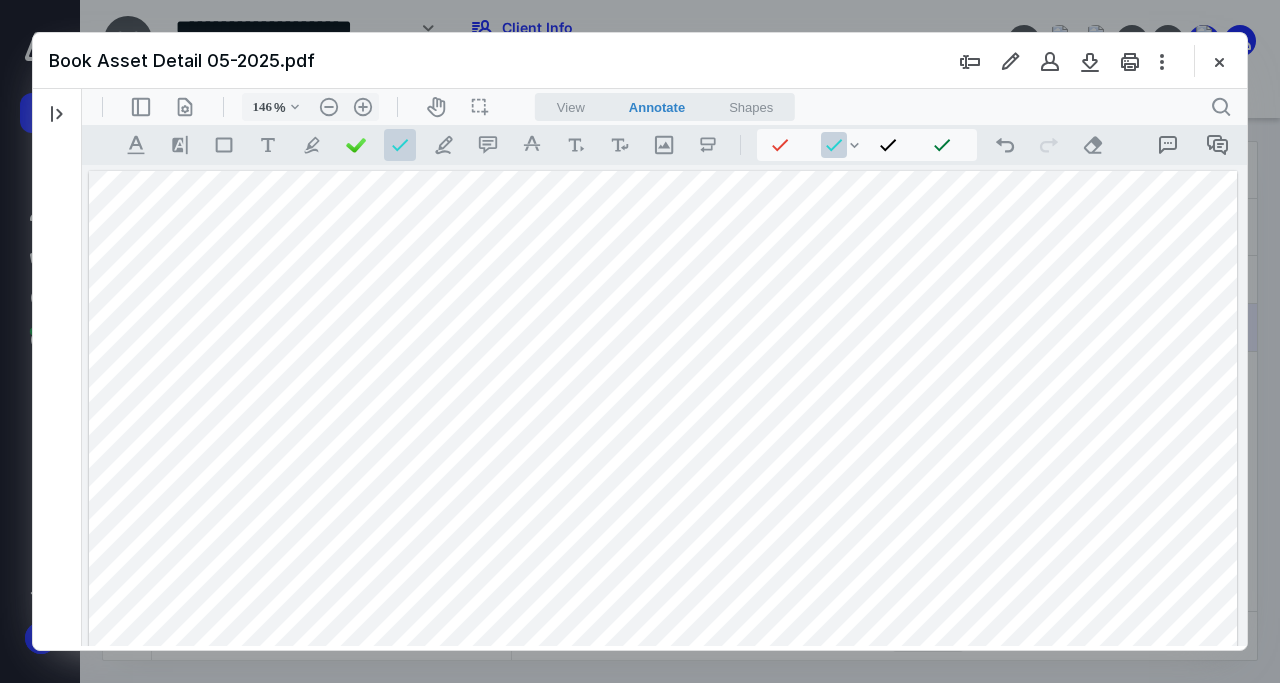click at bounding box center [663, 615] 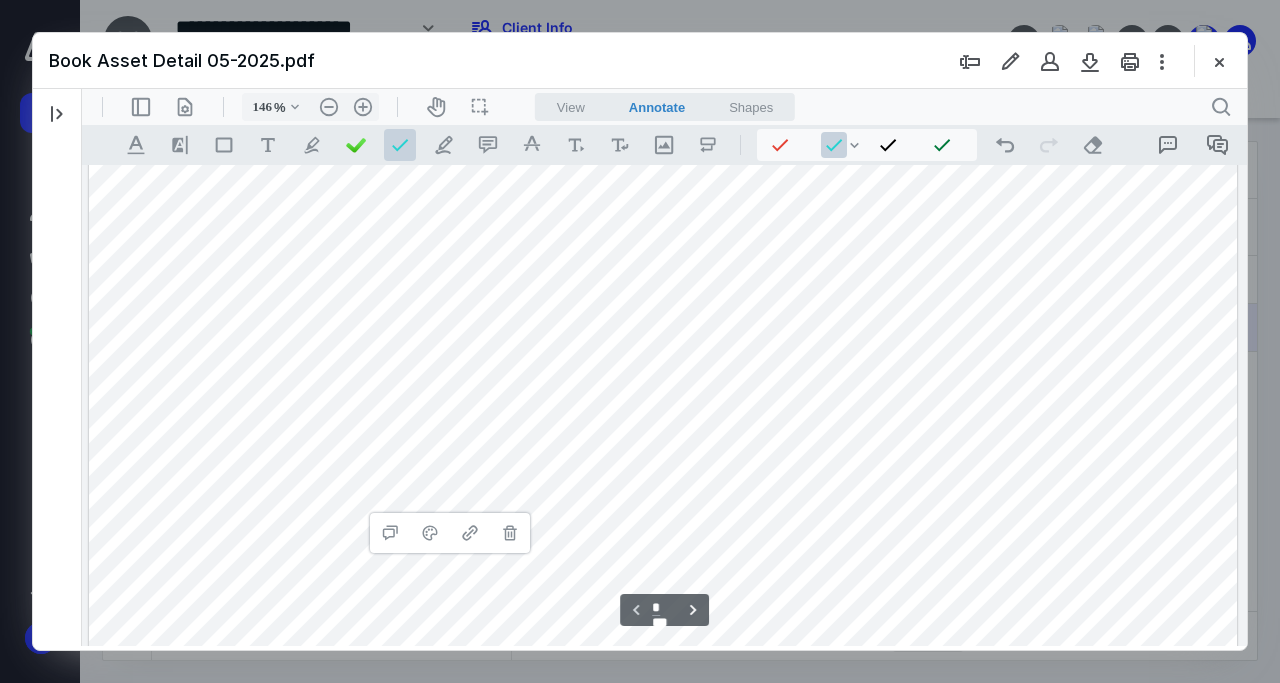 scroll, scrollTop: 133, scrollLeft: 0, axis: vertical 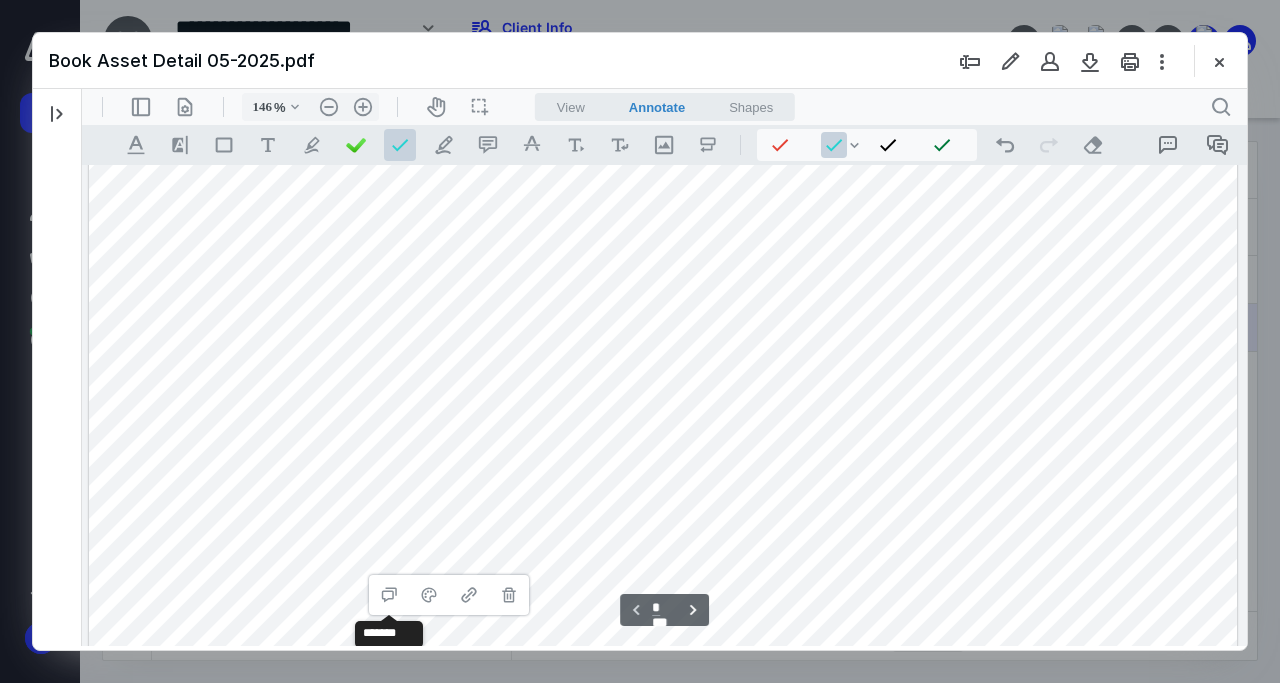 drag, startPoint x: 444, startPoint y: 576, endPoint x: 437, endPoint y: 456, distance: 120.203995 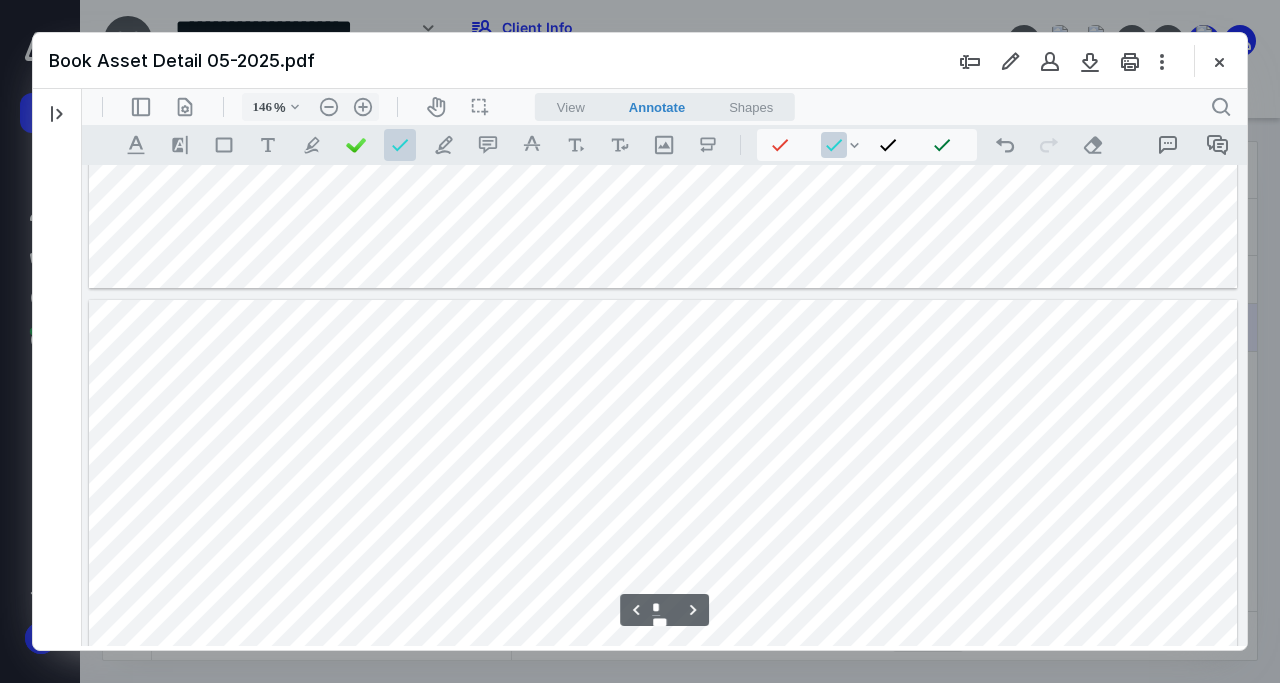 scroll, scrollTop: 1861, scrollLeft: 0, axis: vertical 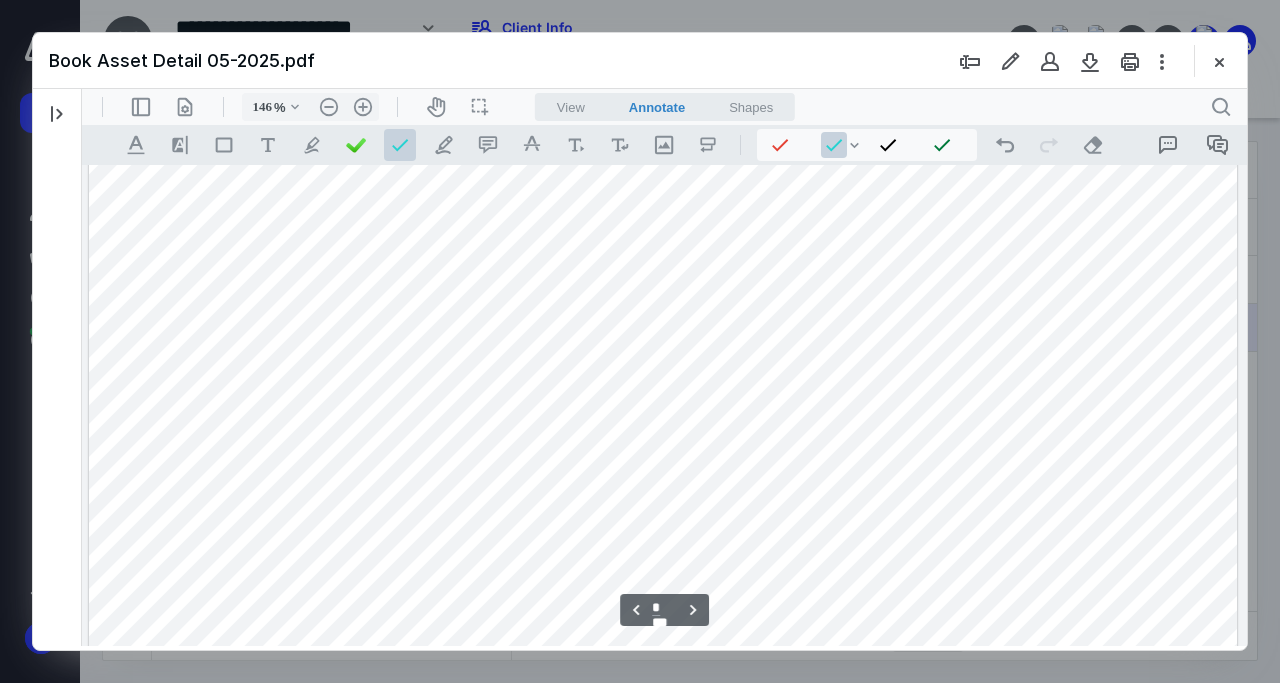 click at bounding box center [663, 552] 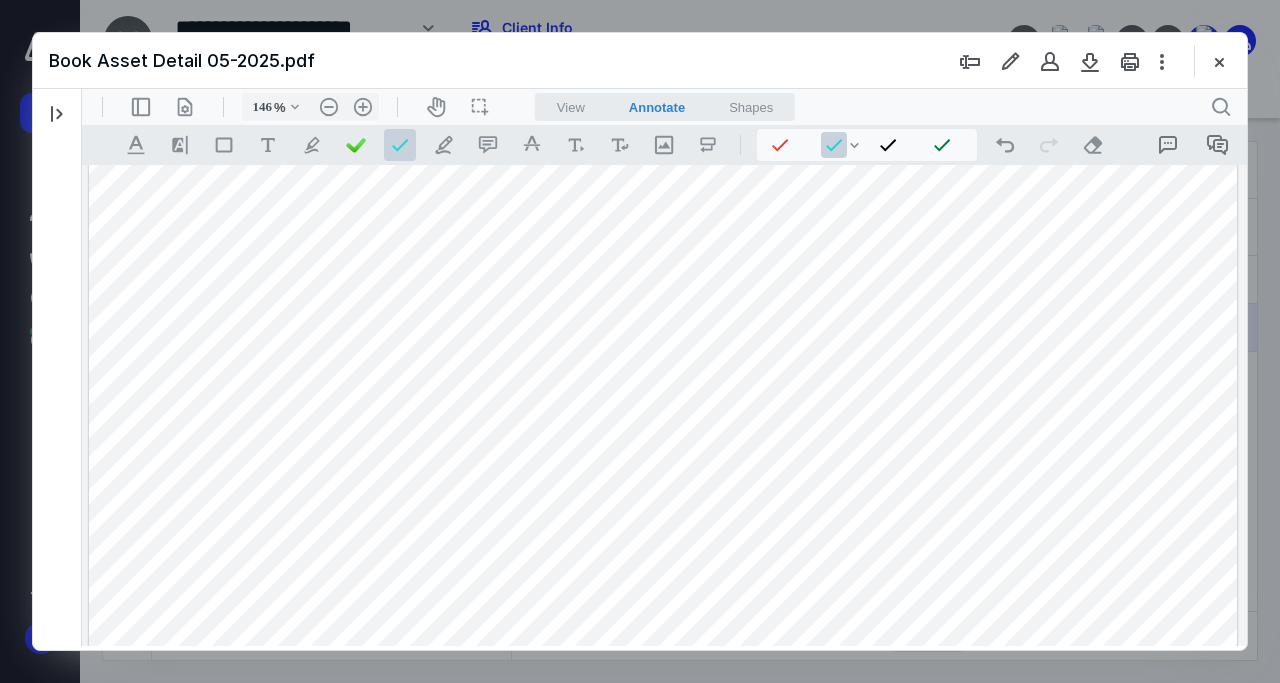 click at bounding box center [663, 552] 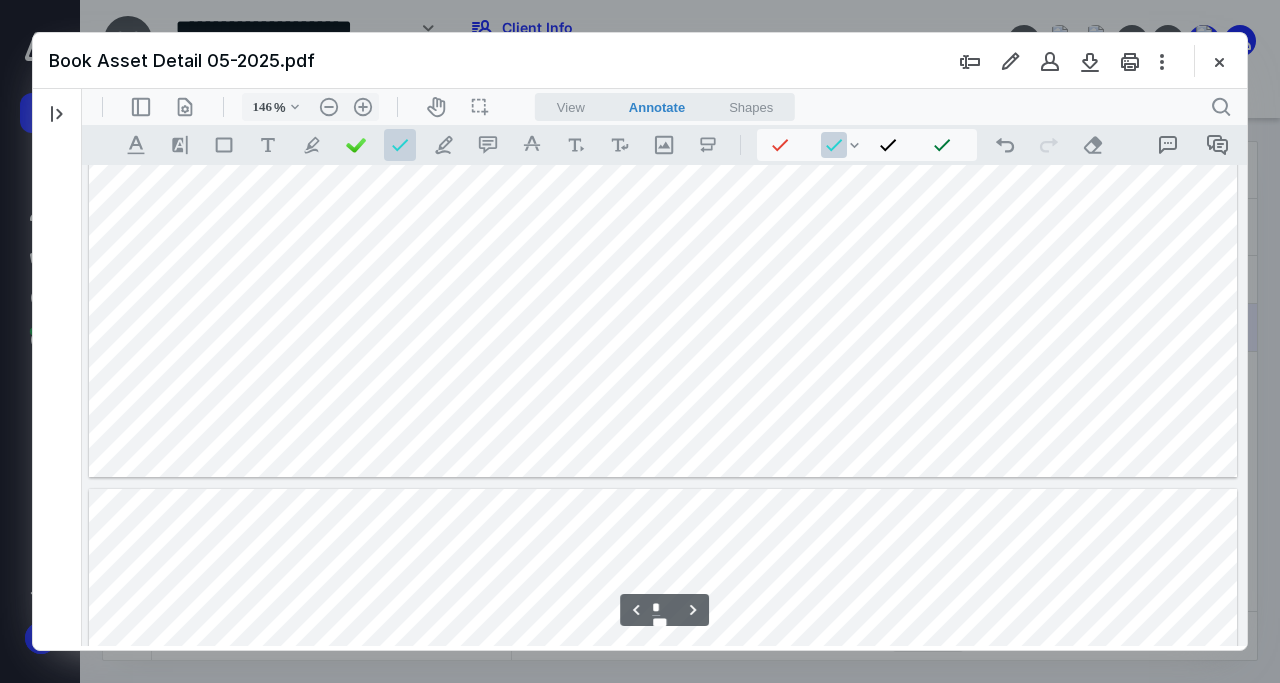 scroll, scrollTop: 1477, scrollLeft: 0, axis: vertical 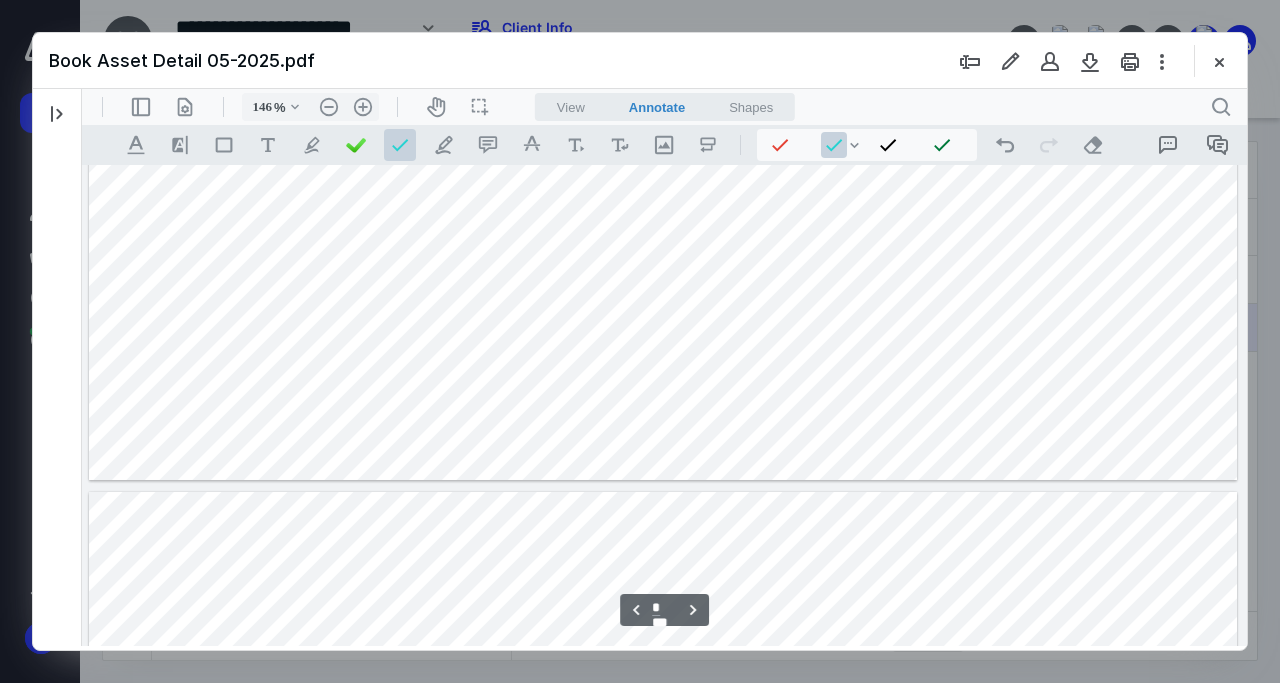 type on "*" 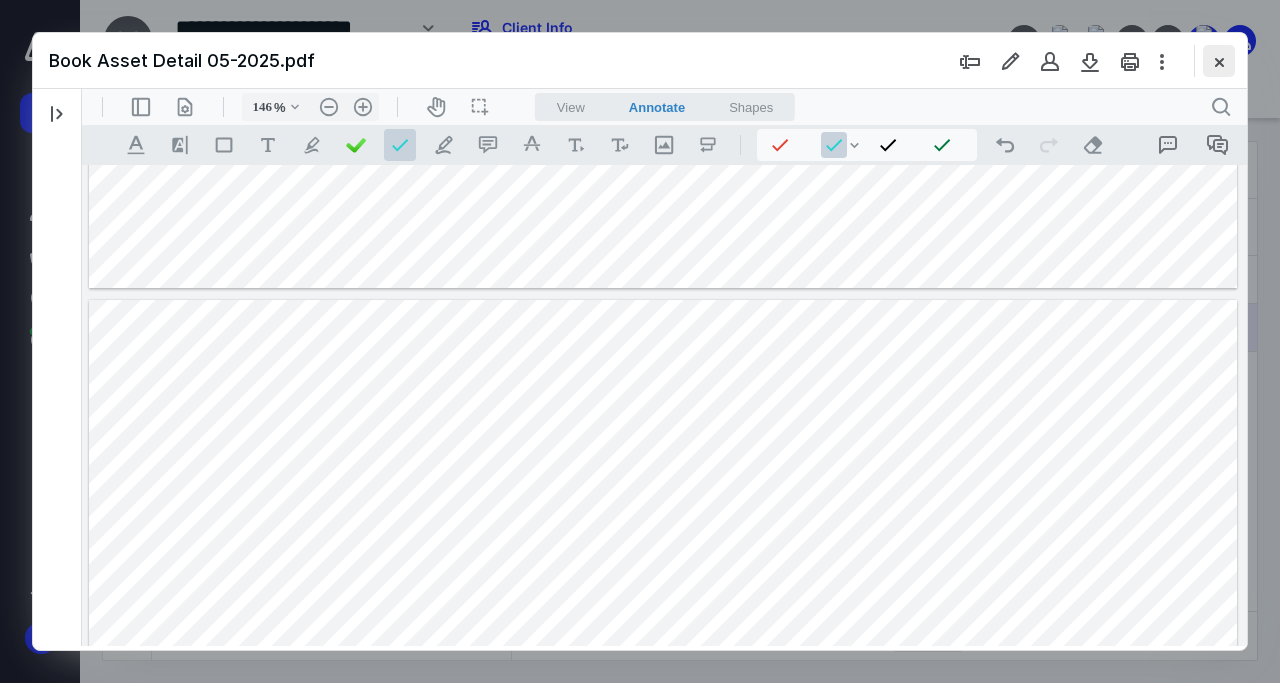 click at bounding box center (1219, 61) 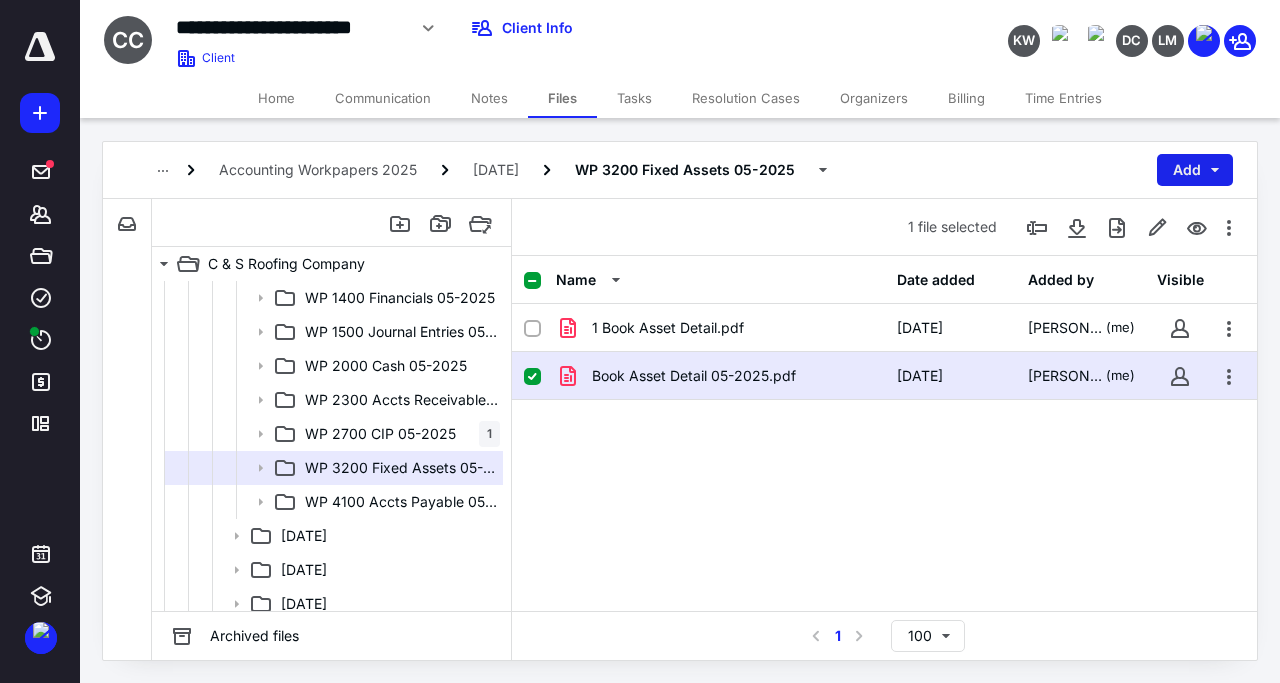 checkbox on "false" 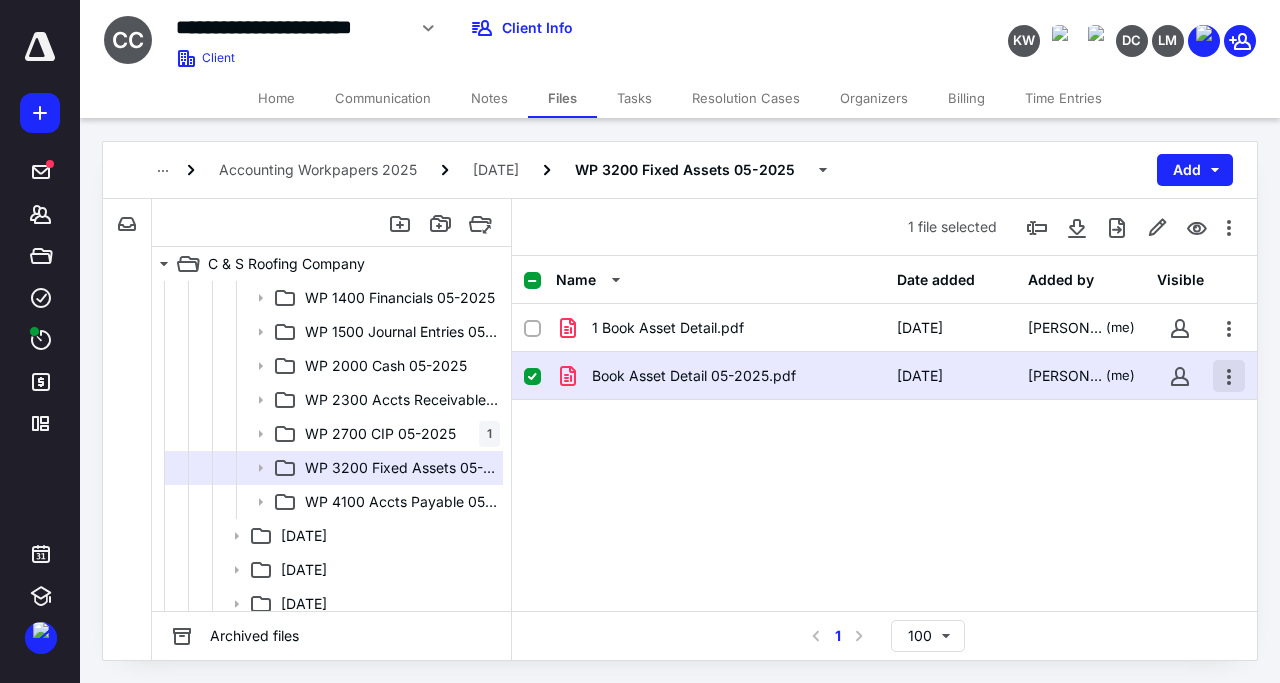 click at bounding box center [1229, 376] 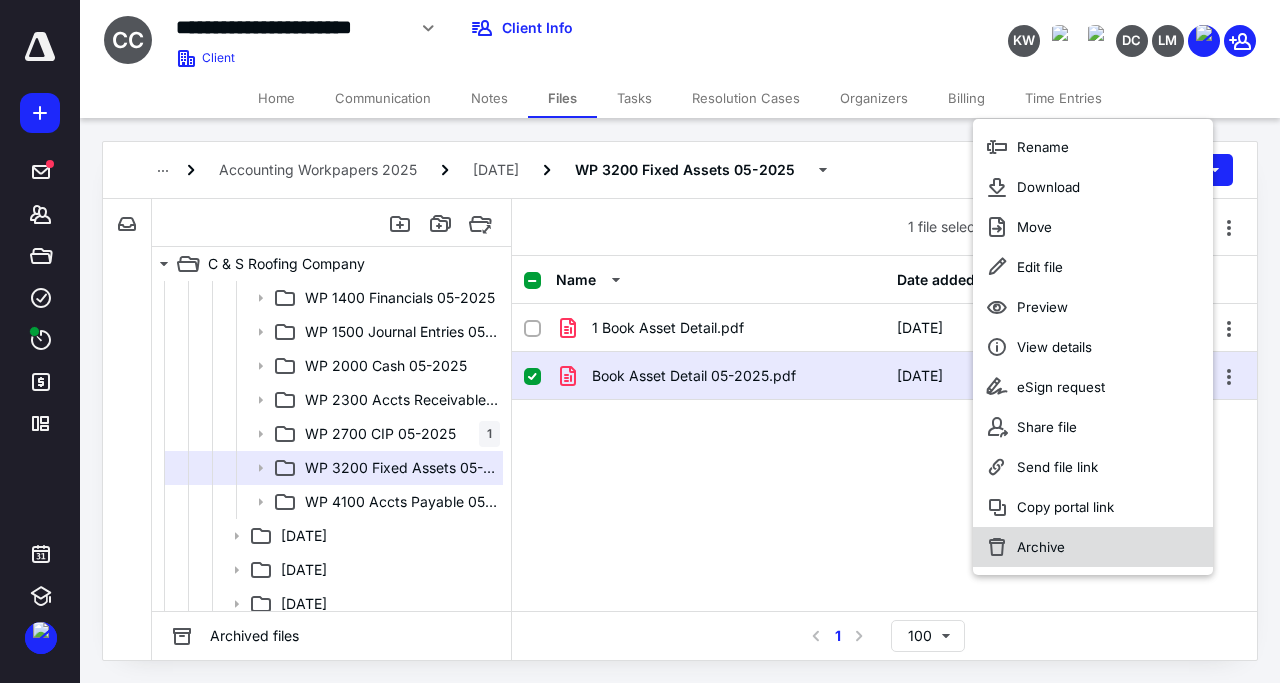 click on "Archive" at bounding box center [1093, 547] 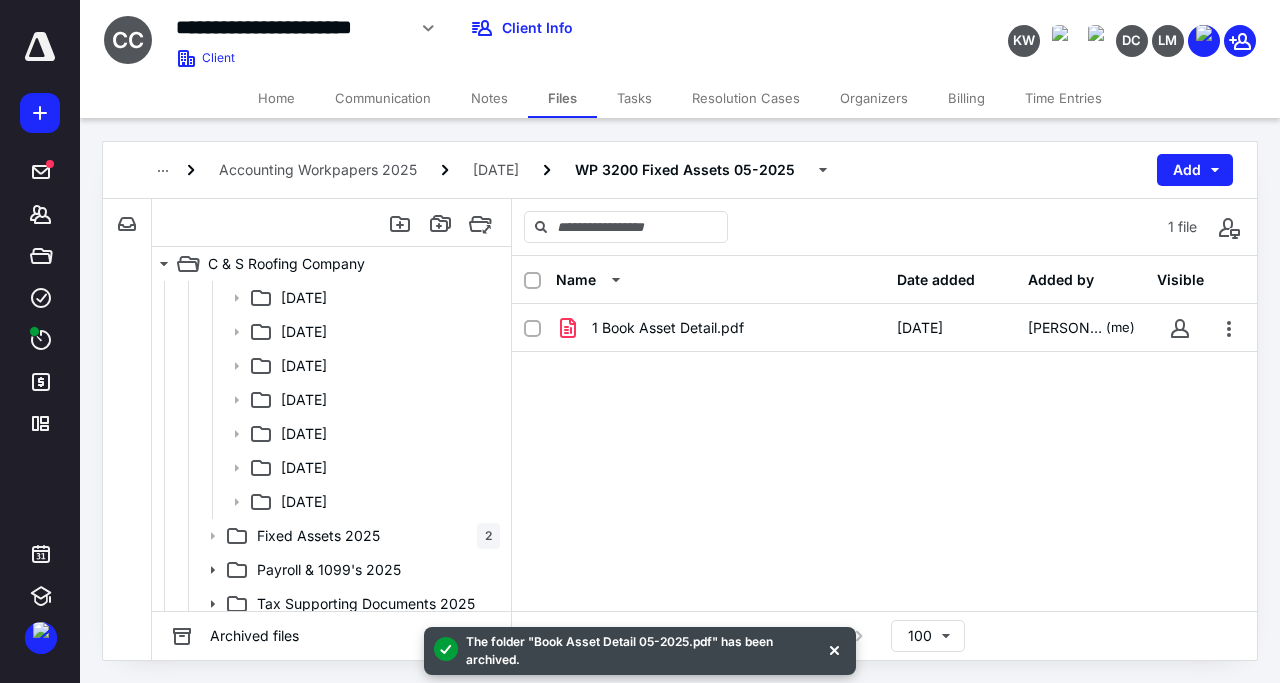 scroll, scrollTop: 782, scrollLeft: 0, axis: vertical 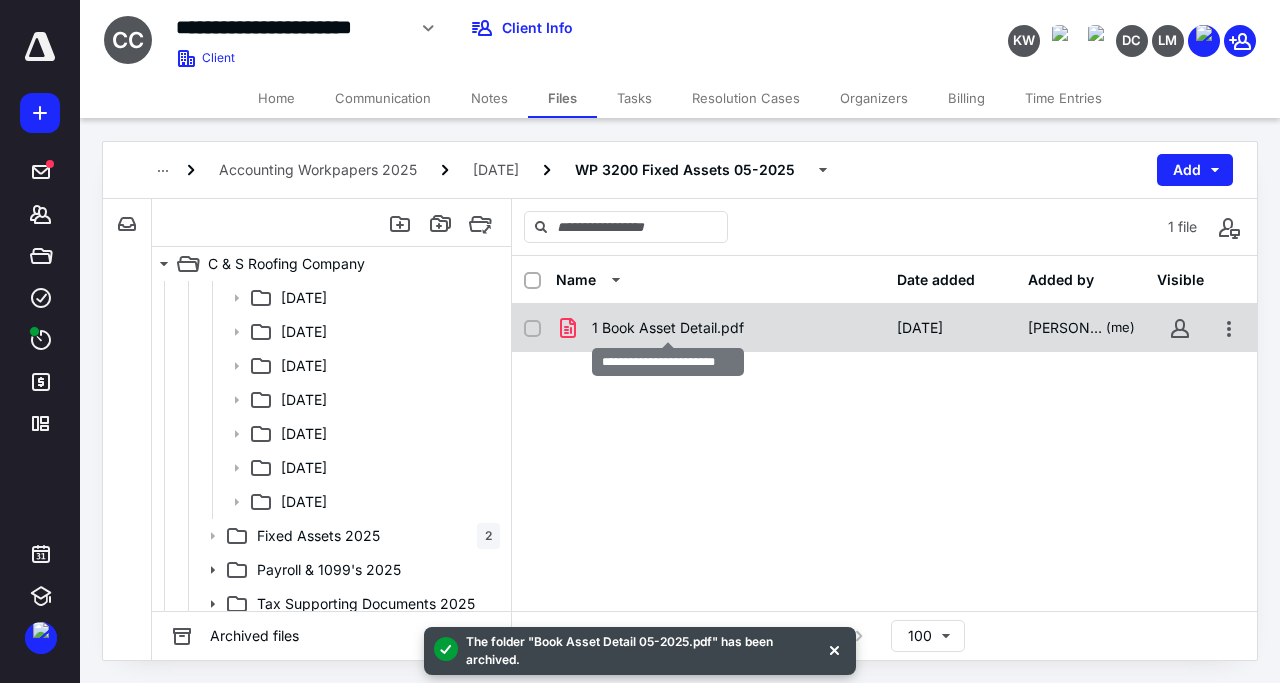 click on "1 Book Asset Detail.pdf" at bounding box center (668, 328) 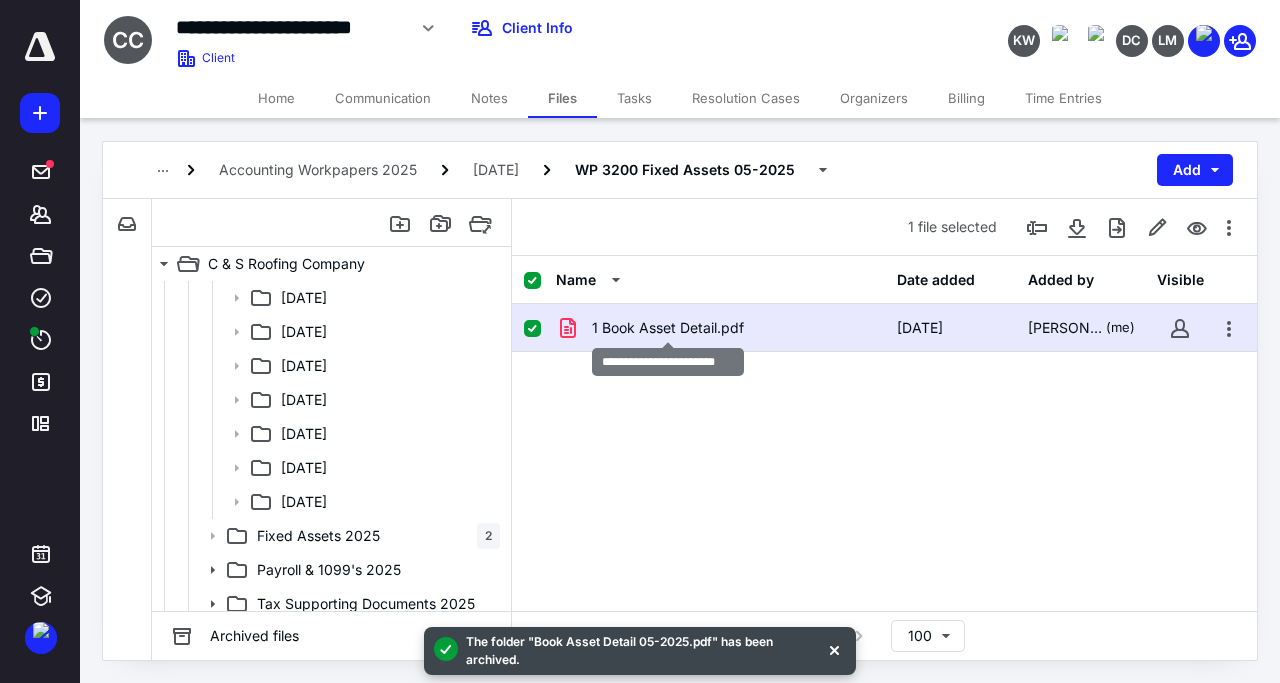click on "1 Book Asset Detail.pdf" at bounding box center [668, 328] 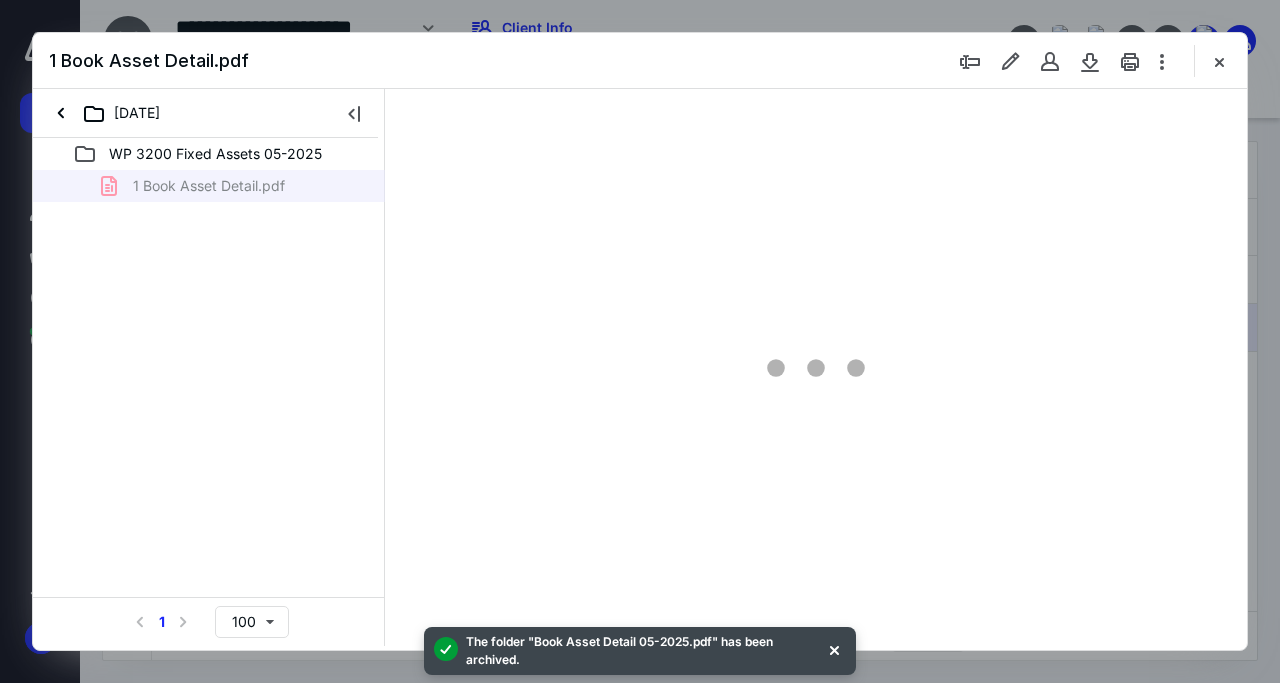 type on "108" 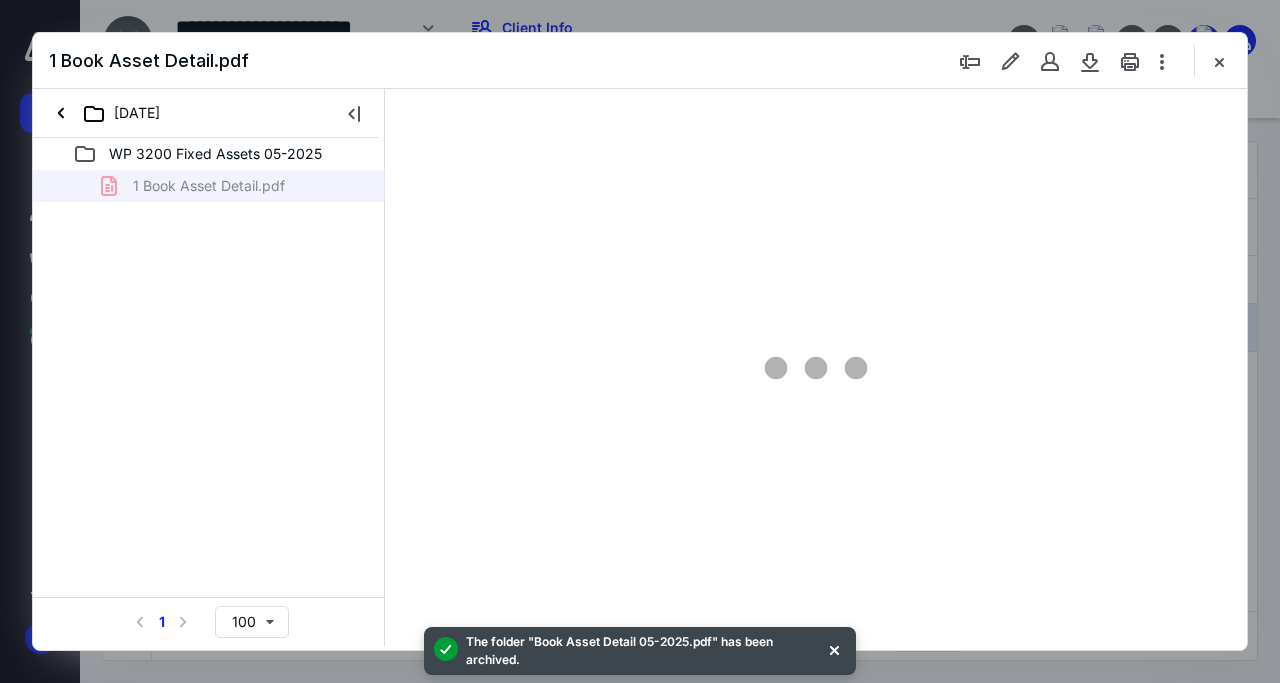 scroll, scrollTop: 0, scrollLeft: 0, axis: both 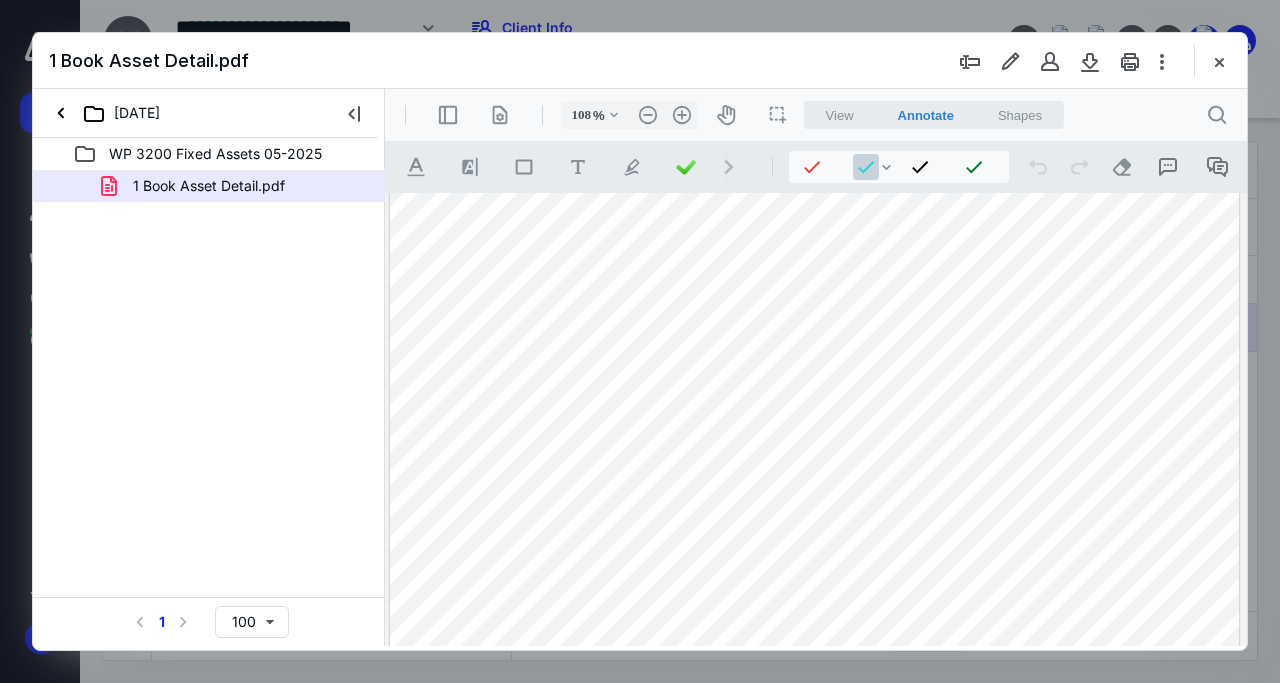 click on ".cls-1{fill:#abb0c4;} icon - chevron - right" at bounding box center [729, 167] 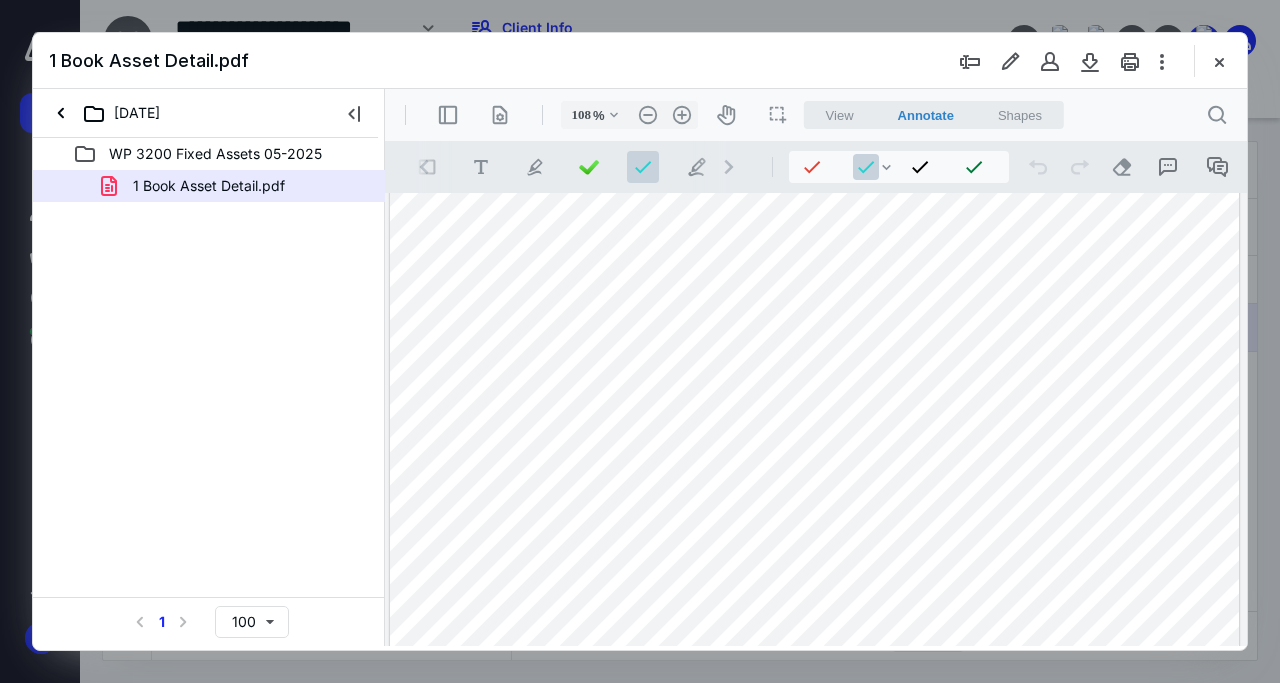 scroll, scrollTop: 0, scrollLeft: 108, axis: horizontal 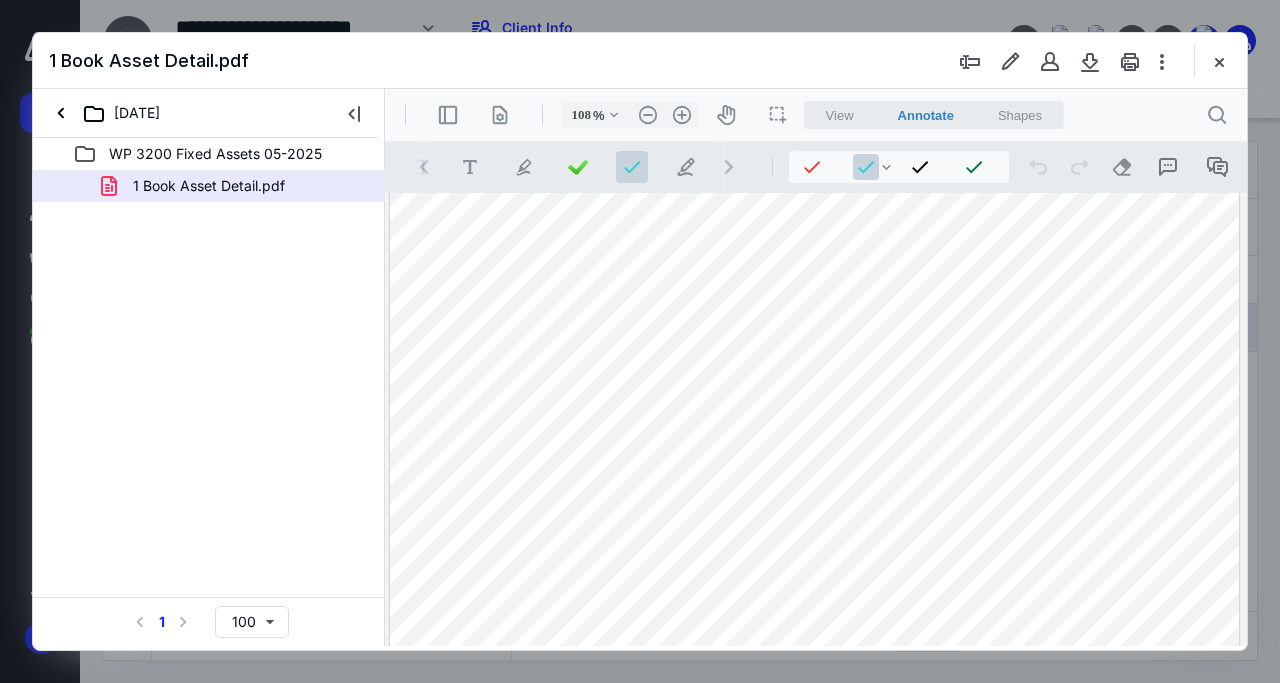 click at bounding box center (814, 417) 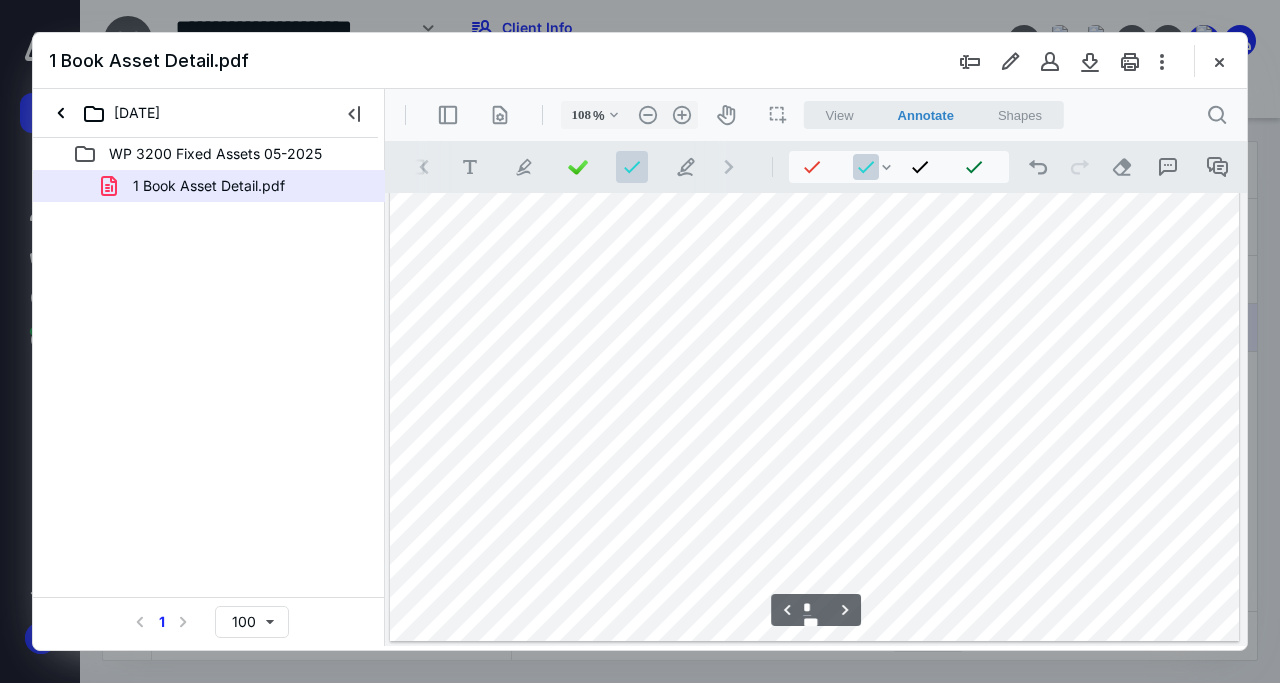 scroll, scrollTop: 1452, scrollLeft: 0, axis: vertical 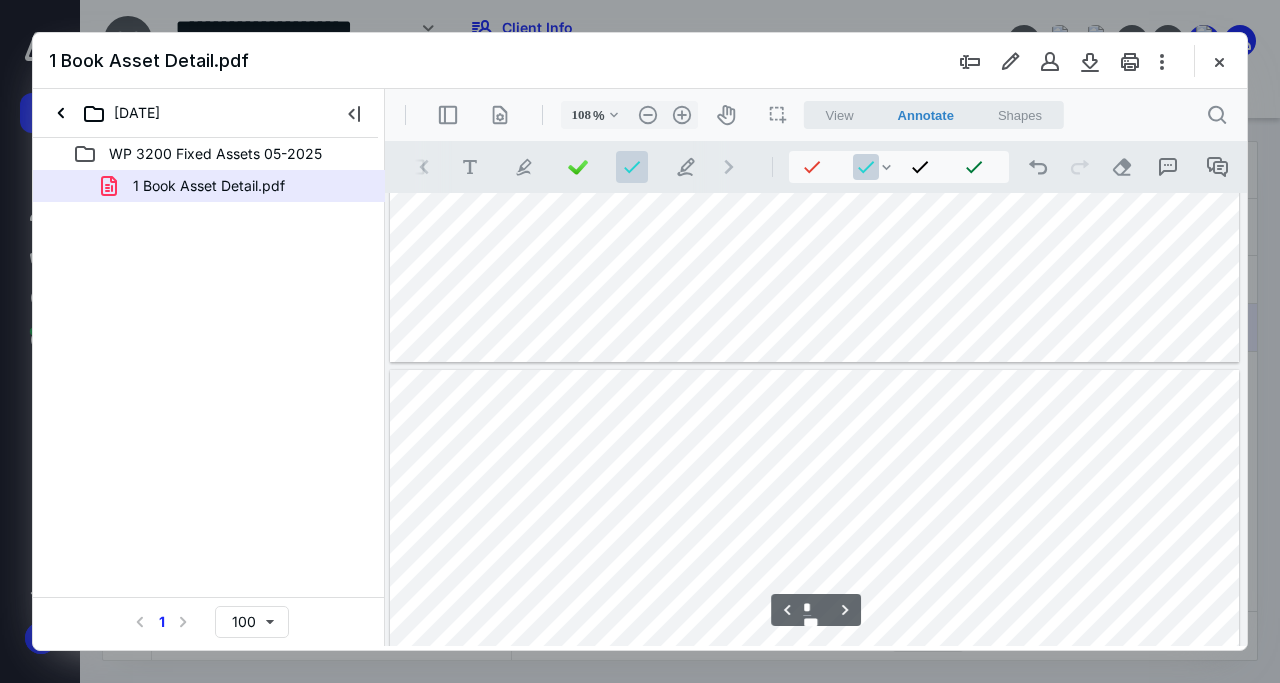 type on "*" 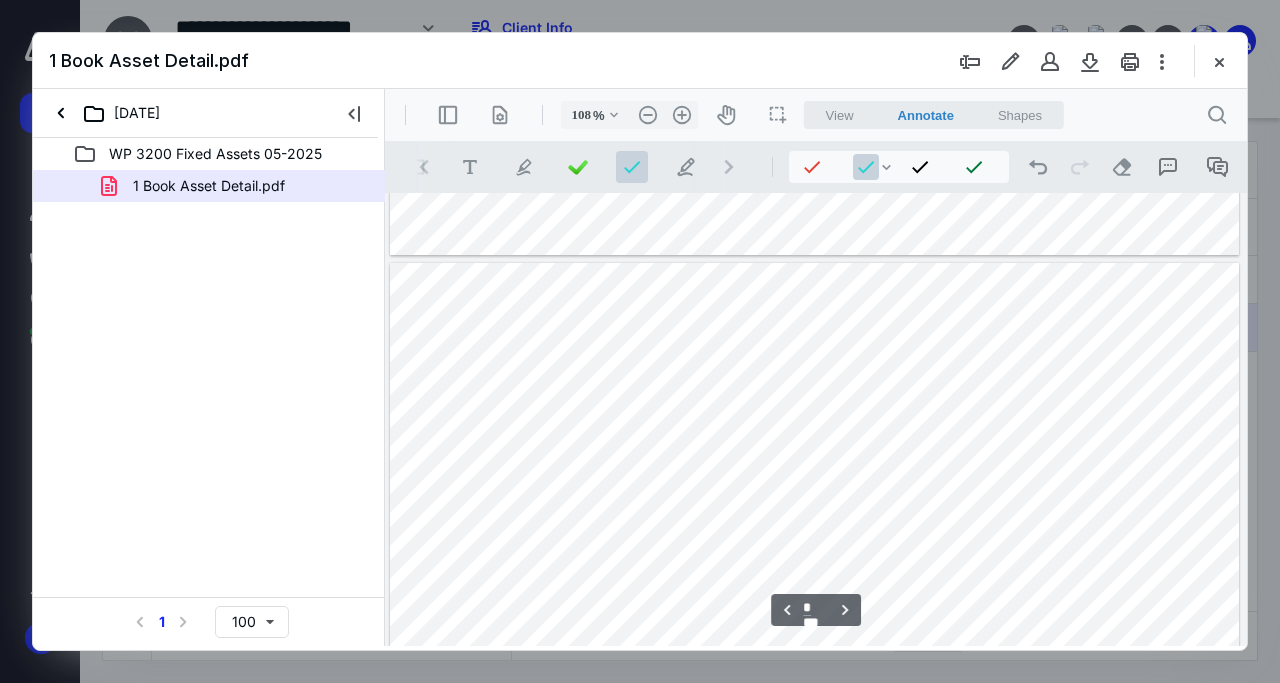 scroll, scrollTop: 1260, scrollLeft: 0, axis: vertical 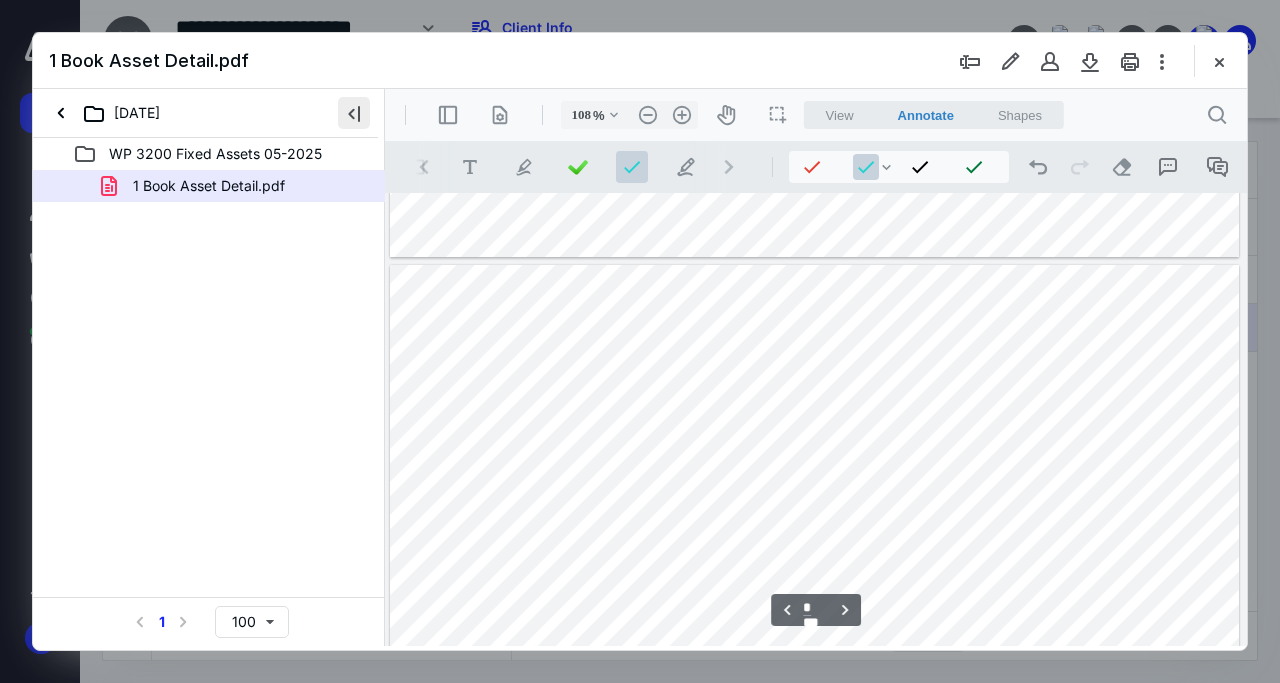 click at bounding box center (354, 113) 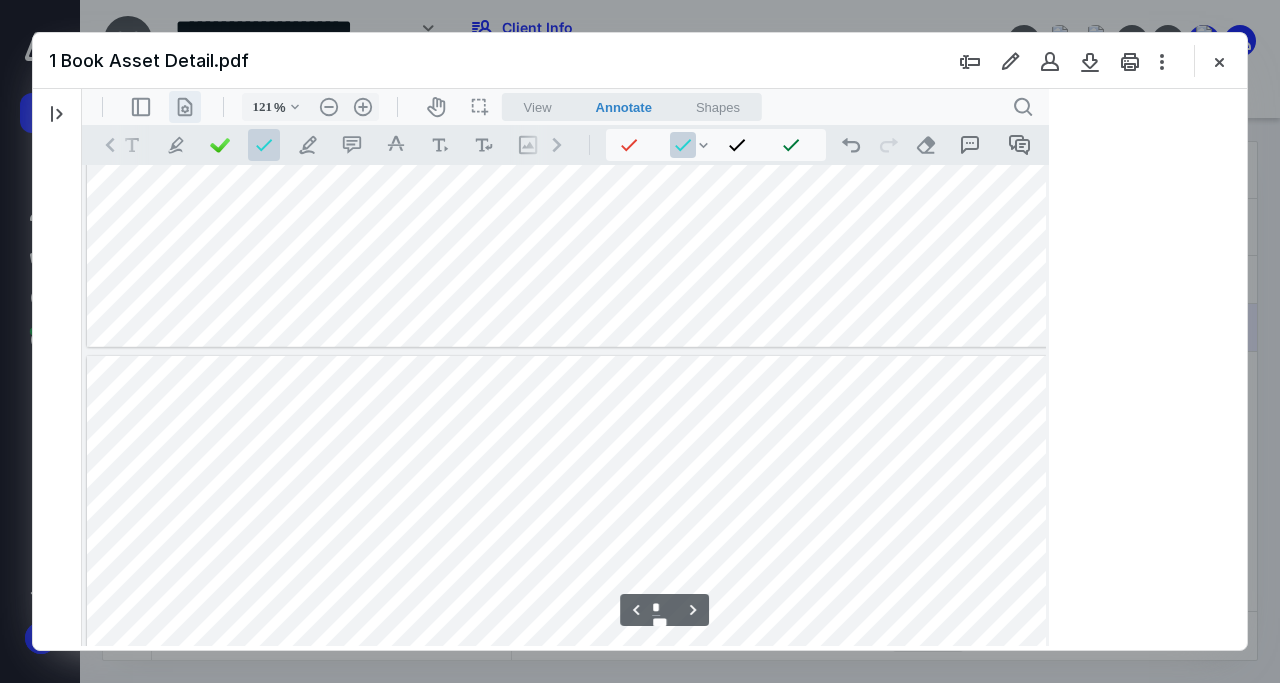 scroll, scrollTop: 1459, scrollLeft: 0, axis: vertical 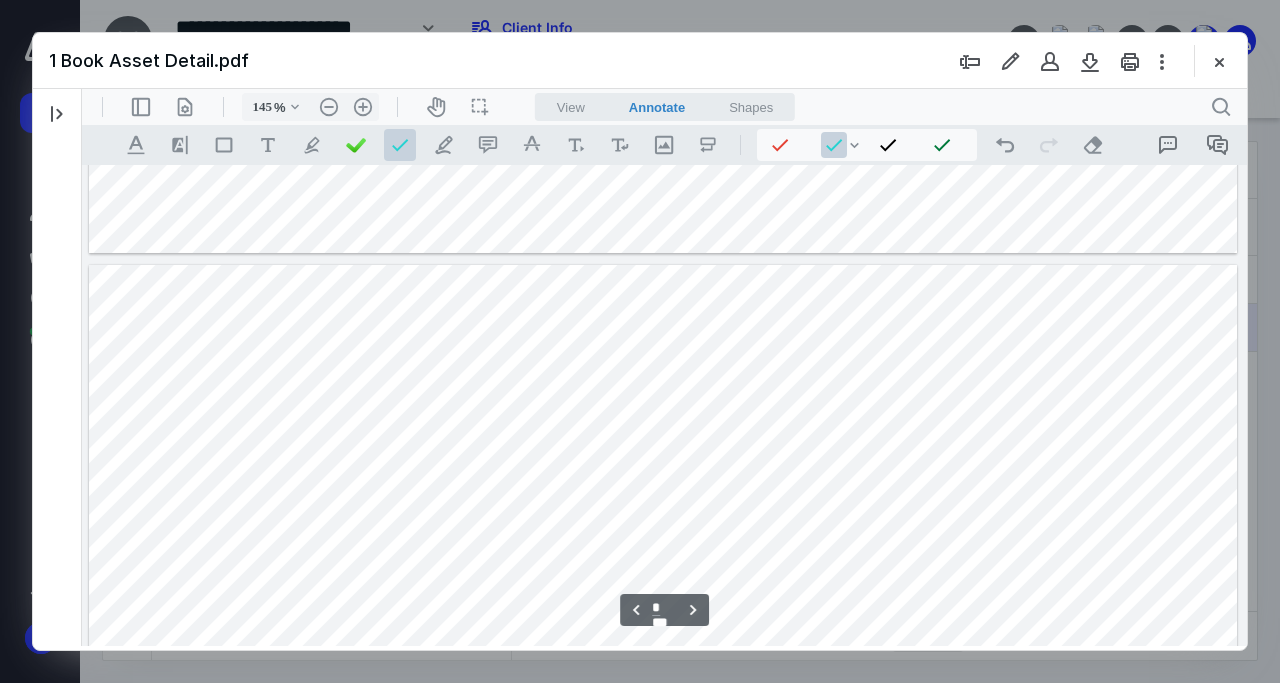 type on "146" 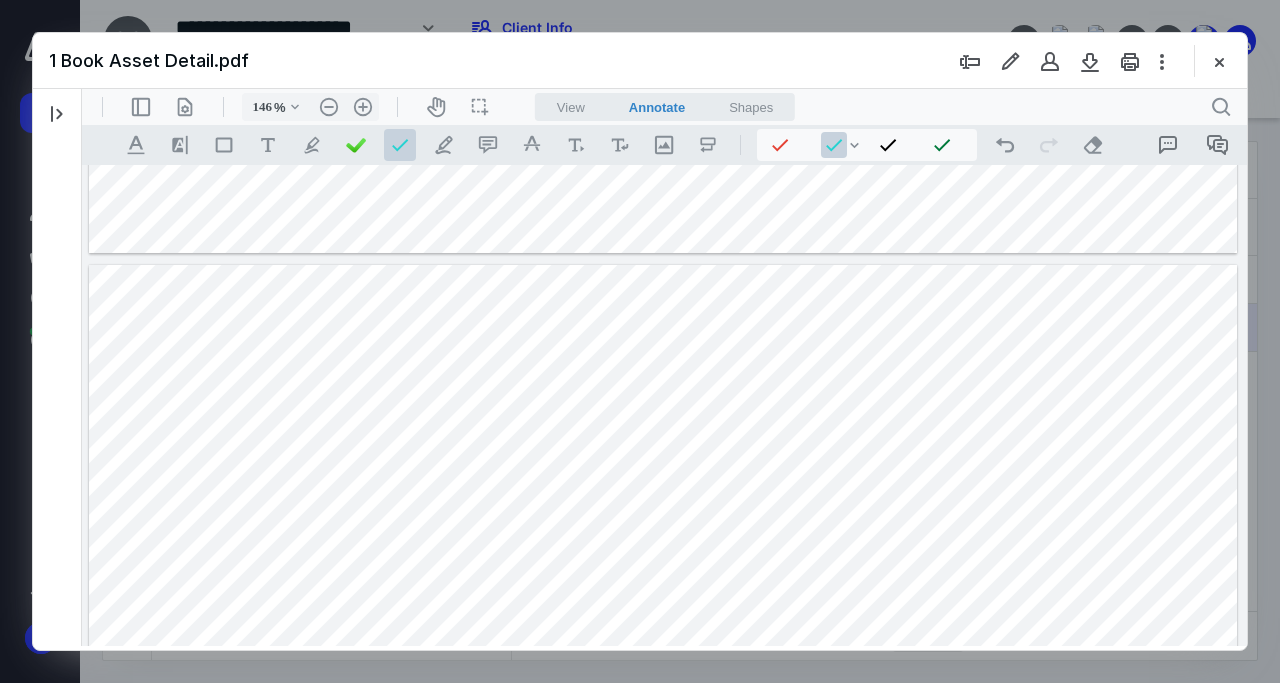 click at bounding box center (663, 709) 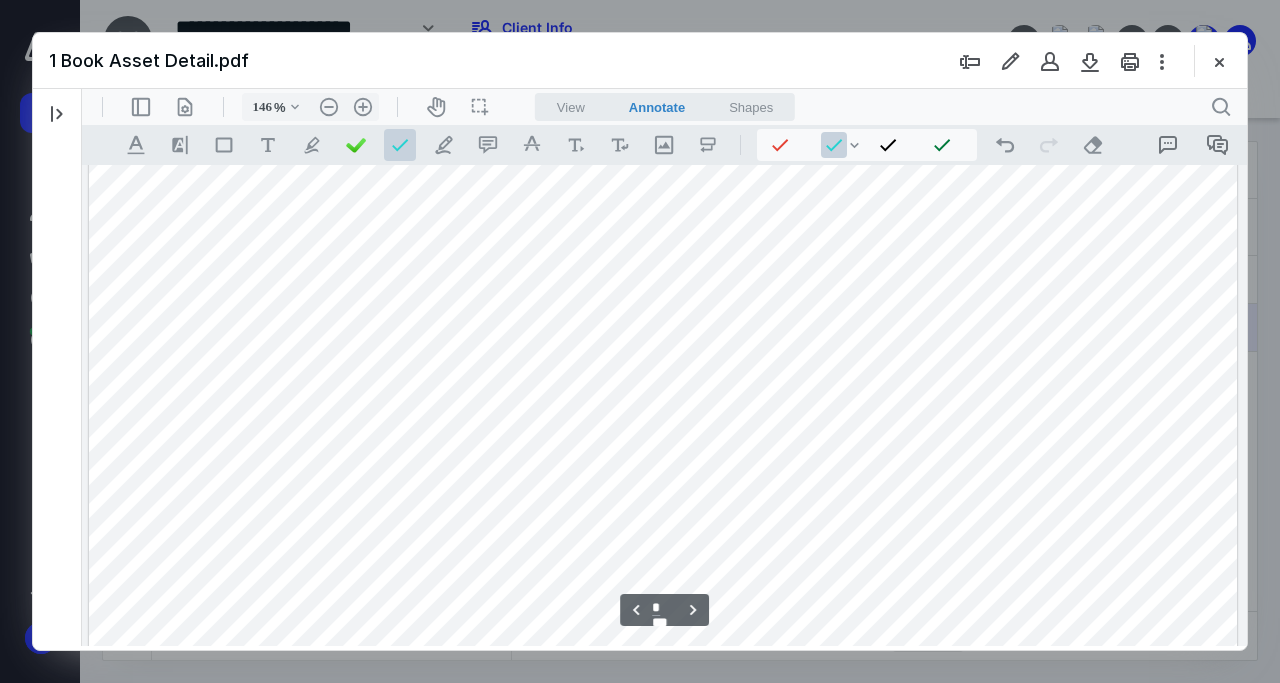 scroll, scrollTop: 1896, scrollLeft: 0, axis: vertical 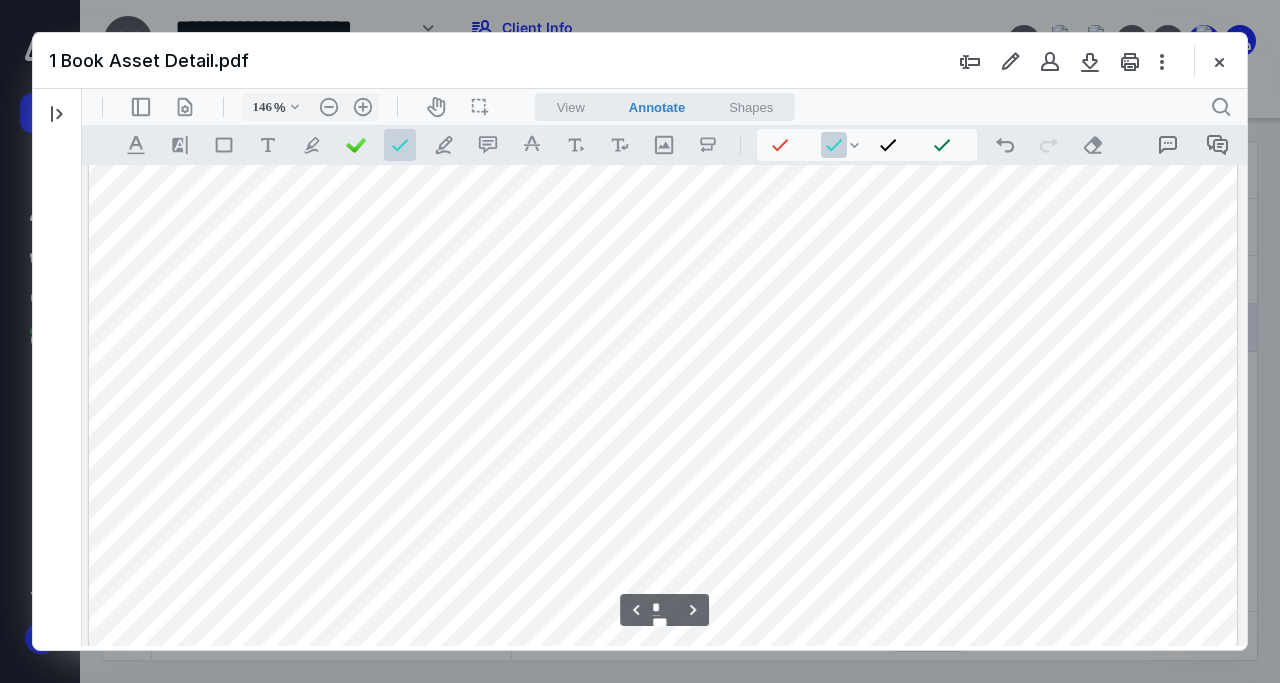 click at bounding box center (663, 517) 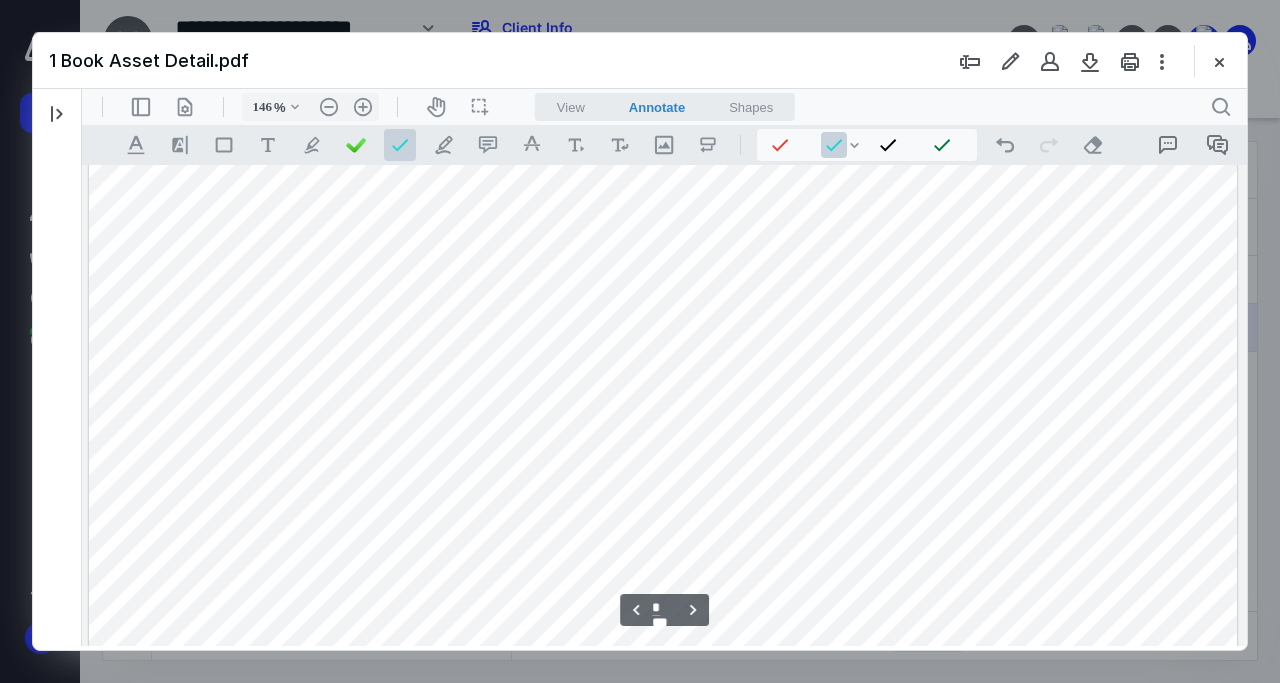 click at bounding box center [663, 325] 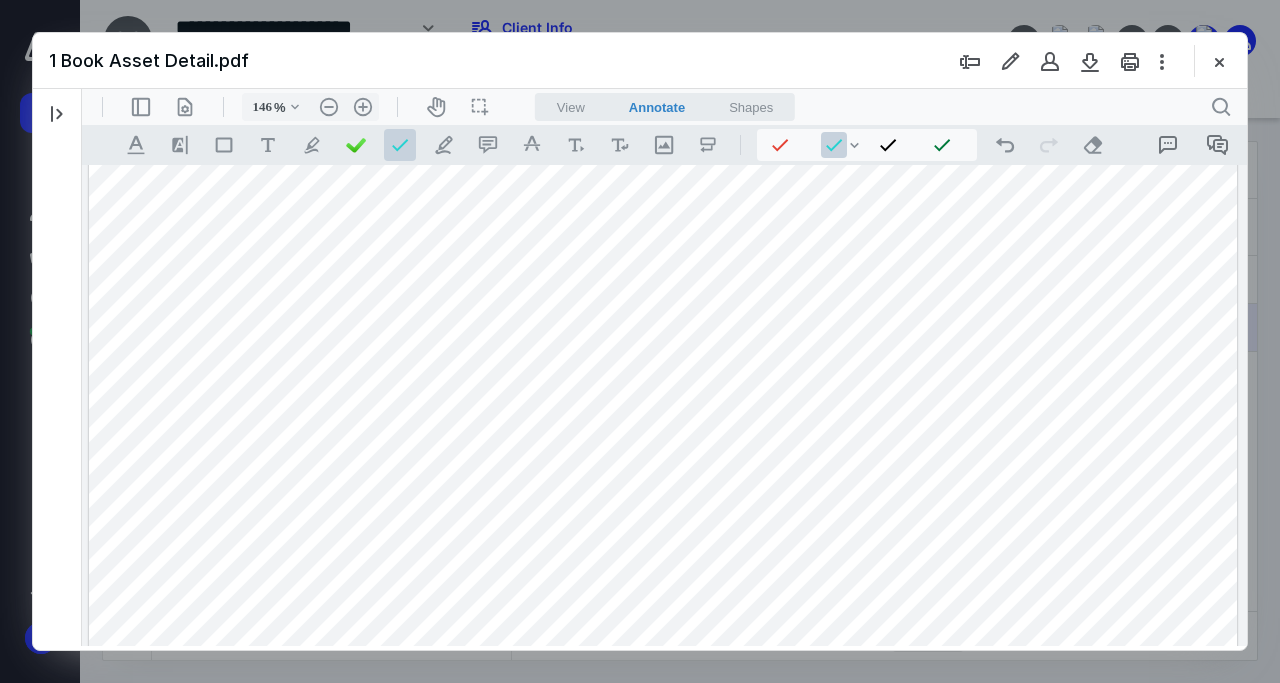 click at bounding box center (663, 325) 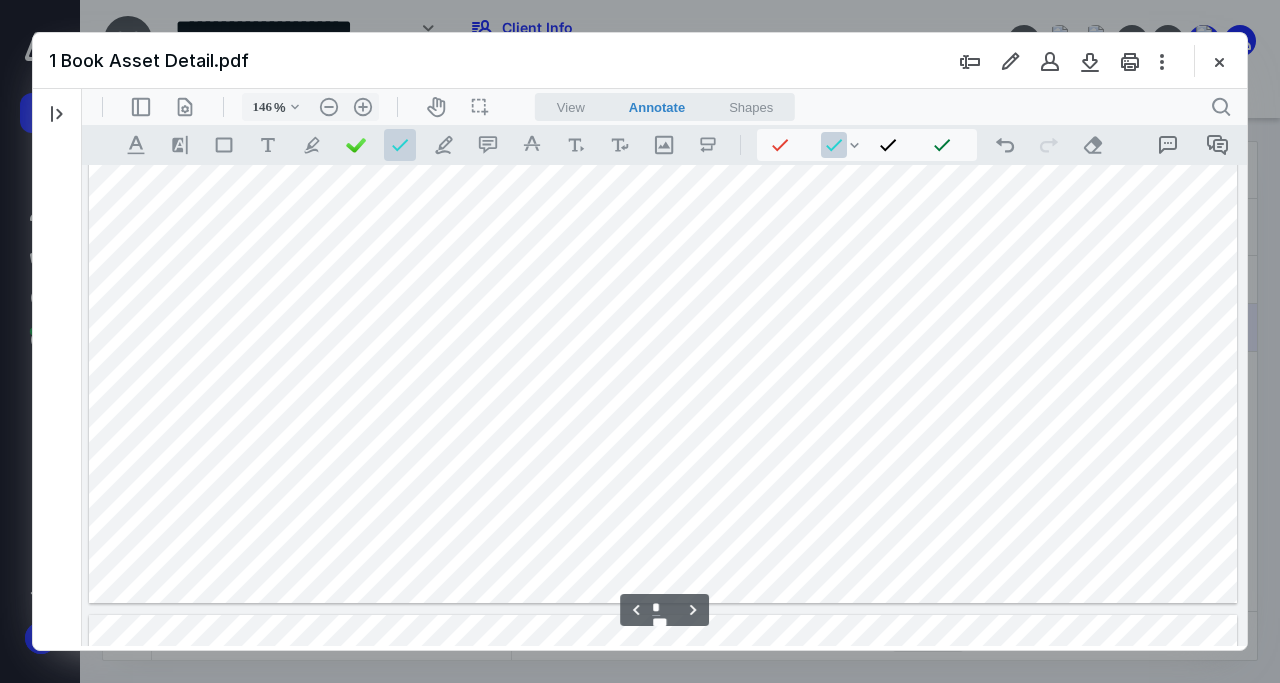 type on "*" 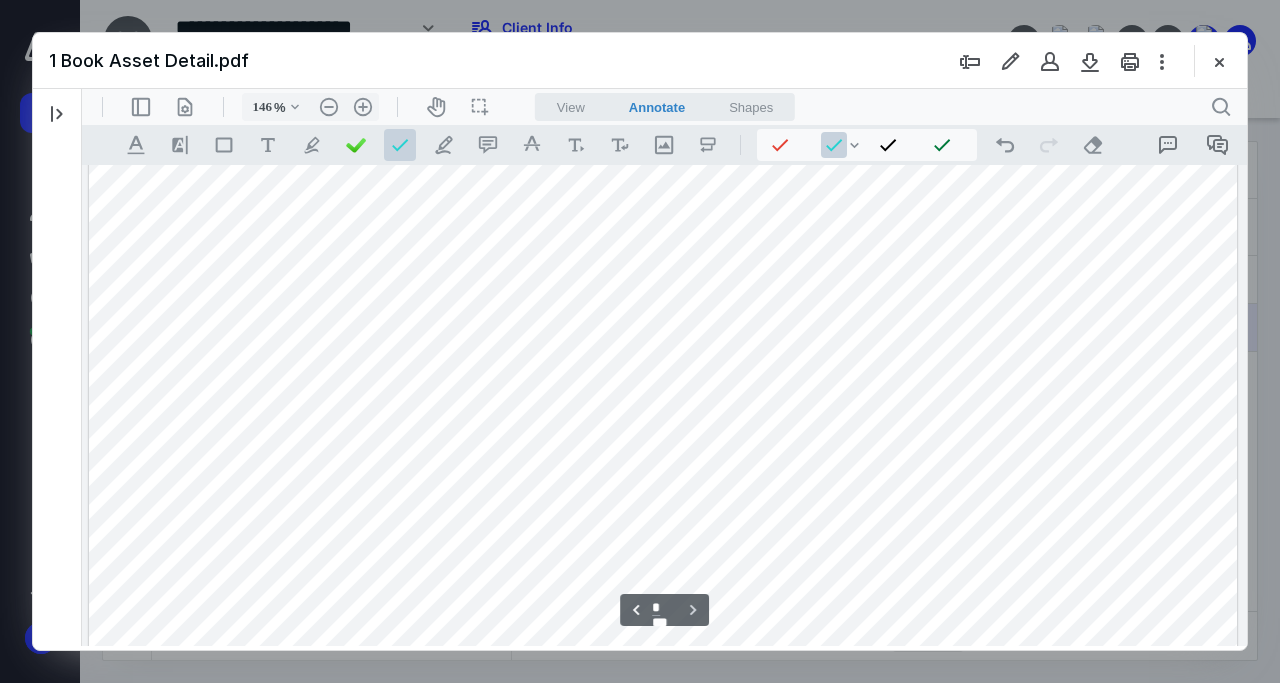 scroll, scrollTop: 3115, scrollLeft: 0, axis: vertical 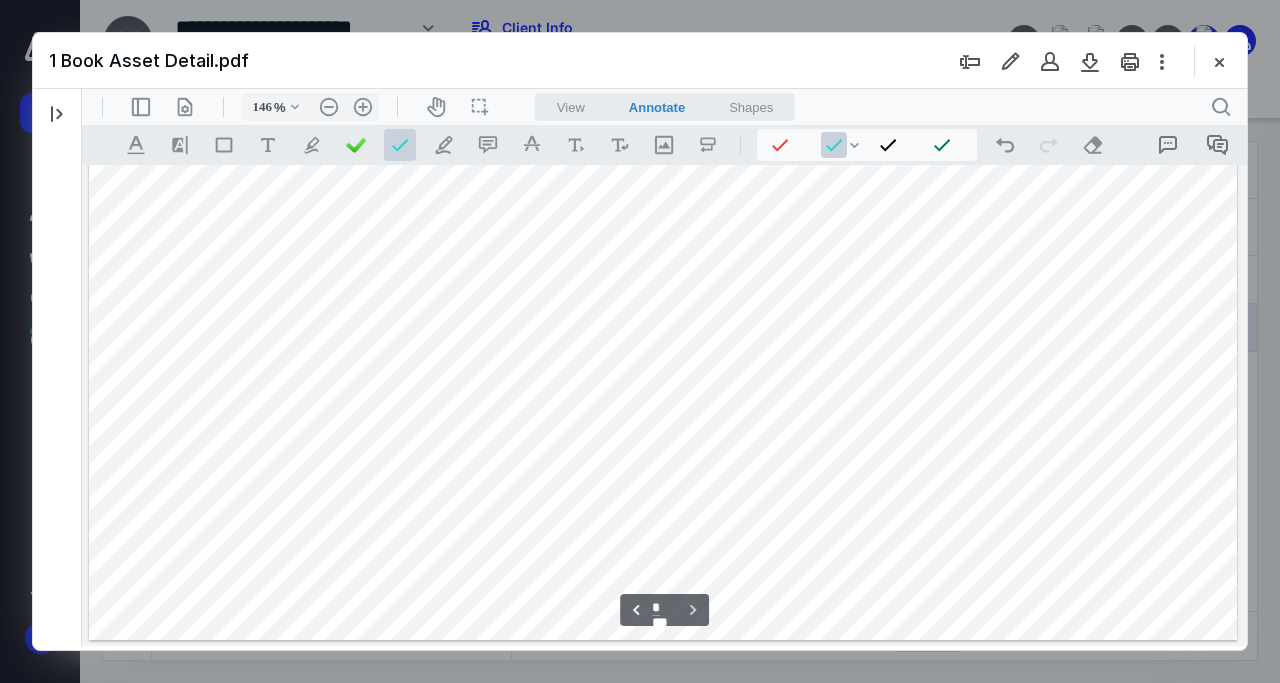 click at bounding box center (663, 197) 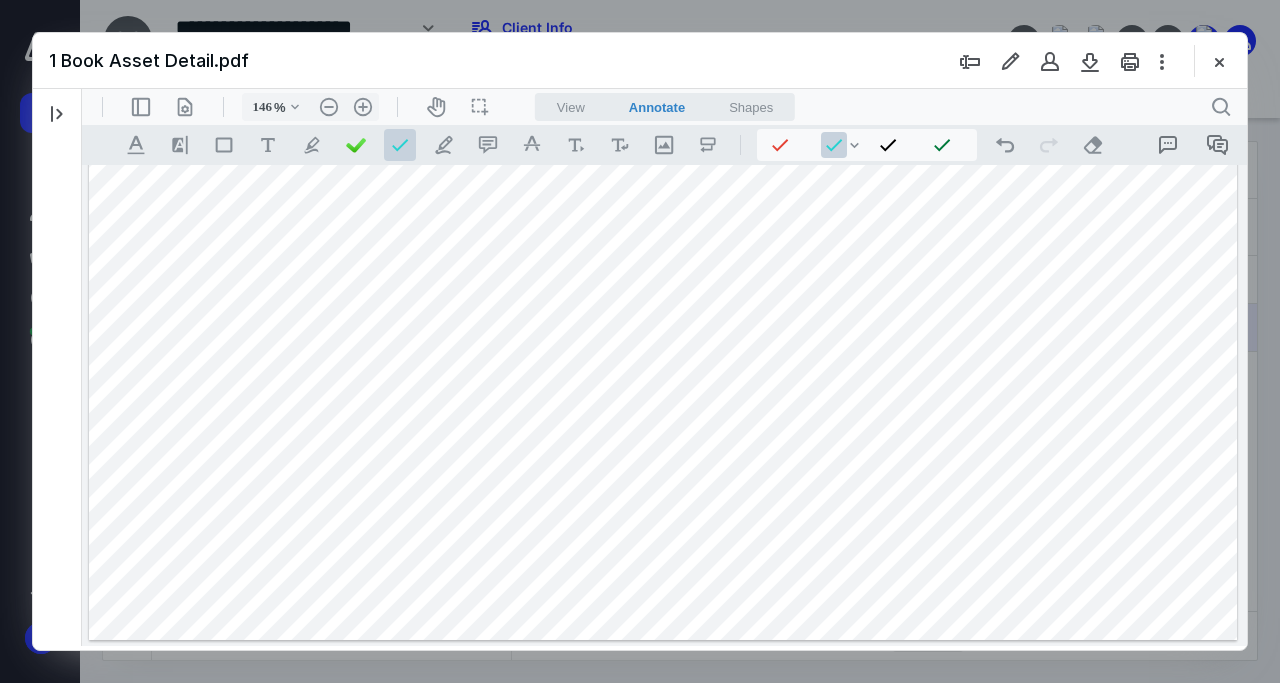 click at bounding box center [663, 197] 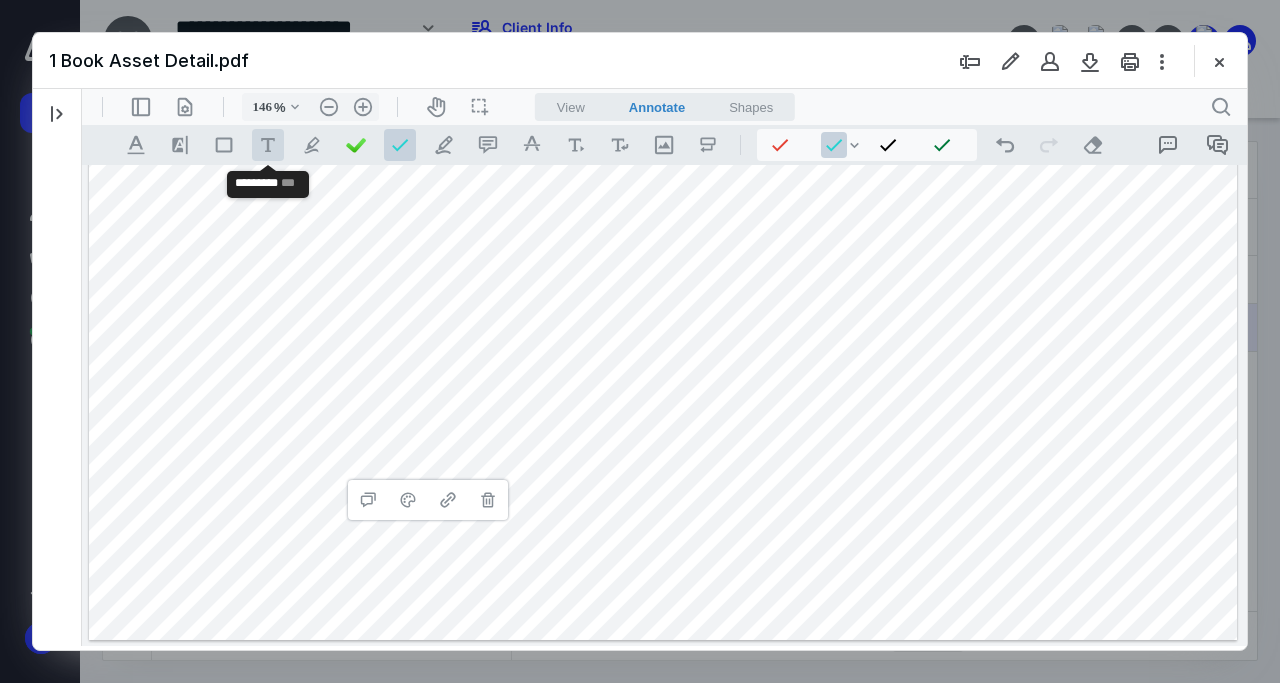 click on ".cls-1{fill:#abb0c4;} icon - tool - text - free text" at bounding box center (268, 145) 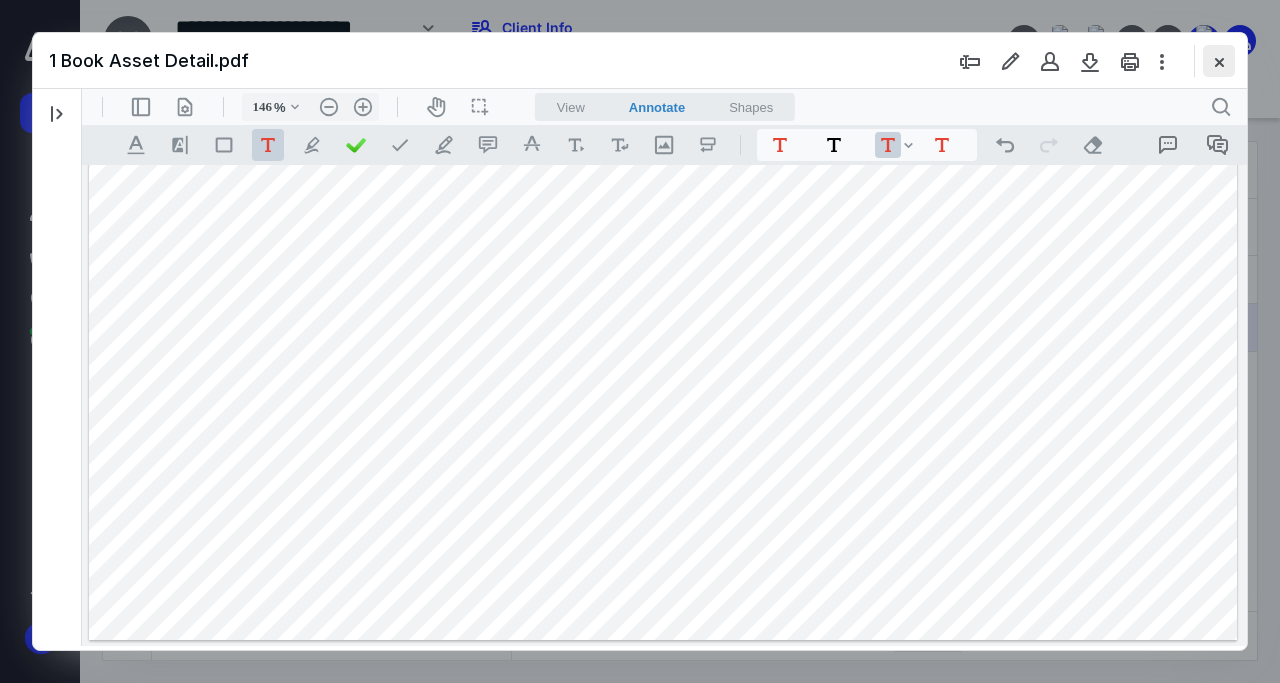 click at bounding box center (1219, 61) 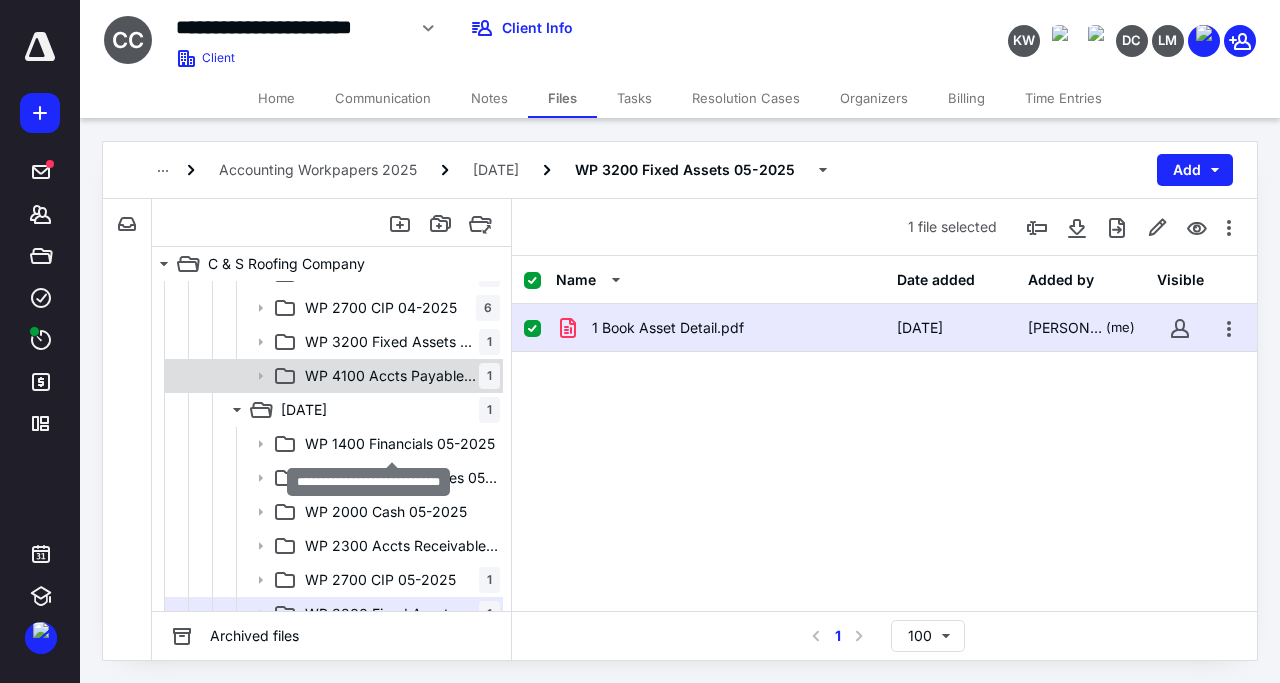 scroll, scrollTop: 444, scrollLeft: 0, axis: vertical 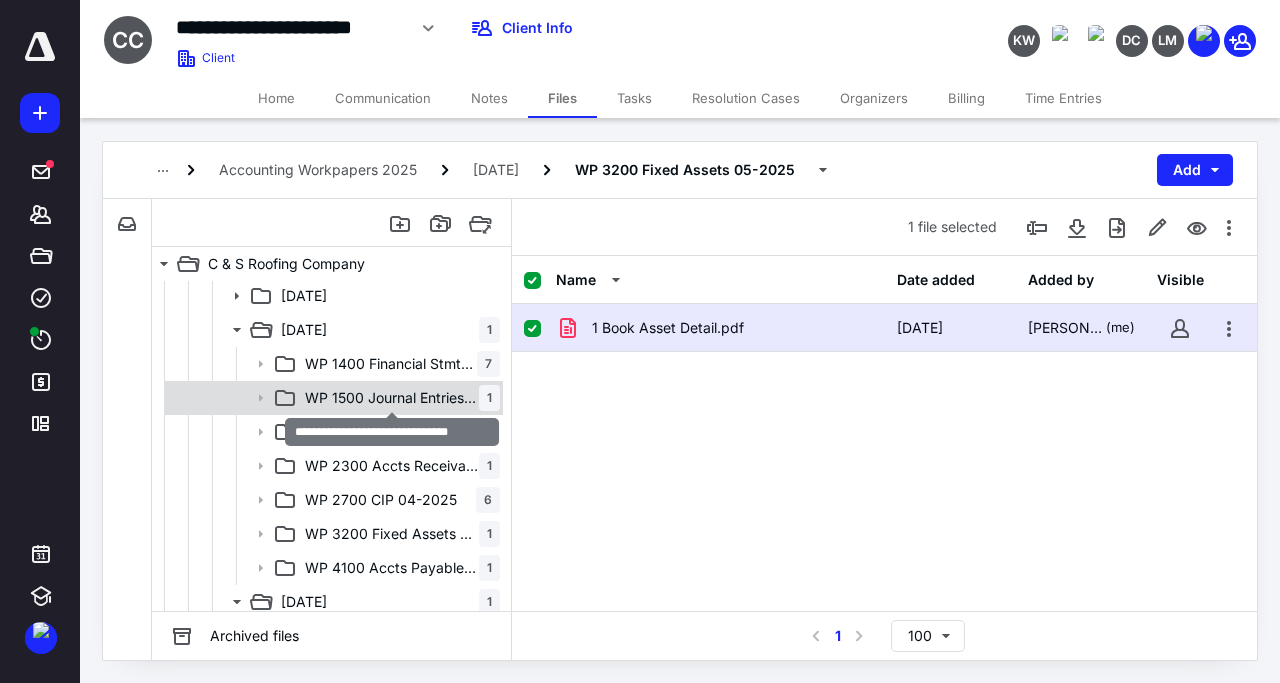 click on "WP 1500 Journal Entries 04-2025" at bounding box center (392, 398) 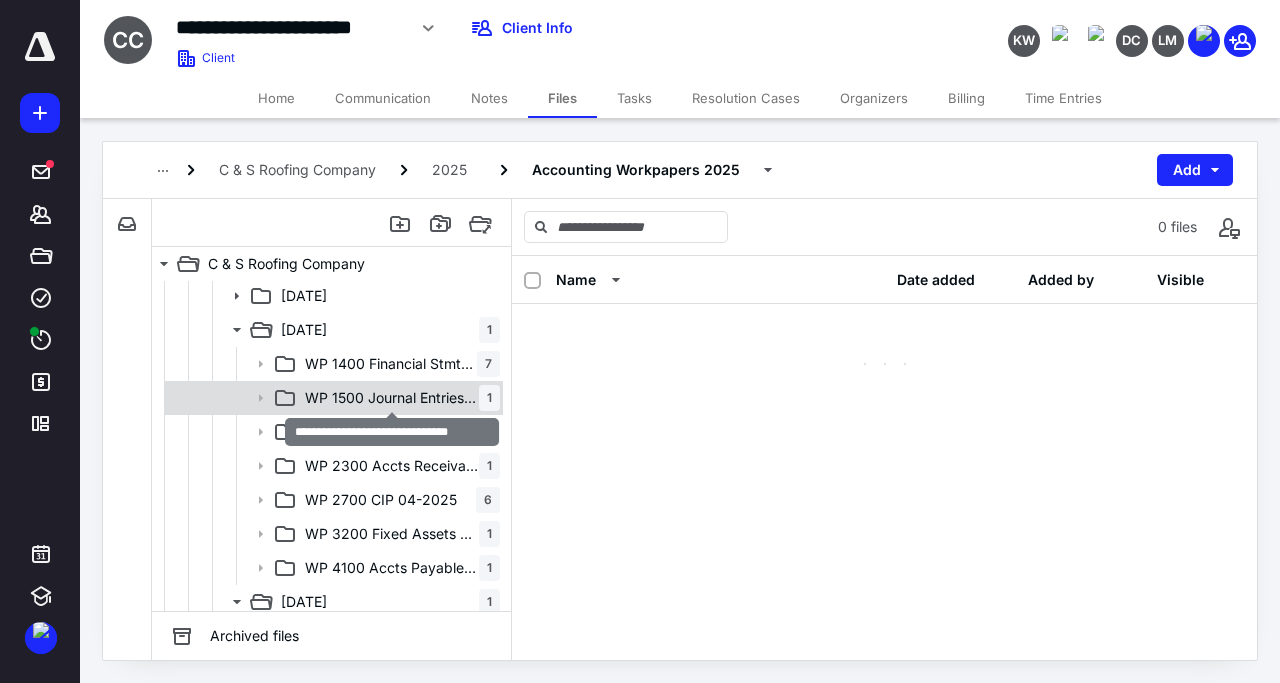 click on "WP 1500 Journal Entries 04-2025" at bounding box center [392, 398] 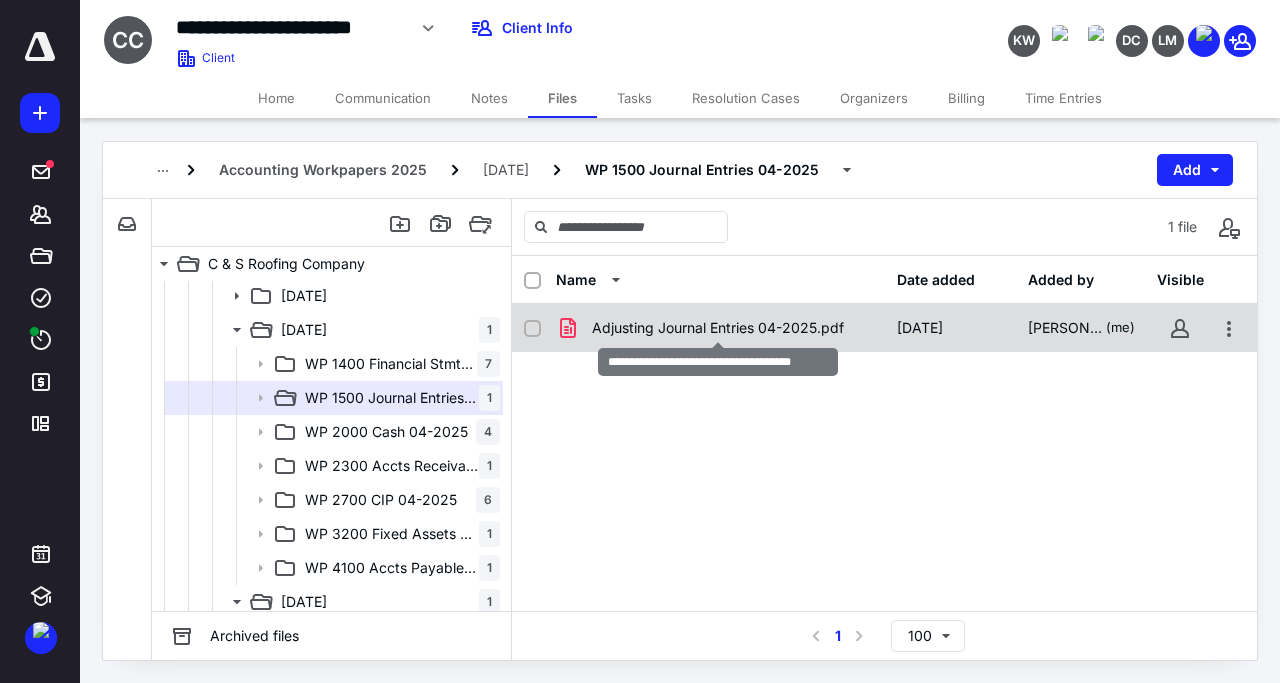 click on "Adjusting Journal Entries 04-2025.pdf" at bounding box center (718, 328) 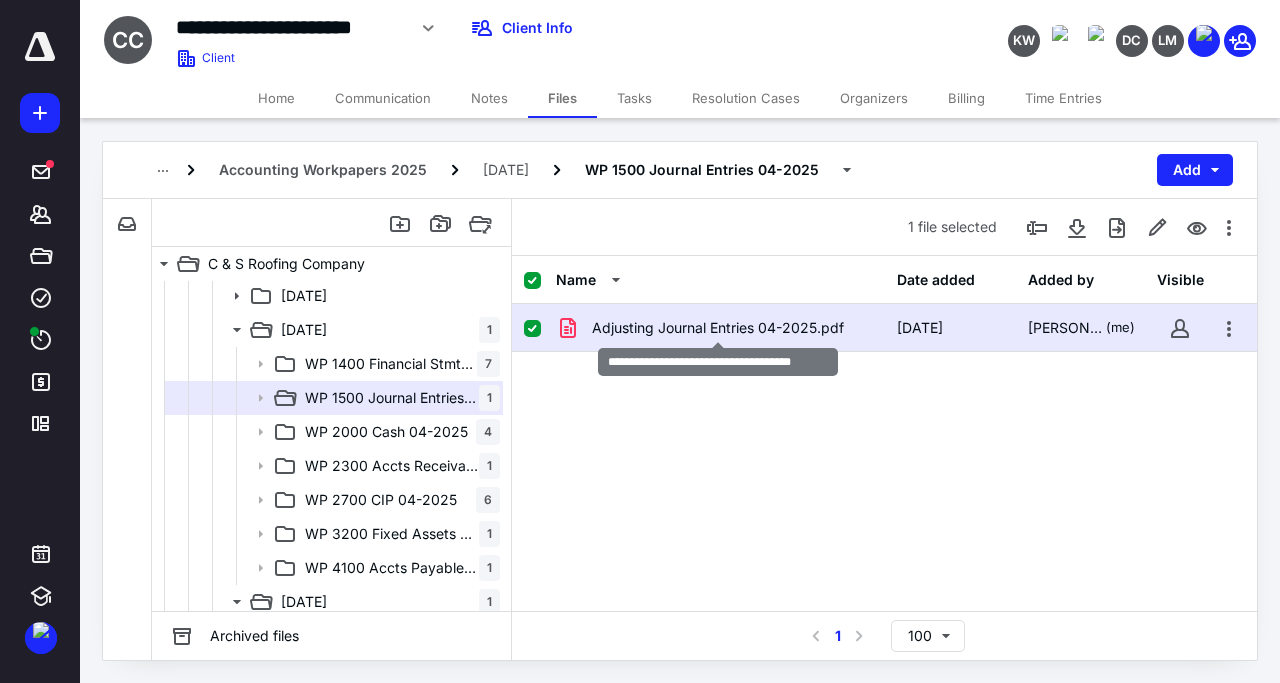 click on "Adjusting Journal Entries 04-2025.pdf" at bounding box center (718, 328) 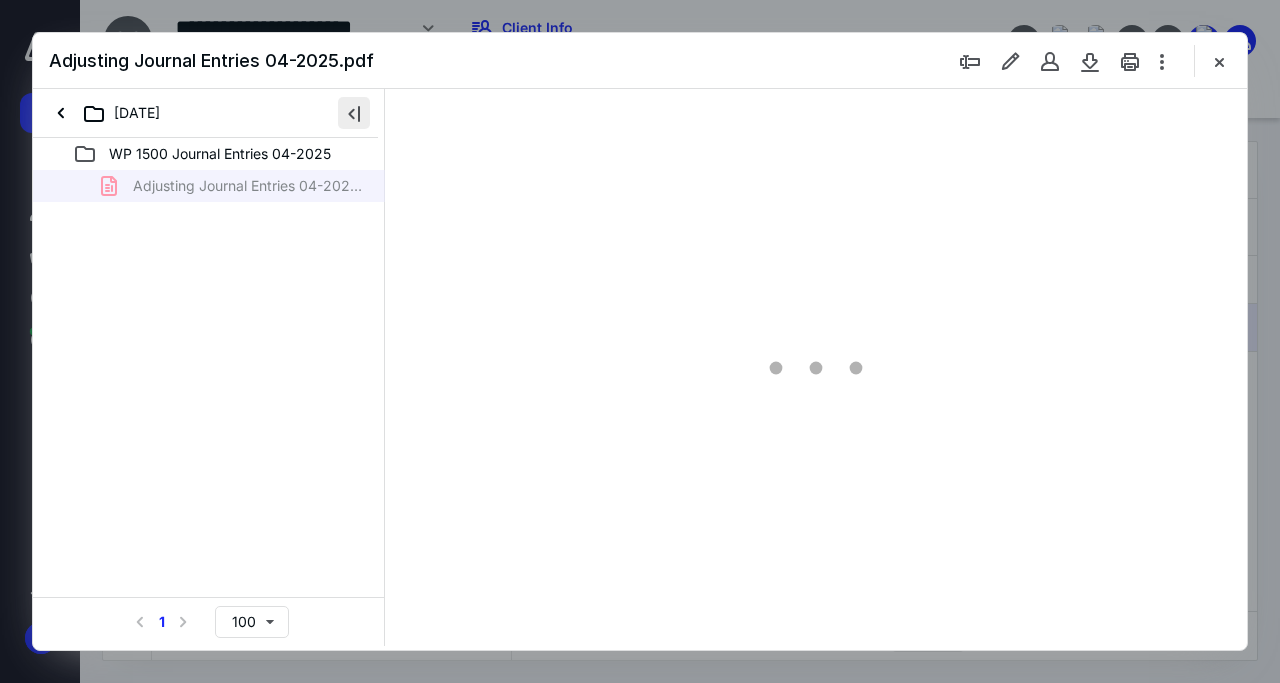 scroll, scrollTop: 0, scrollLeft: 0, axis: both 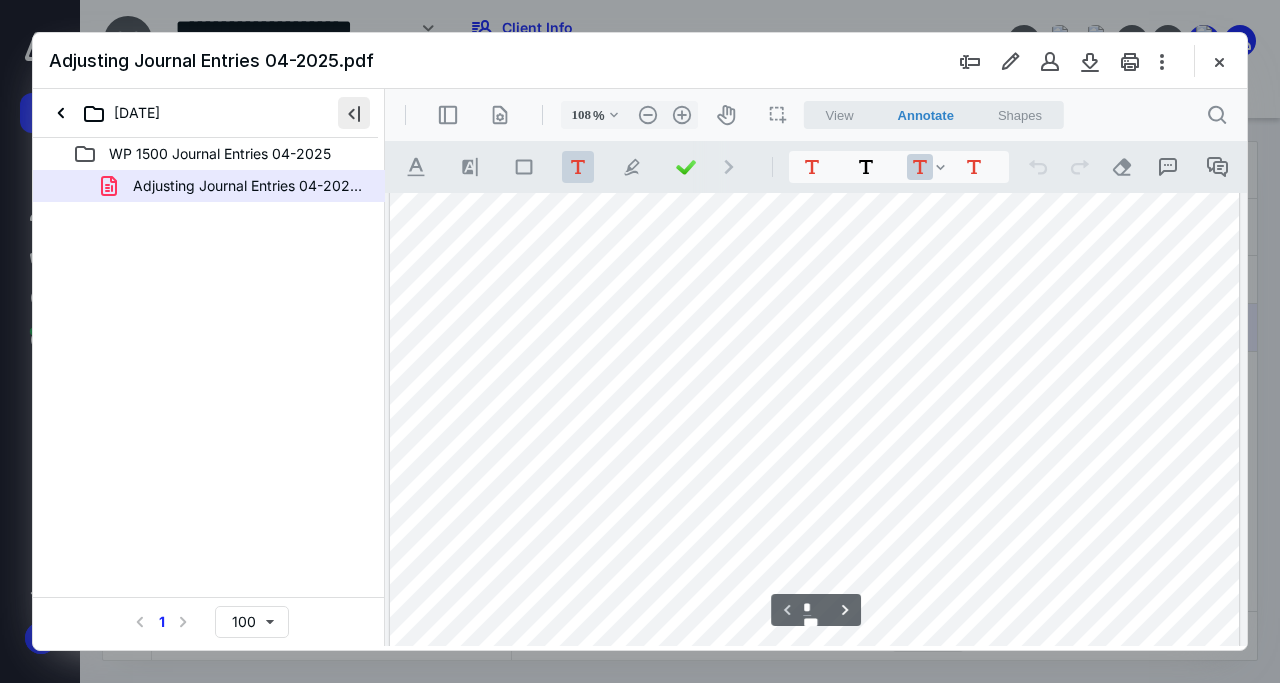 click at bounding box center [354, 113] 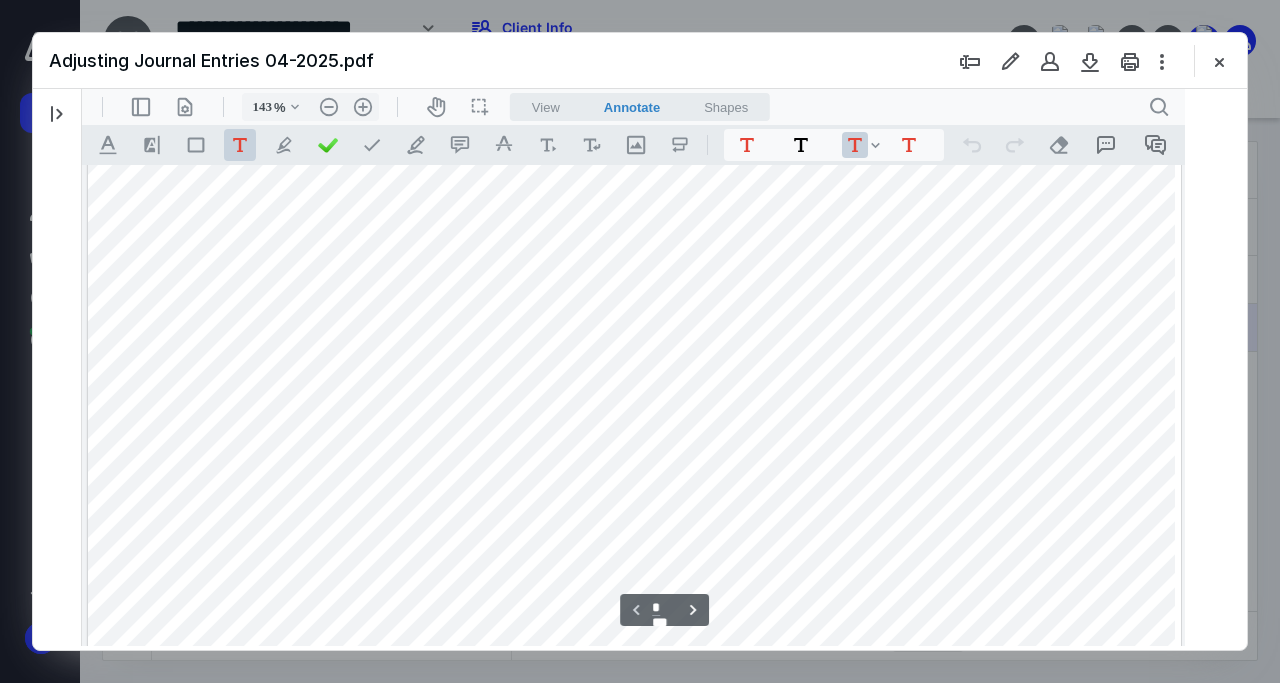 scroll, scrollTop: 82, scrollLeft: 0, axis: vertical 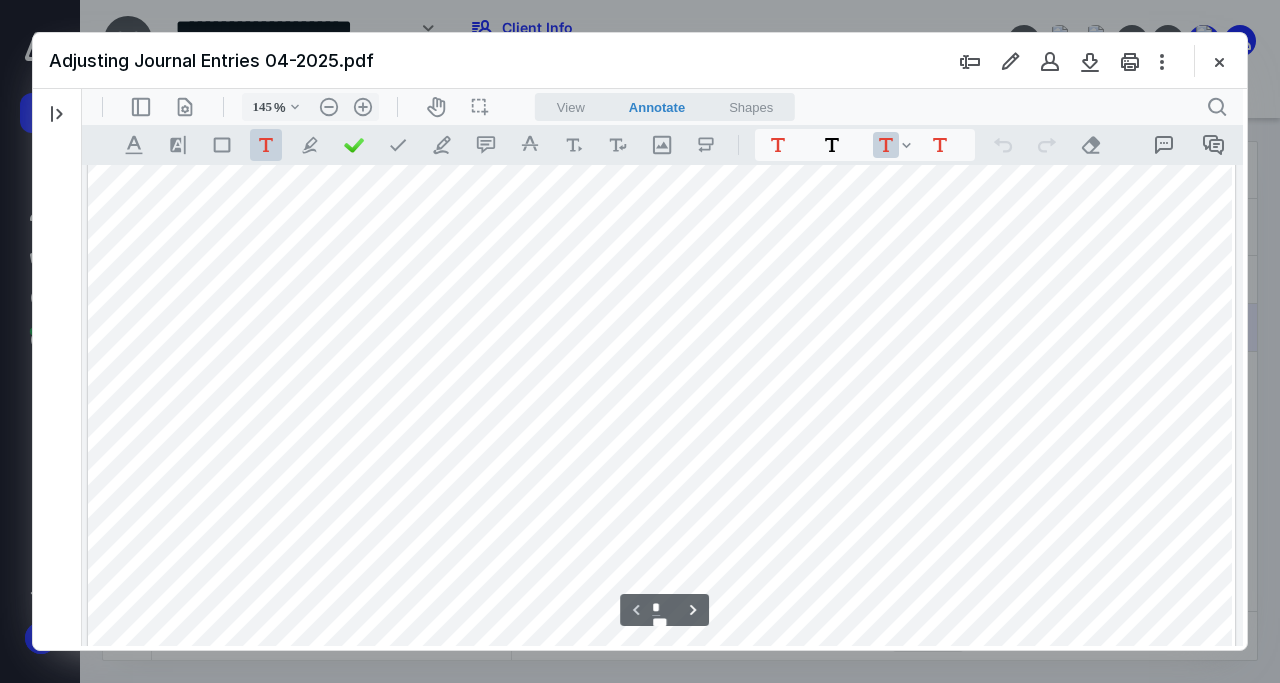 type on "146" 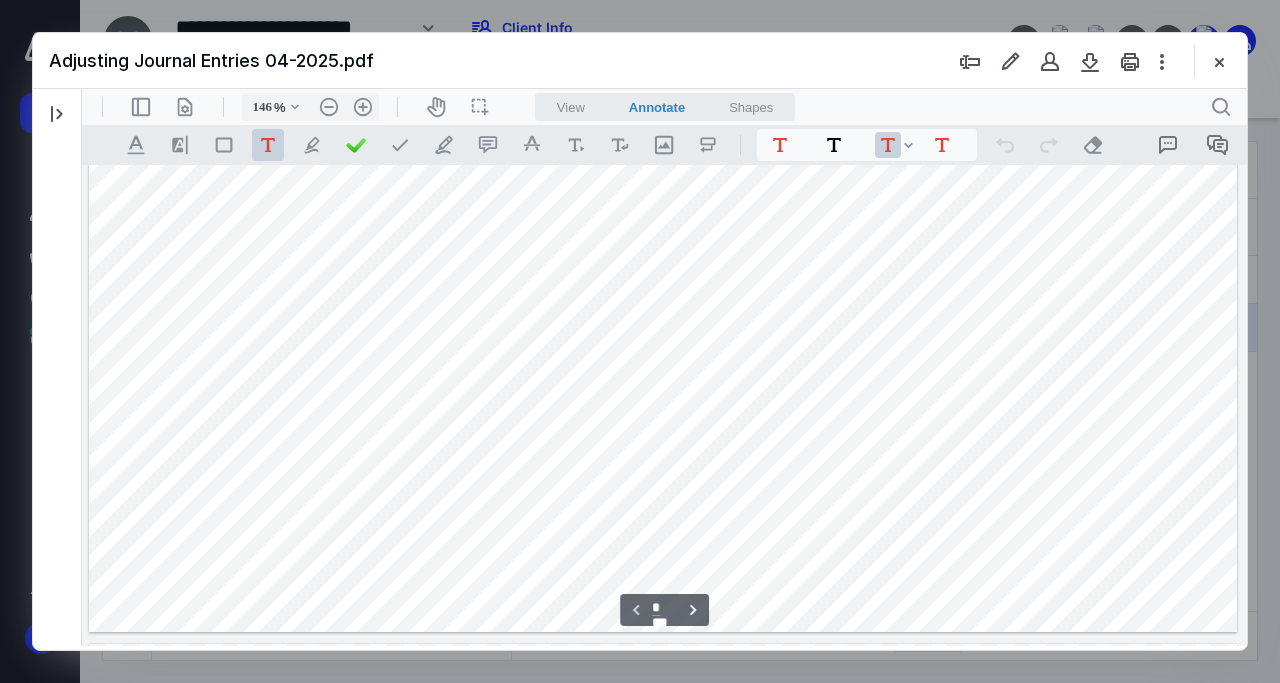 scroll, scrollTop: 658, scrollLeft: 0, axis: vertical 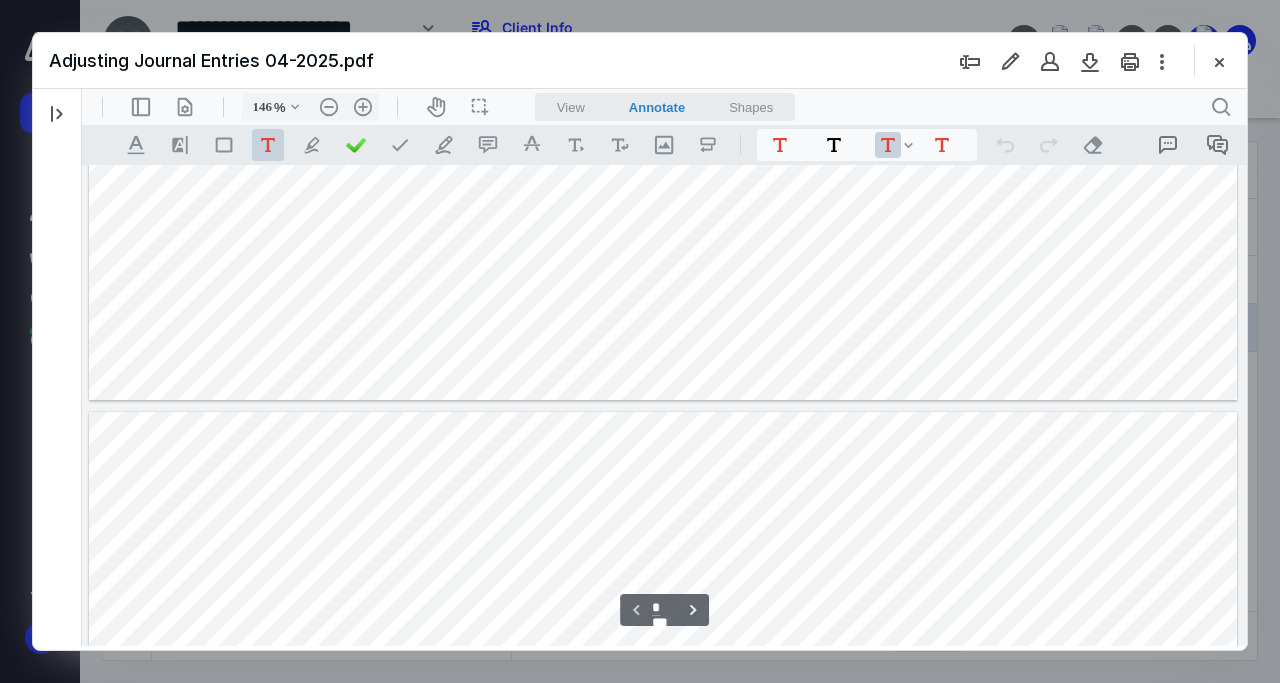type on "*" 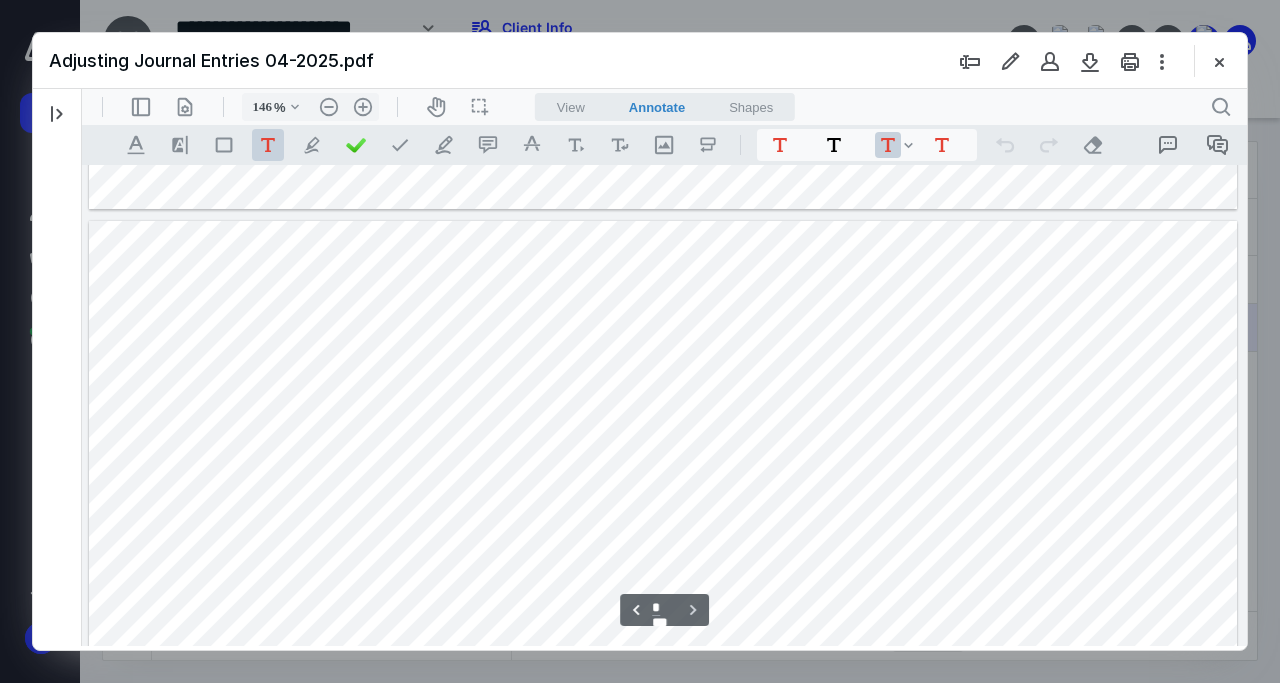 scroll, scrollTop: 850, scrollLeft: 0, axis: vertical 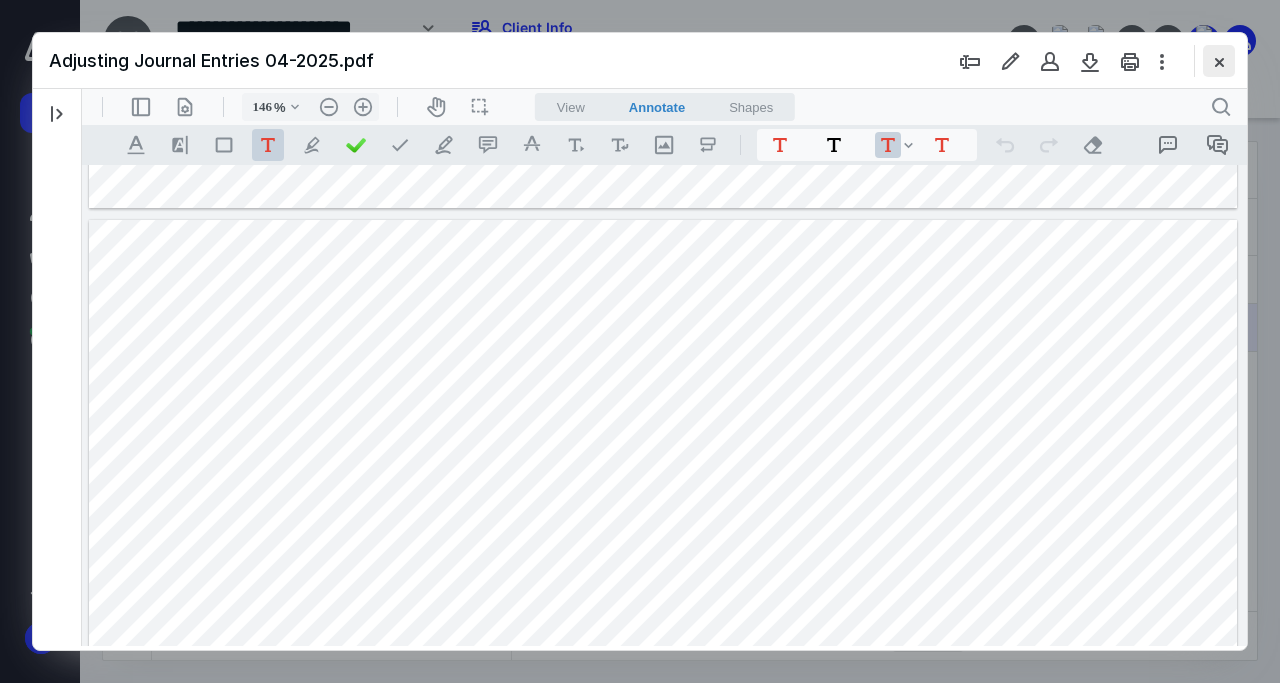click at bounding box center (1219, 61) 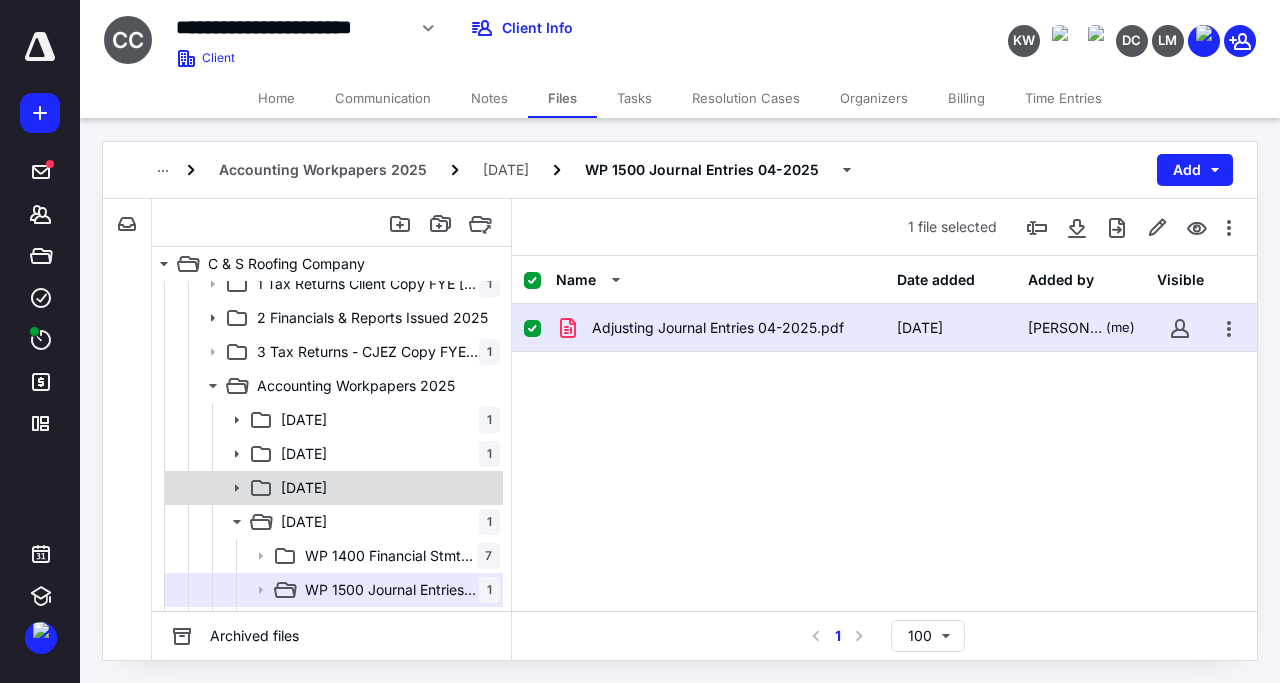 scroll, scrollTop: 444, scrollLeft: 0, axis: vertical 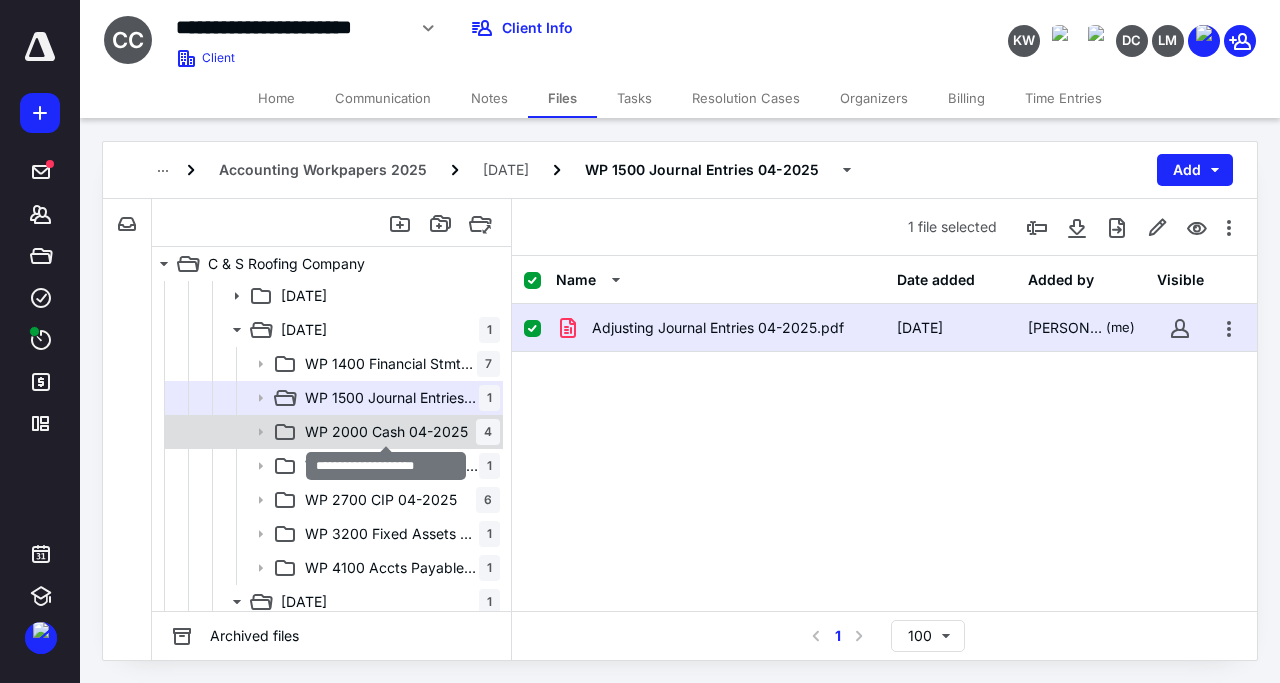 click on "WP 2000 Cash 04-2025" at bounding box center [386, 432] 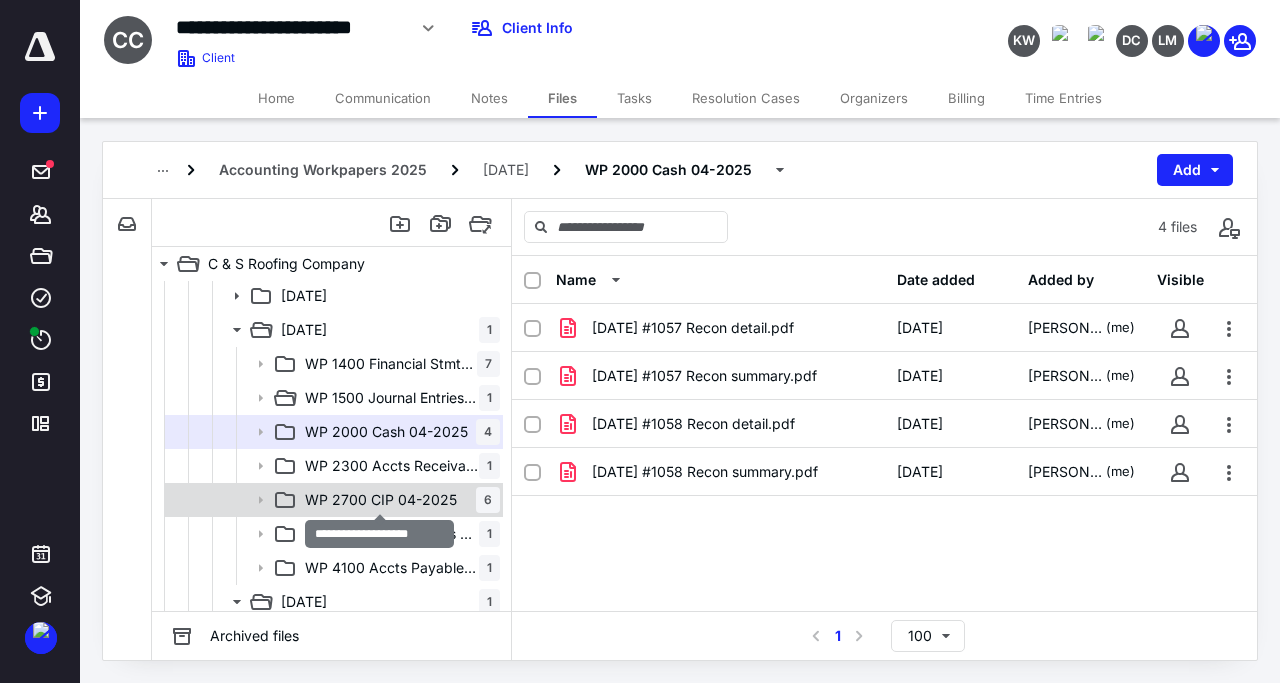 click on "WP 2700 CIP 04-2025" at bounding box center [381, 500] 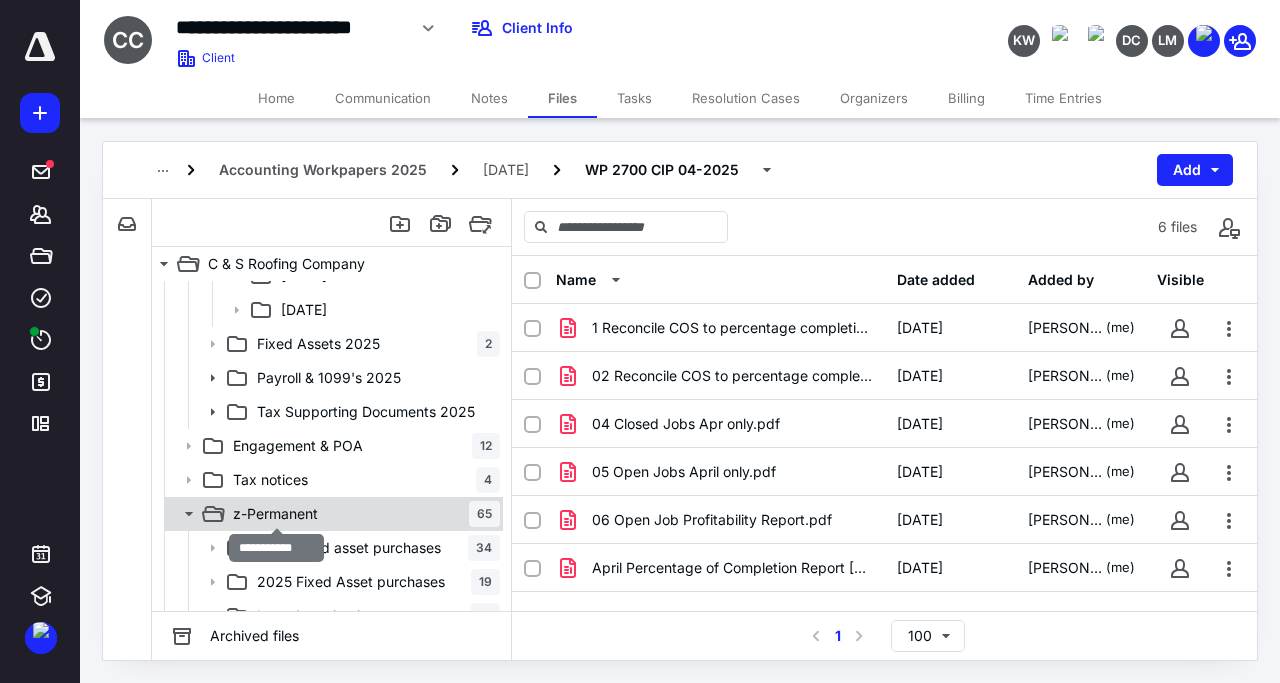 scroll, scrollTop: 1268, scrollLeft: 0, axis: vertical 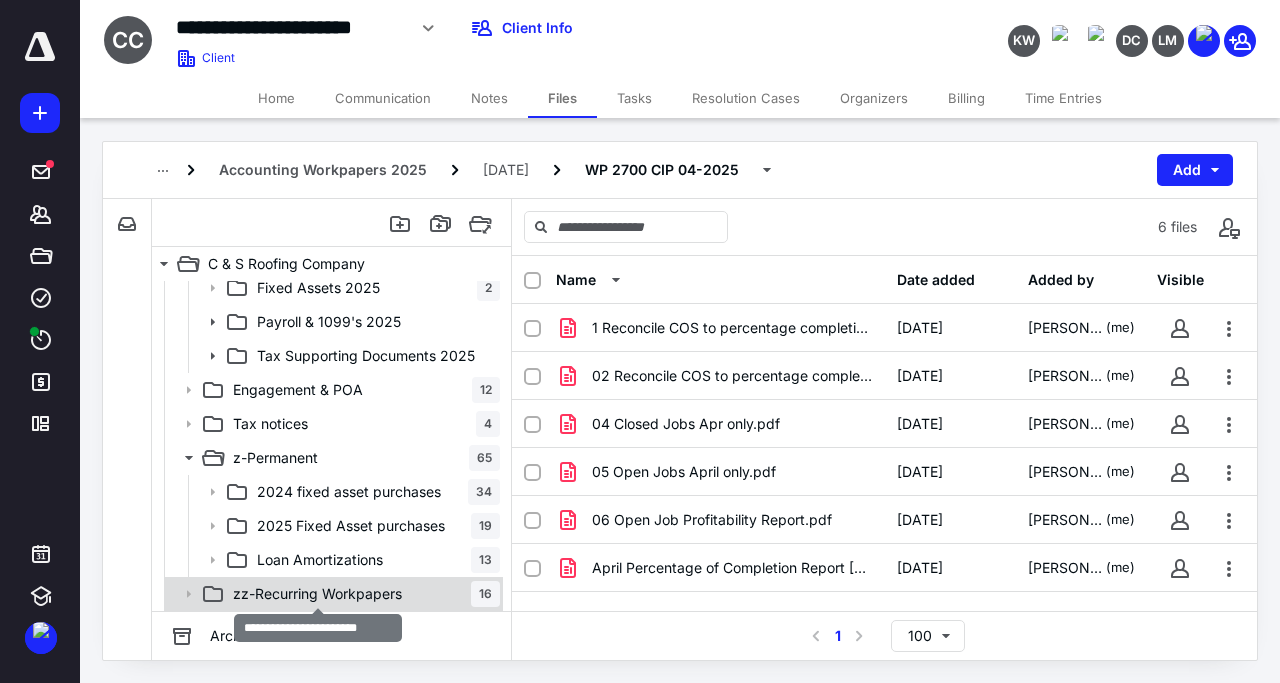click on "zz-Recurring Workpapers" at bounding box center [317, 594] 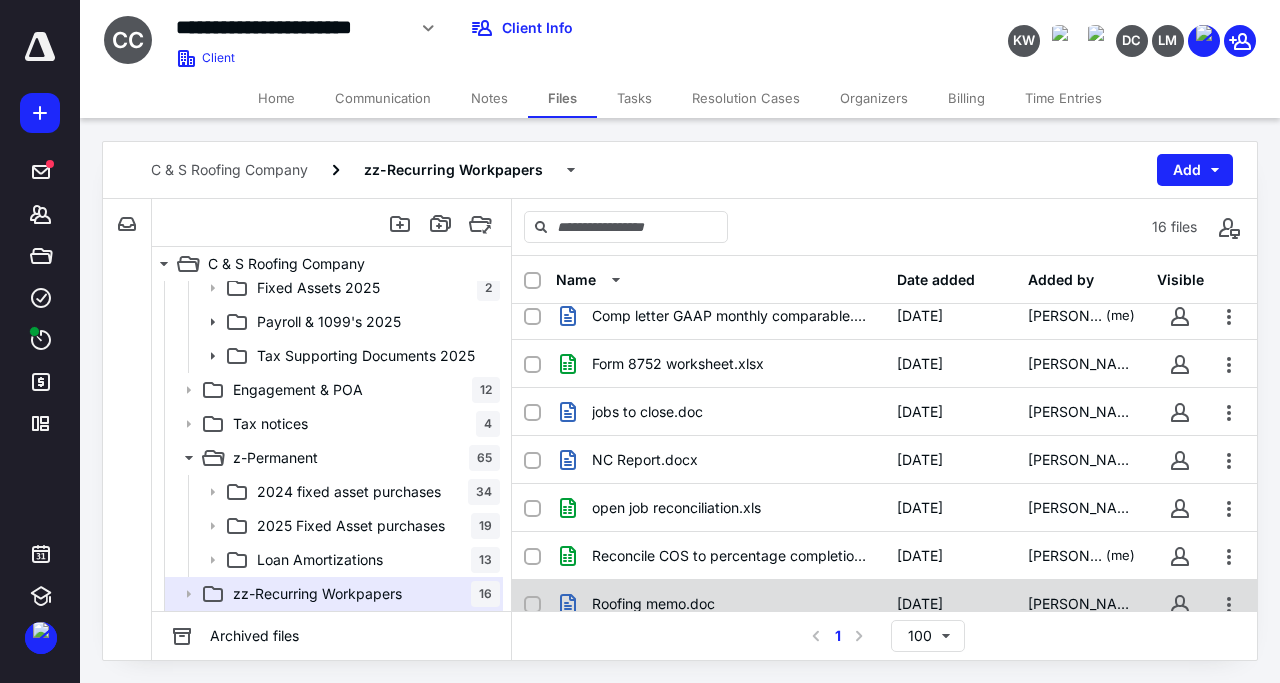 scroll, scrollTop: 384, scrollLeft: 0, axis: vertical 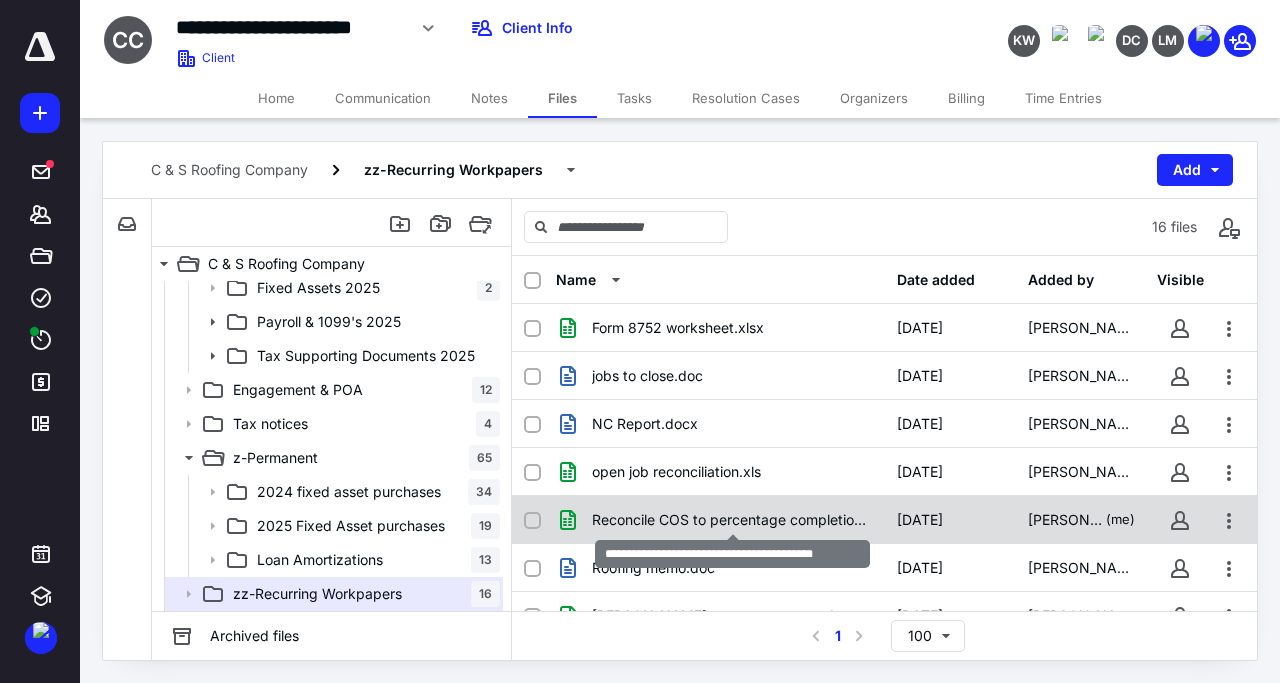 click on "Reconcile COS to percentage completion.xls" at bounding box center [732, 520] 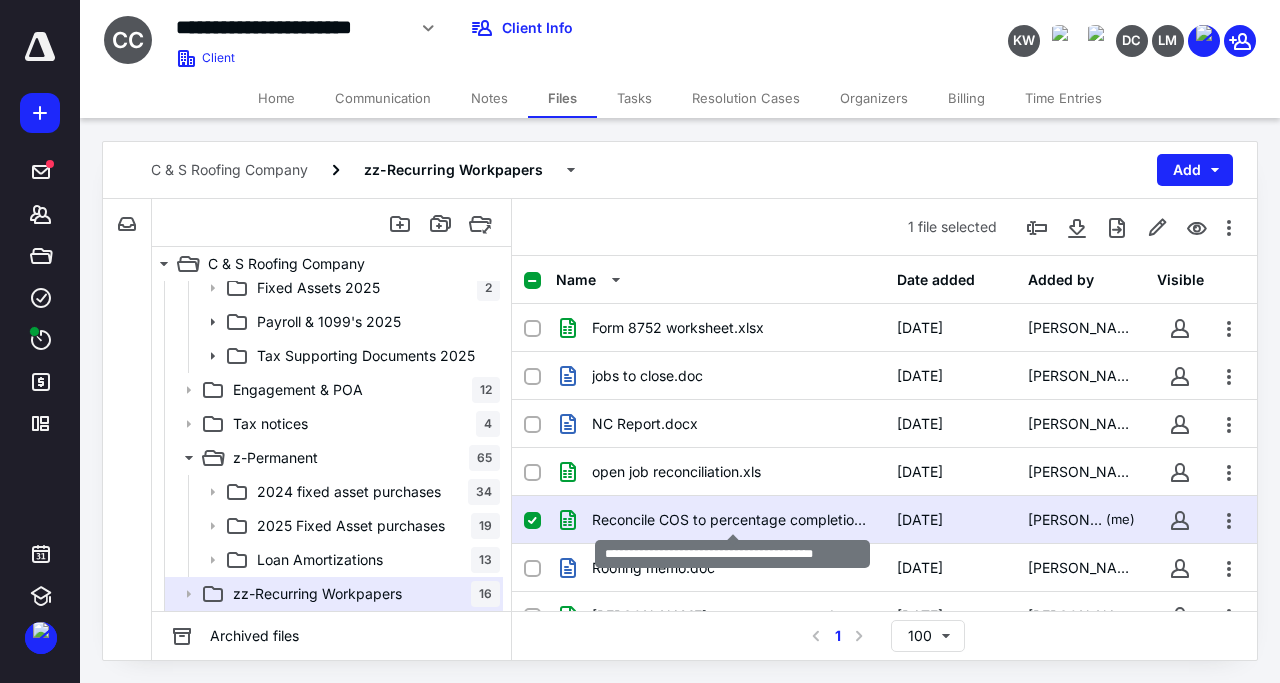 click on "Reconcile COS to percentage completion.xls" at bounding box center [732, 520] 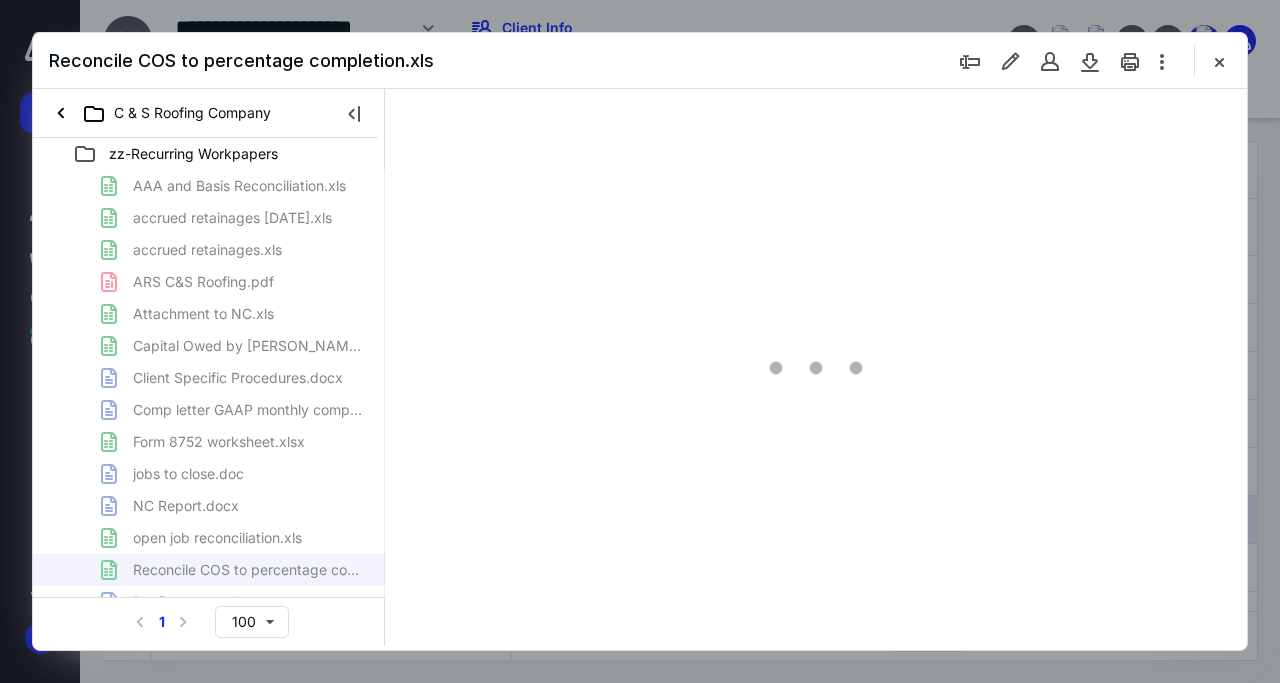 type on "108" 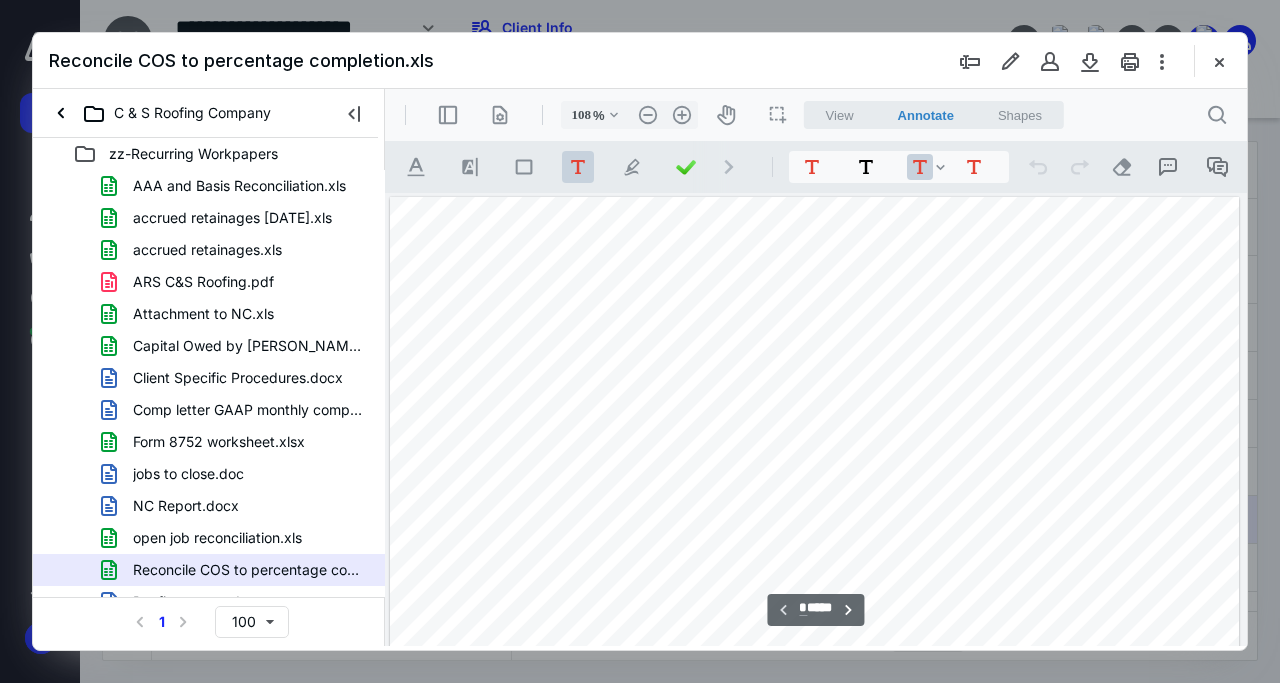scroll, scrollTop: 0, scrollLeft: 0, axis: both 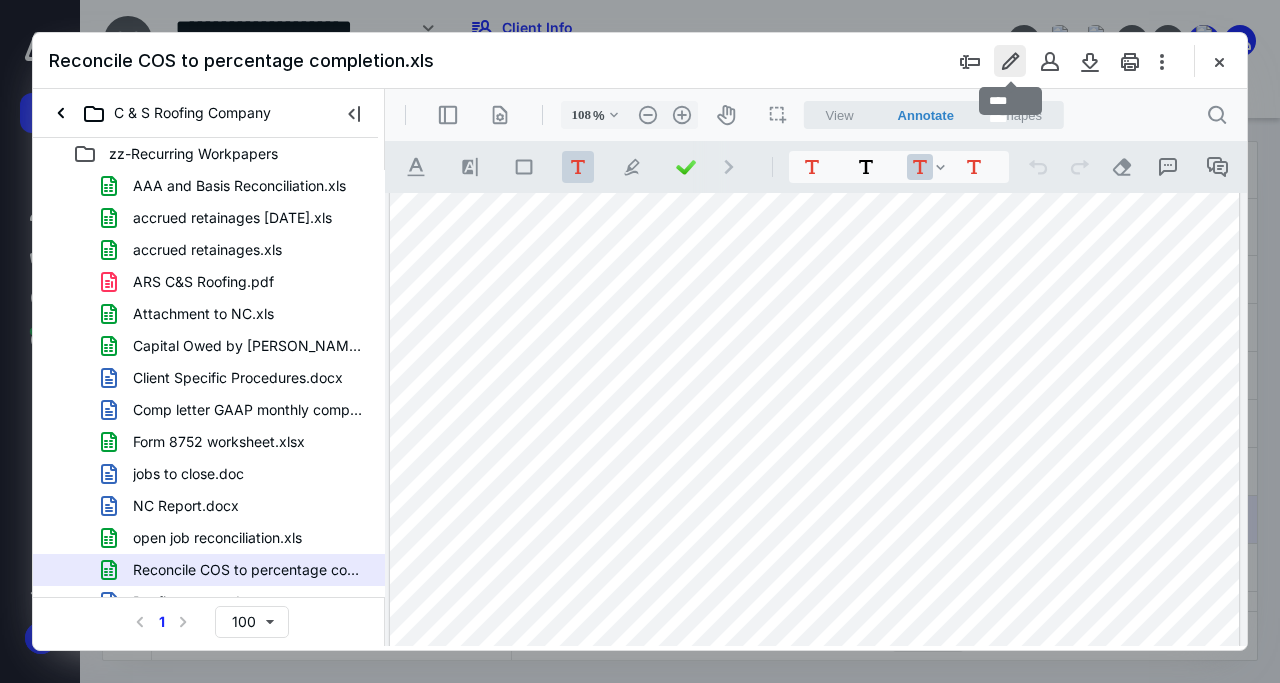 click at bounding box center (1010, 61) 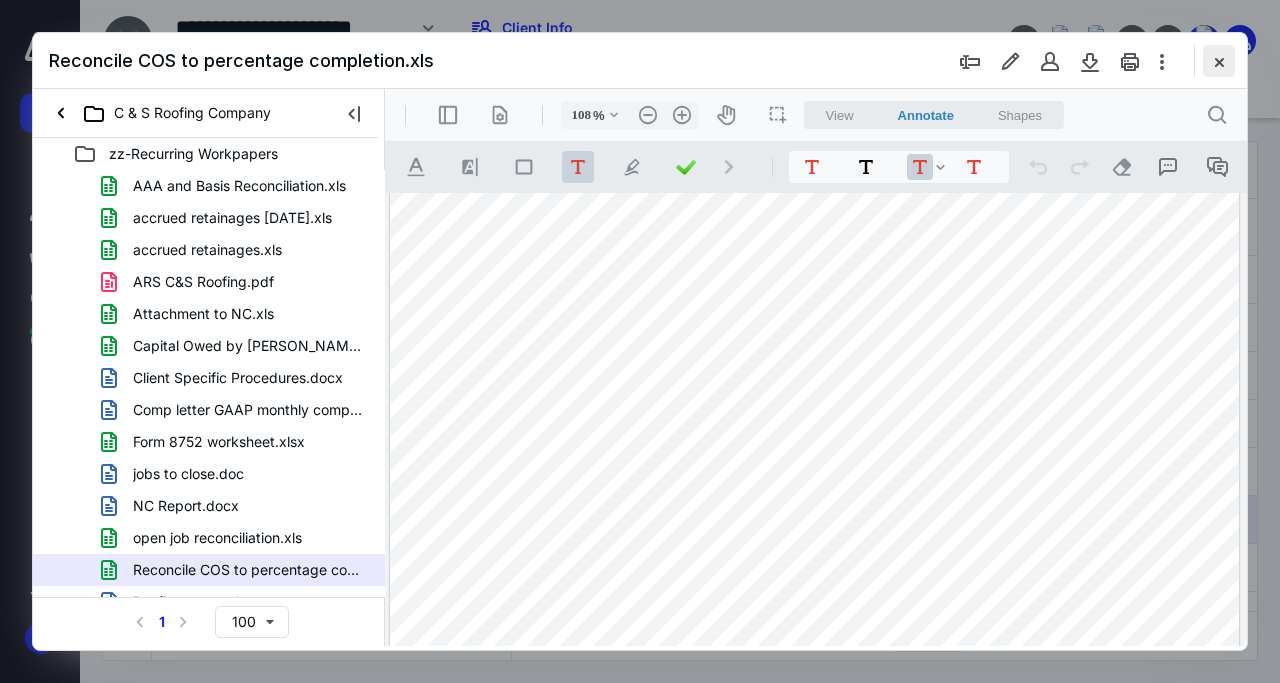 click at bounding box center (1219, 61) 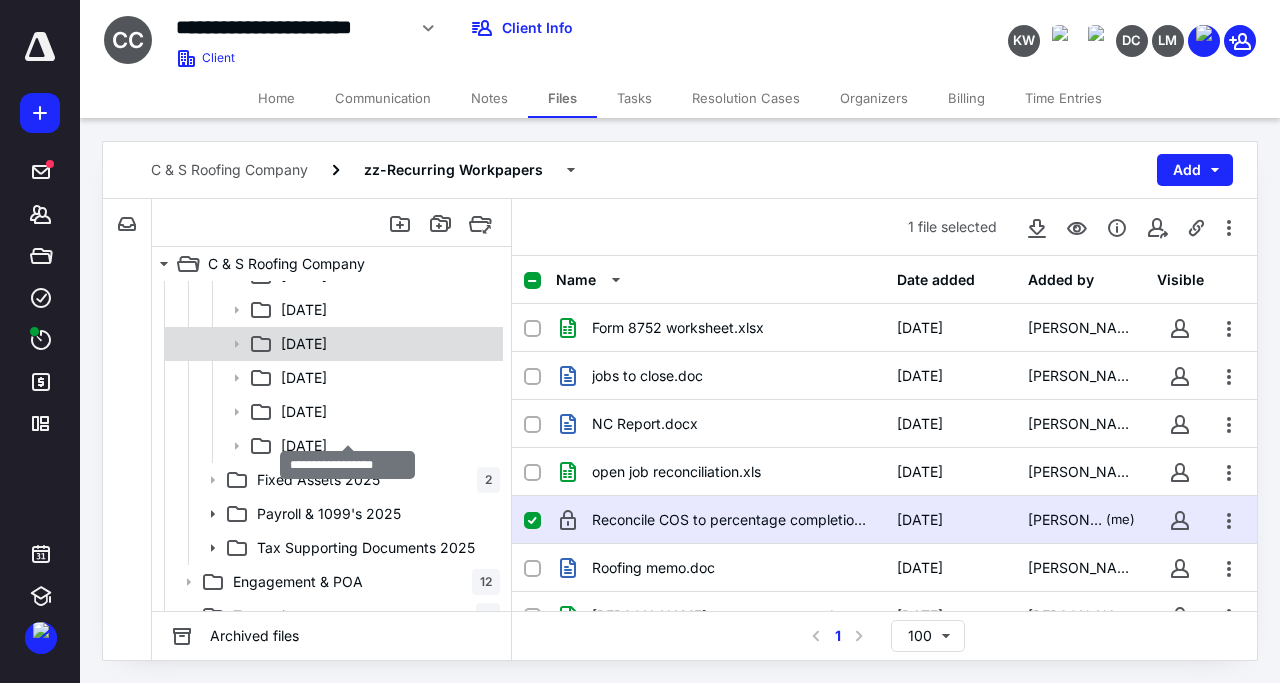 scroll, scrollTop: 884, scrollLeft: 0, axis: vertical 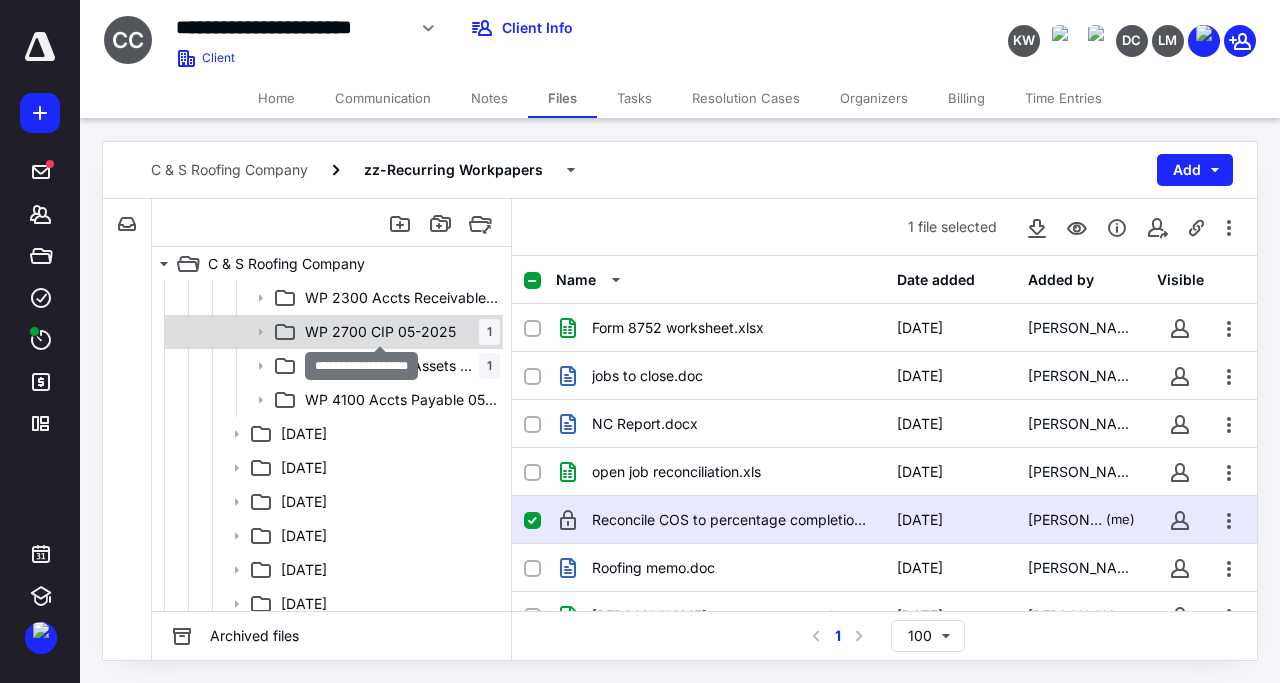 click on "WP 2700 CIP 05-2025" at bounding box center (380, 332) 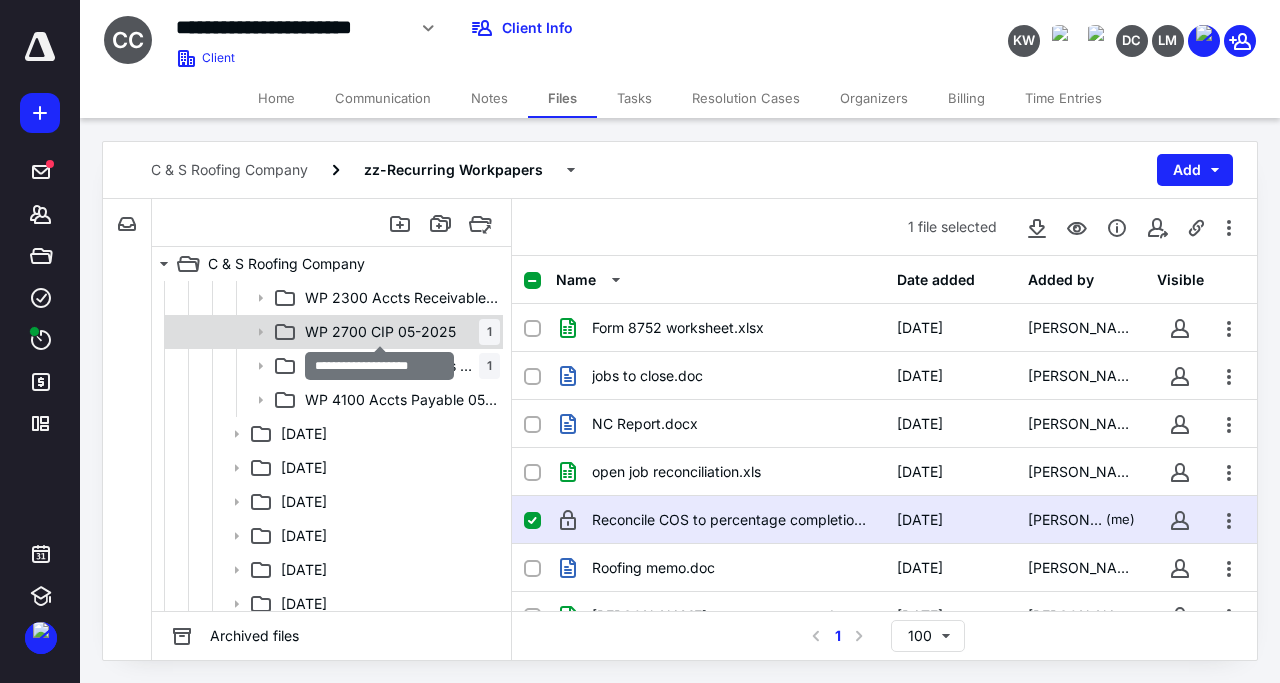 scroll, scrollTop: 0, scrollLeft: 0, axis: both 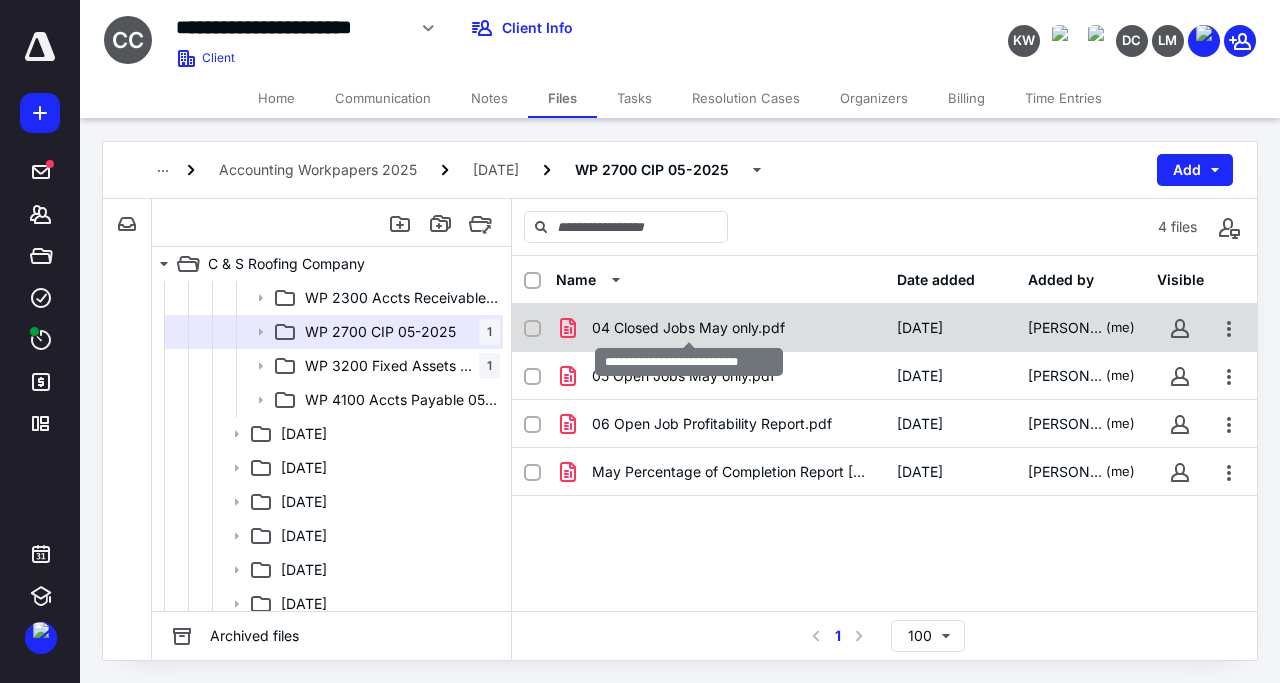 click on "04 Closed Jobs May only.pdf" at bounding box center [688, 328] 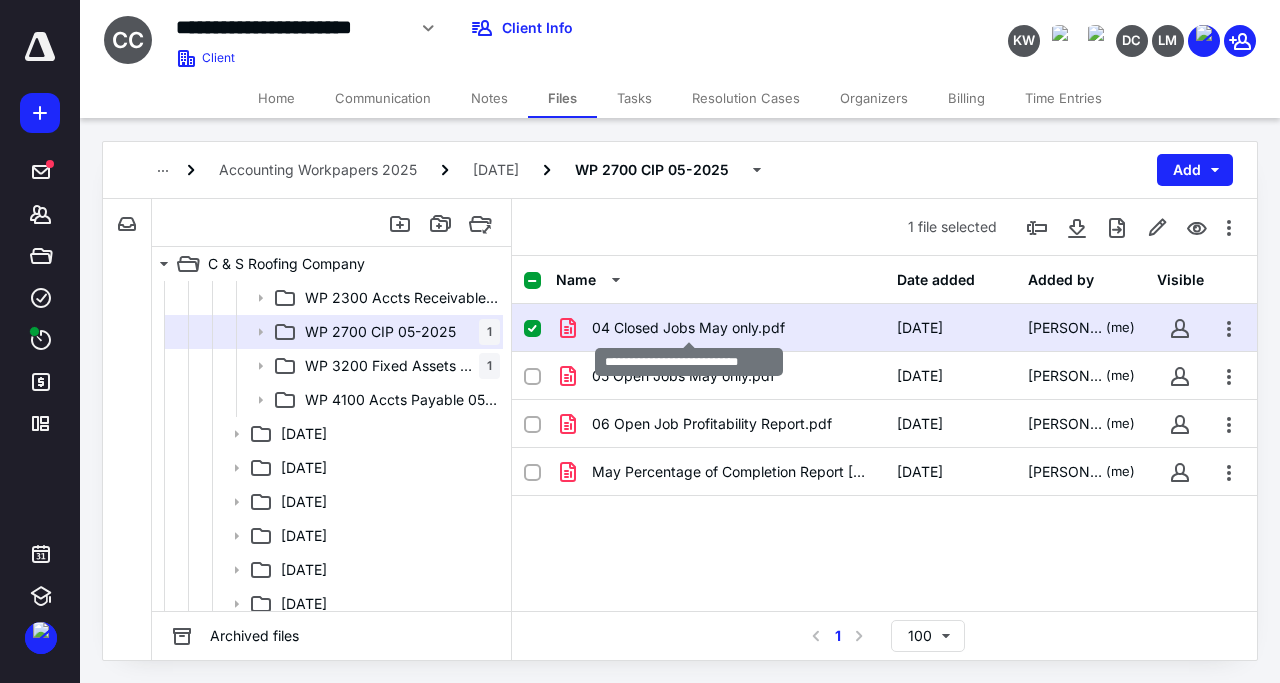 click on "04 Closed Jobs May only.pdf" at bounding box center [688, 328] 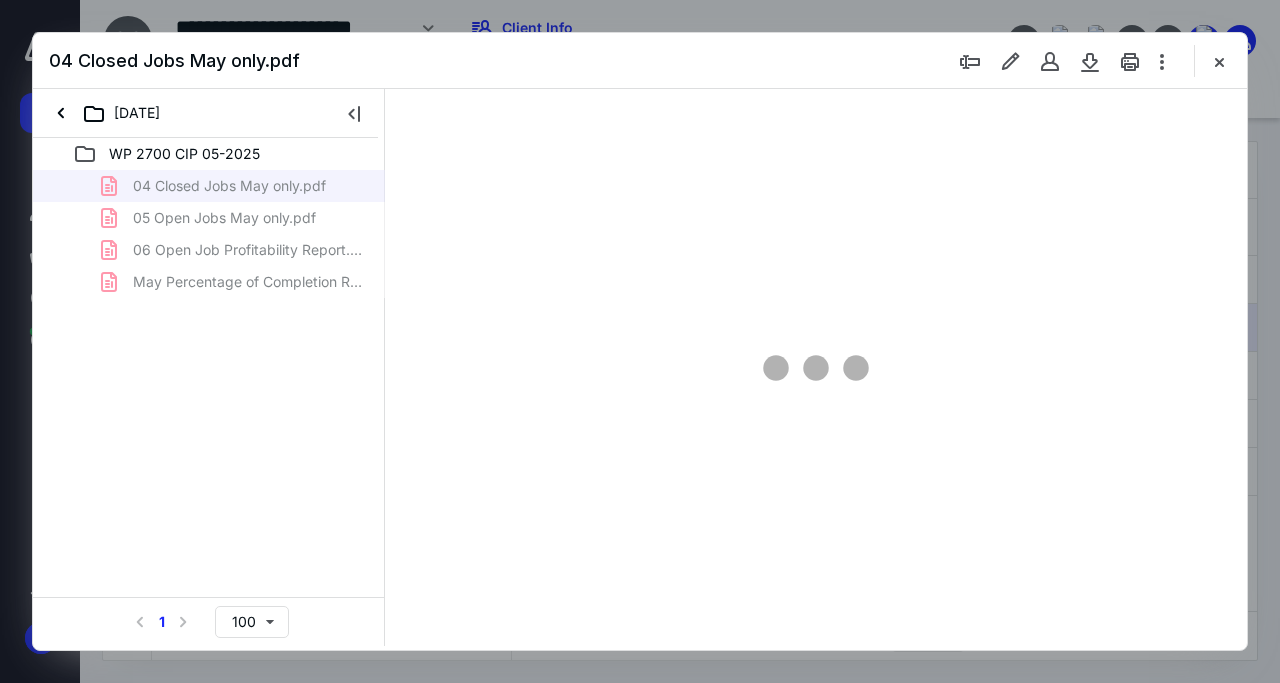 type on "139" 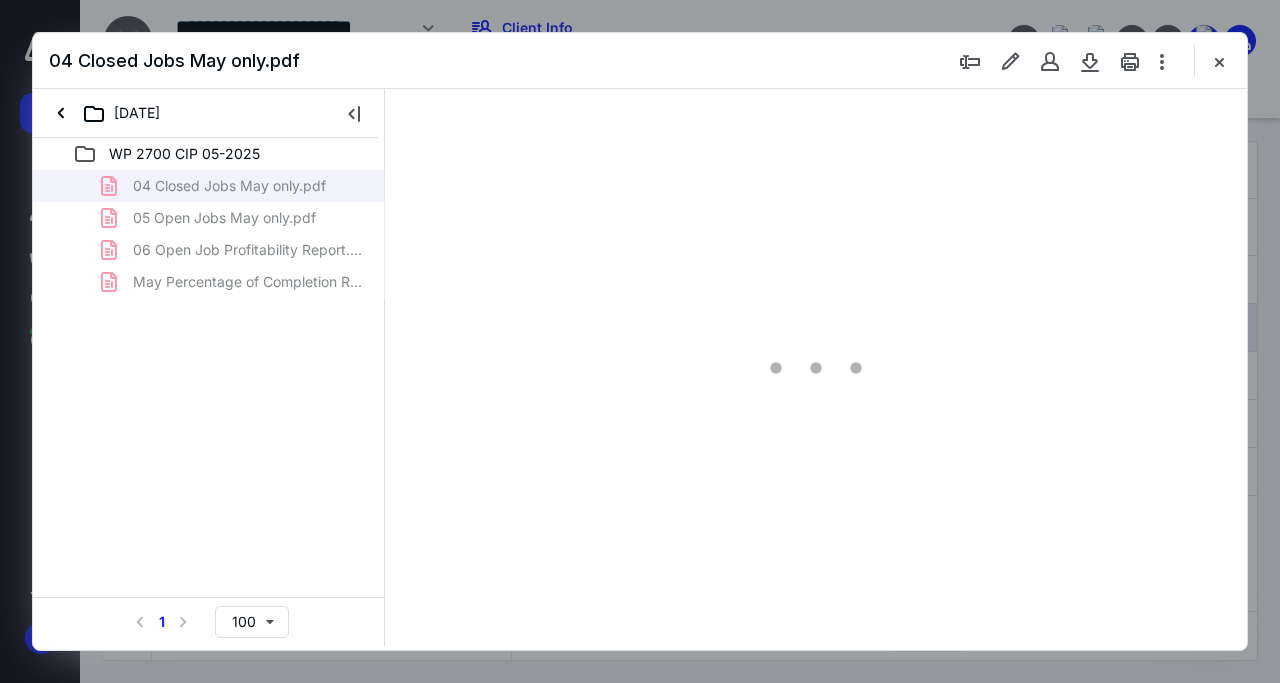 scroll, scrollTop: 0, scrollLeft: 0, axis: both 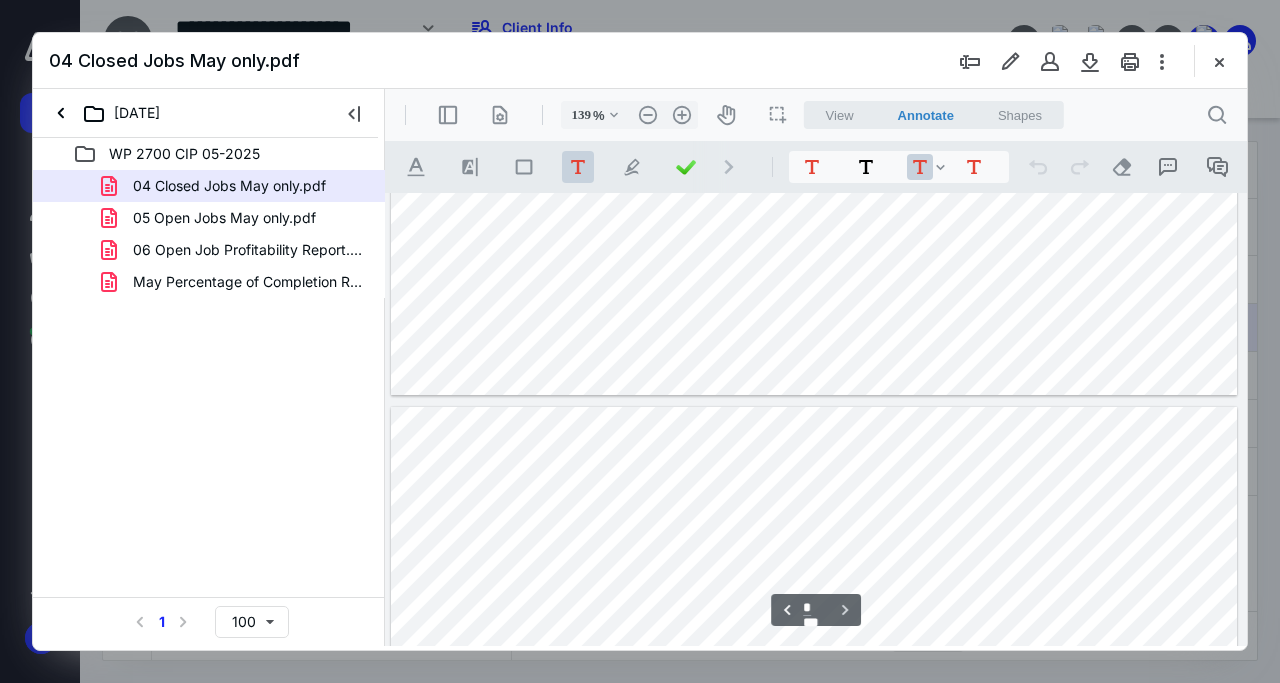type on "*" 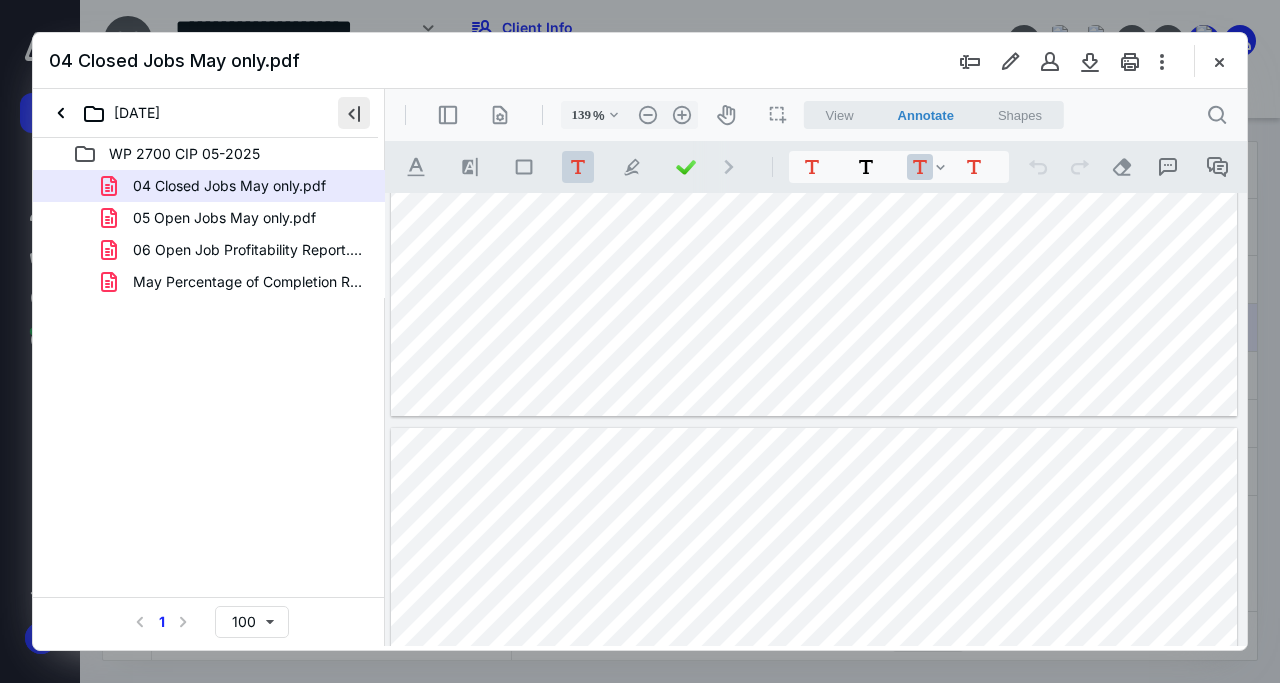 click at bounding box center [354, 113] 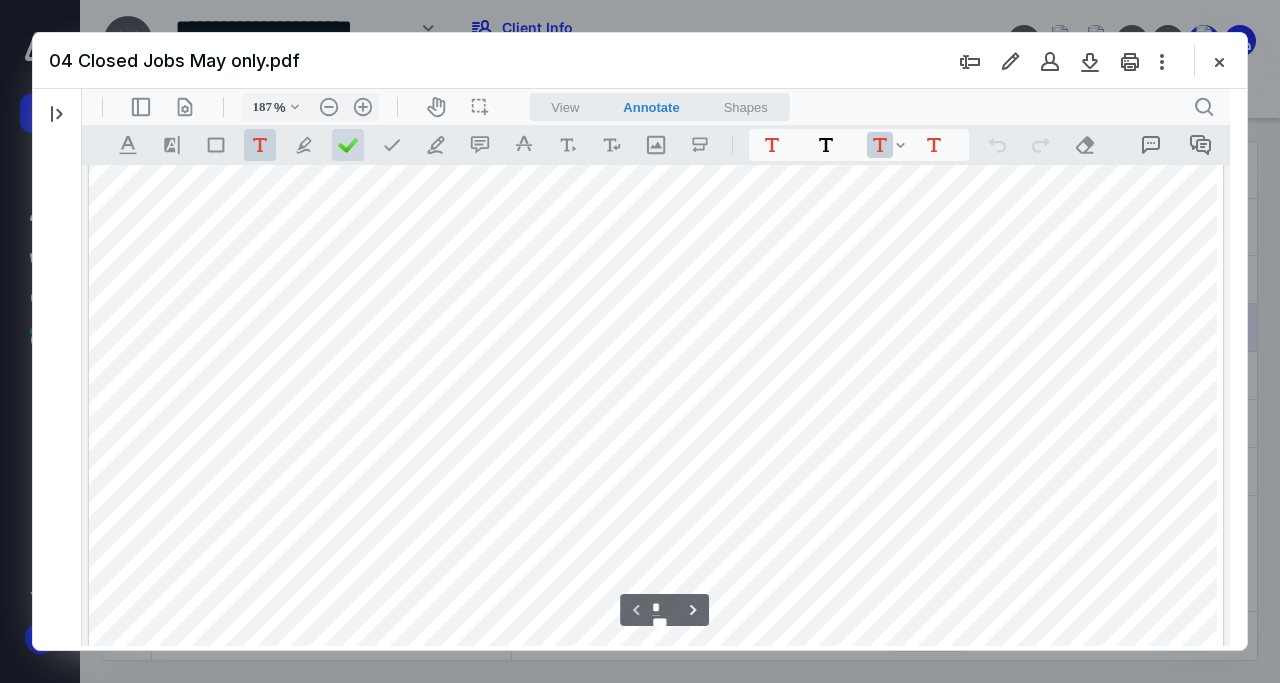 type on "188" 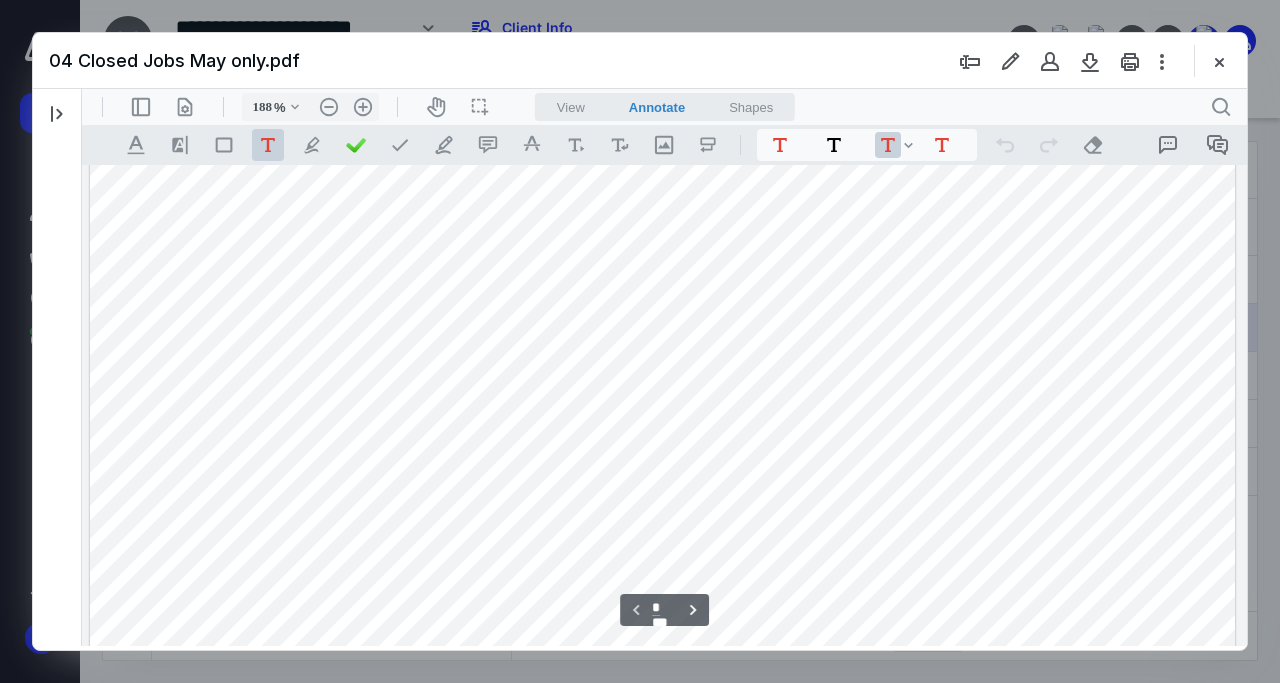 scroll, scrollTop: 384, scrollLeft: 0, axis: vertical 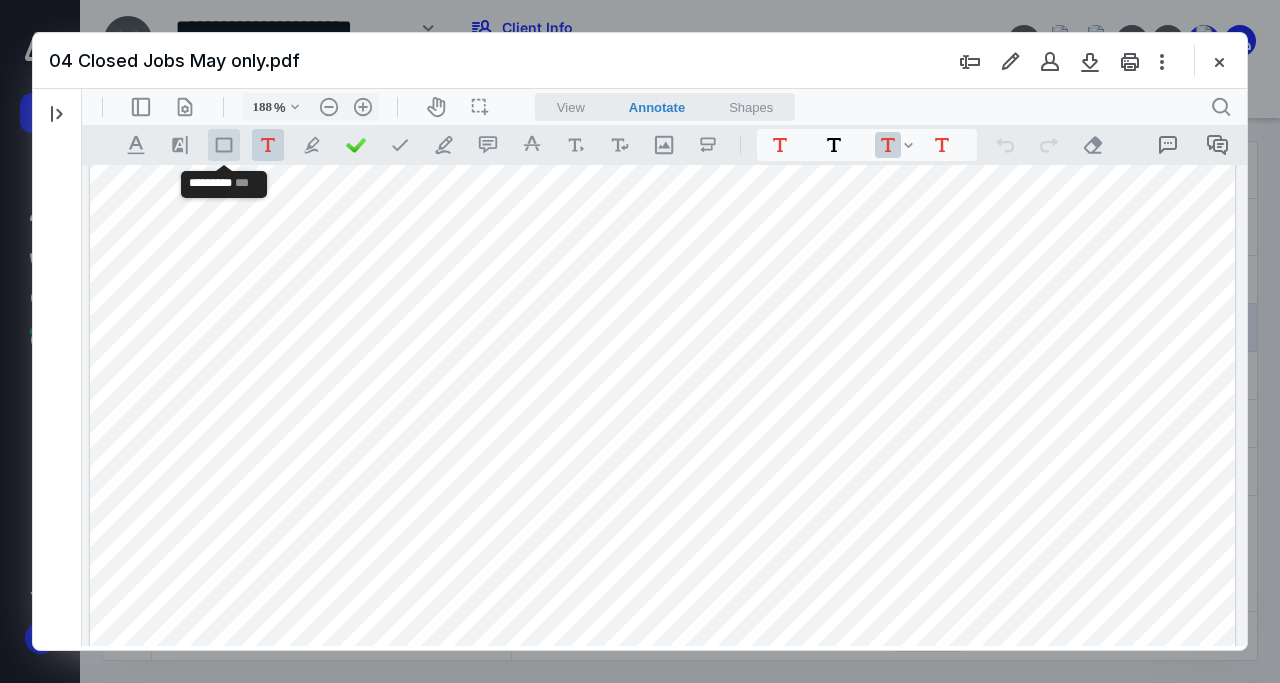 click on ".st0{fill:#868E96;}" at bounding box center [224, 145] 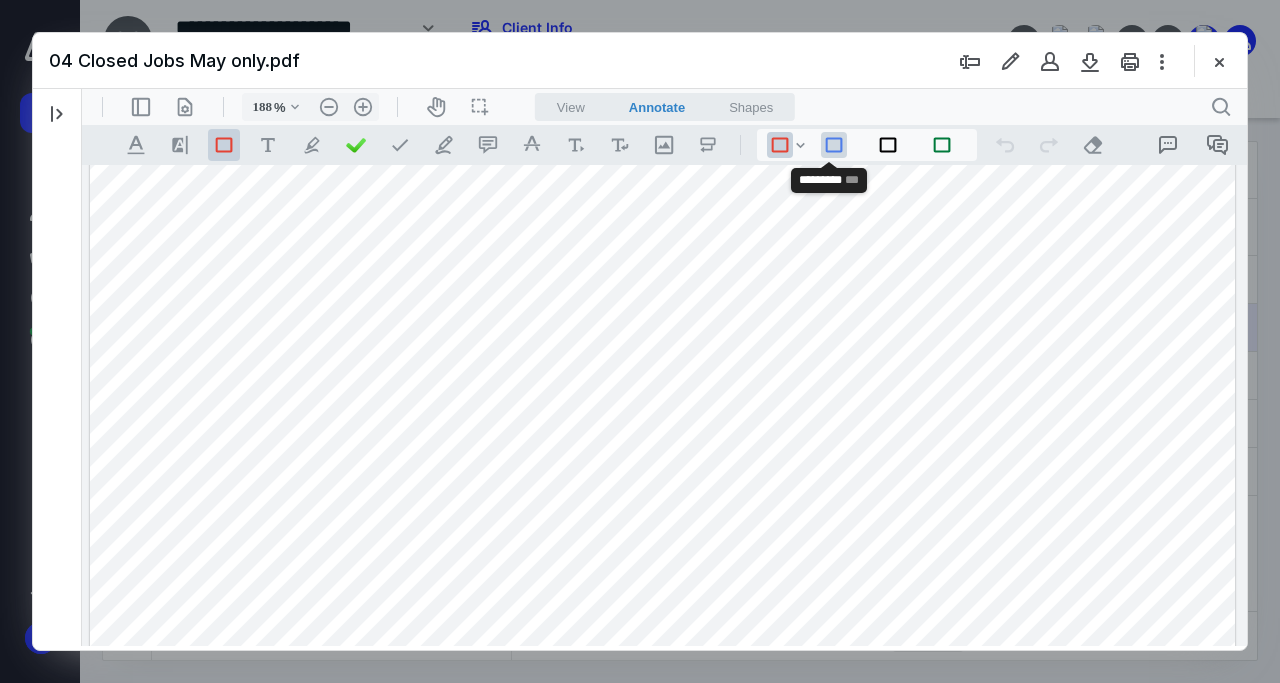 drag, startPoint x: 825, startPoint y: 143, endPoint x: 839, endPoint y: 213, distance: 71.38628 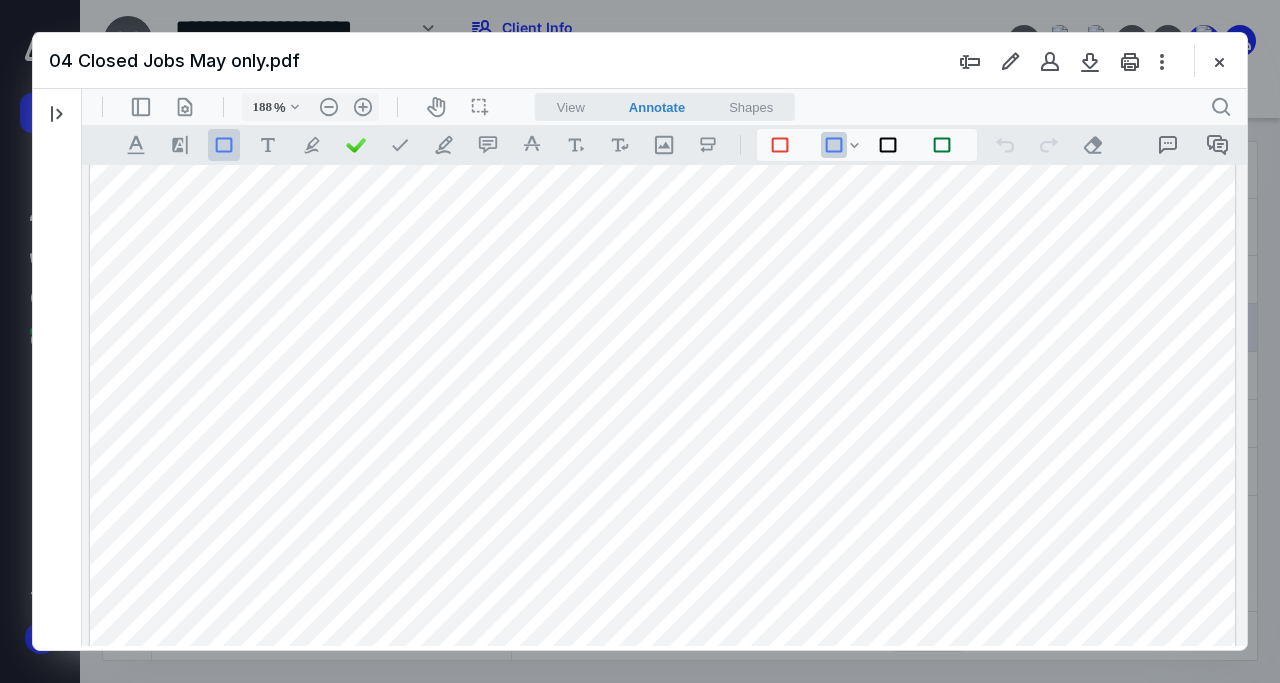 drag, startPoint x: 695, startPoint y: 505, endPoint x: 755, endPoint y: 529, distance: 64.62198 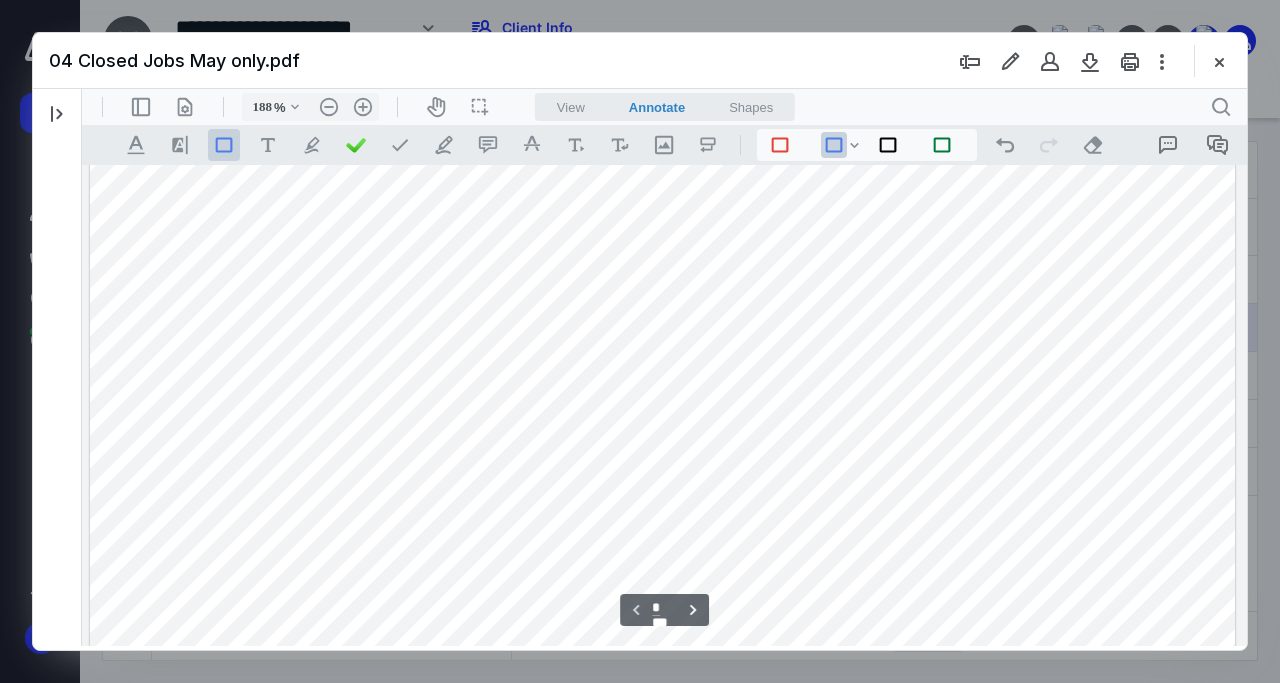 scroll, scrollTop: 1152, scrollLeft: 0, axis: vertical 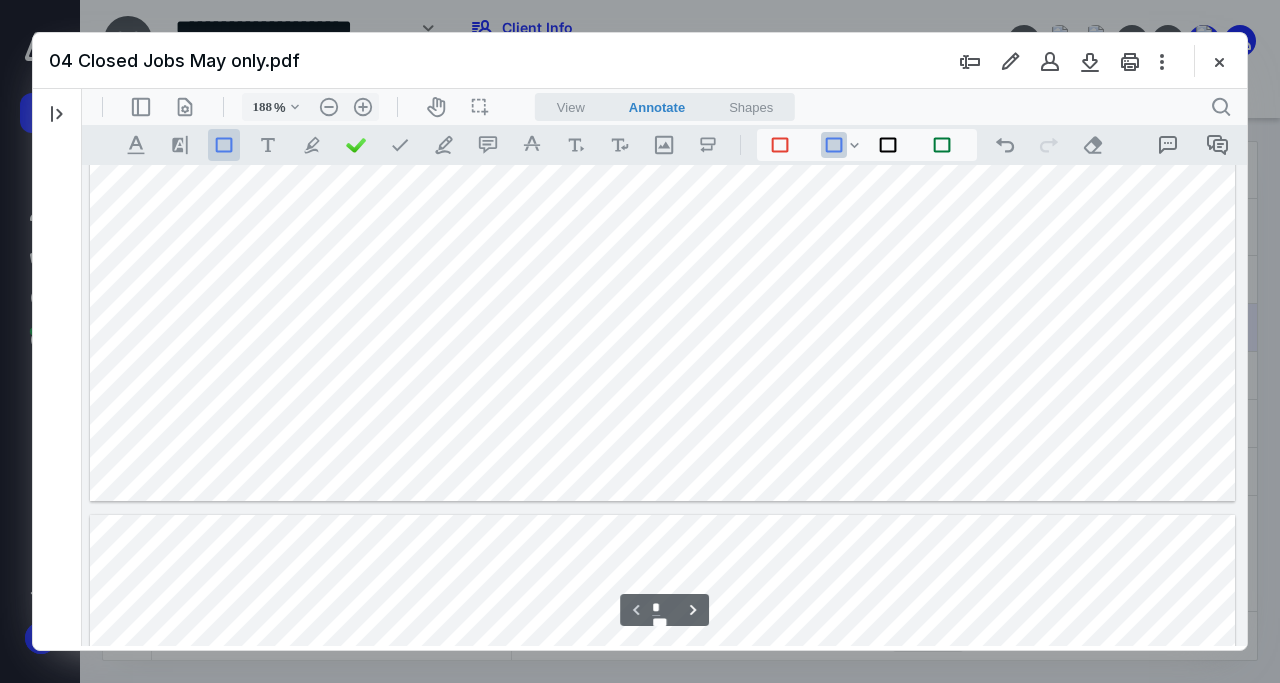 type on "*" 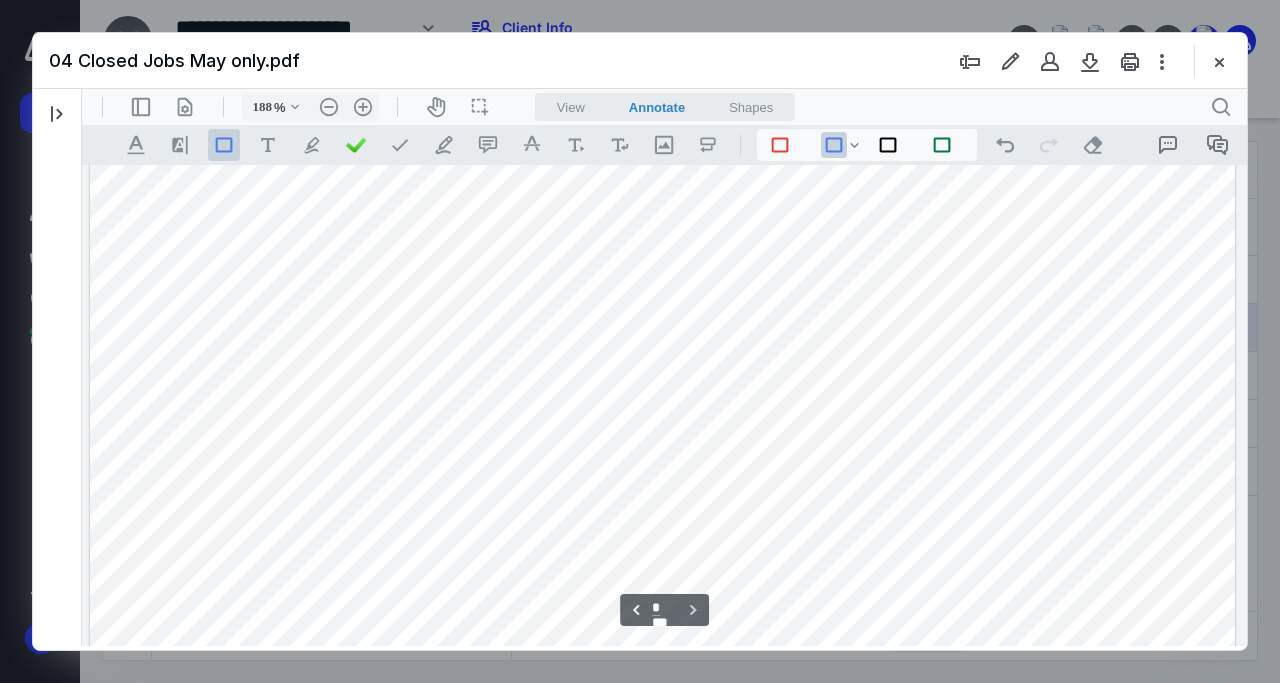 scroll, scrollTop: 1536, scrollLeft: 0, axis: vertical 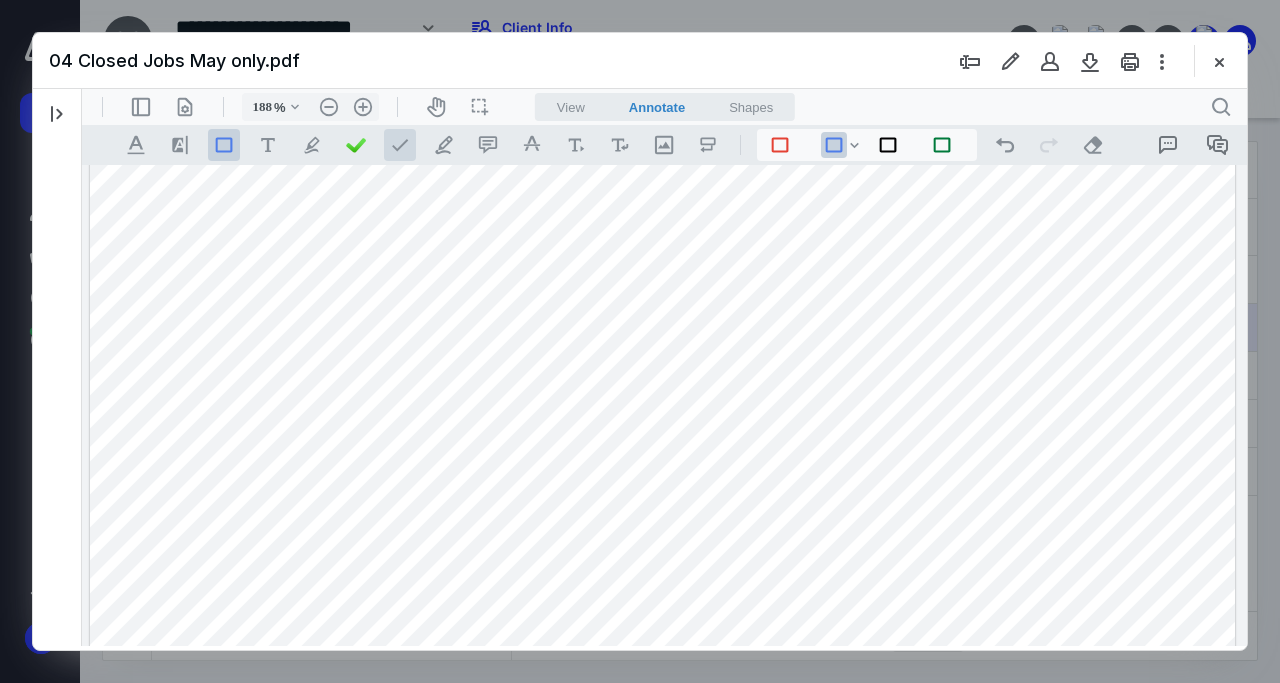 click at bounding box center [400, 145] 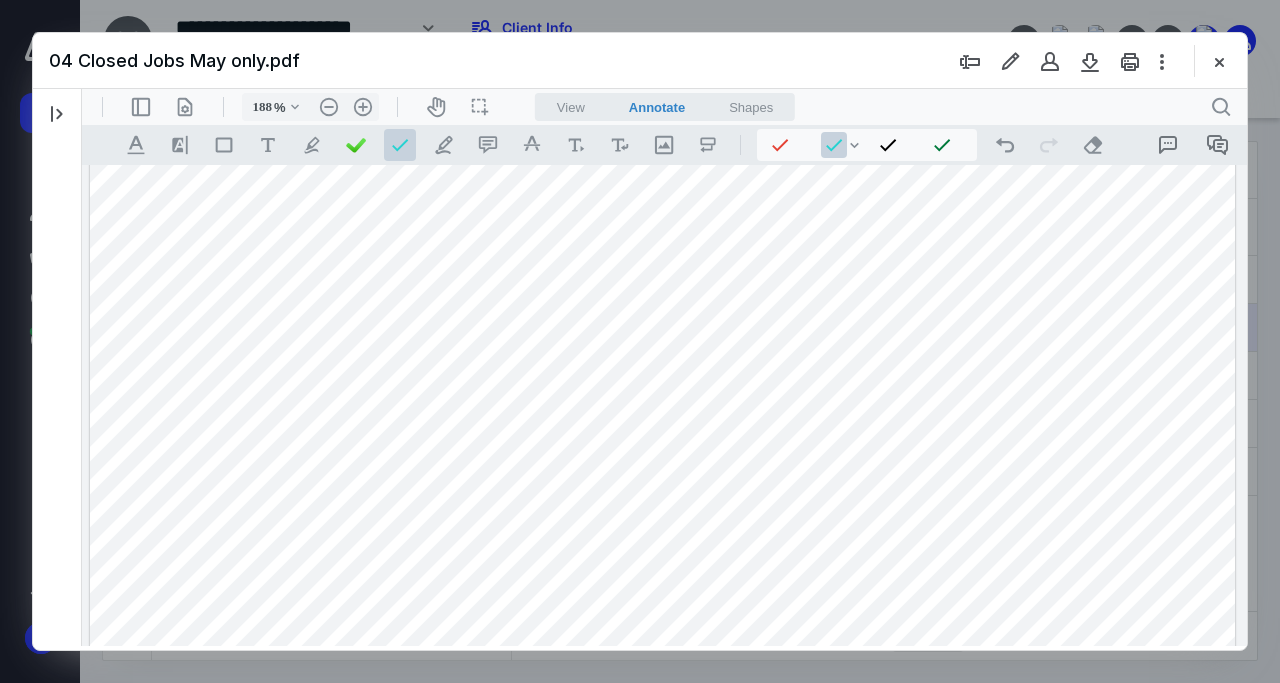 click at bounding box center (662, 872) 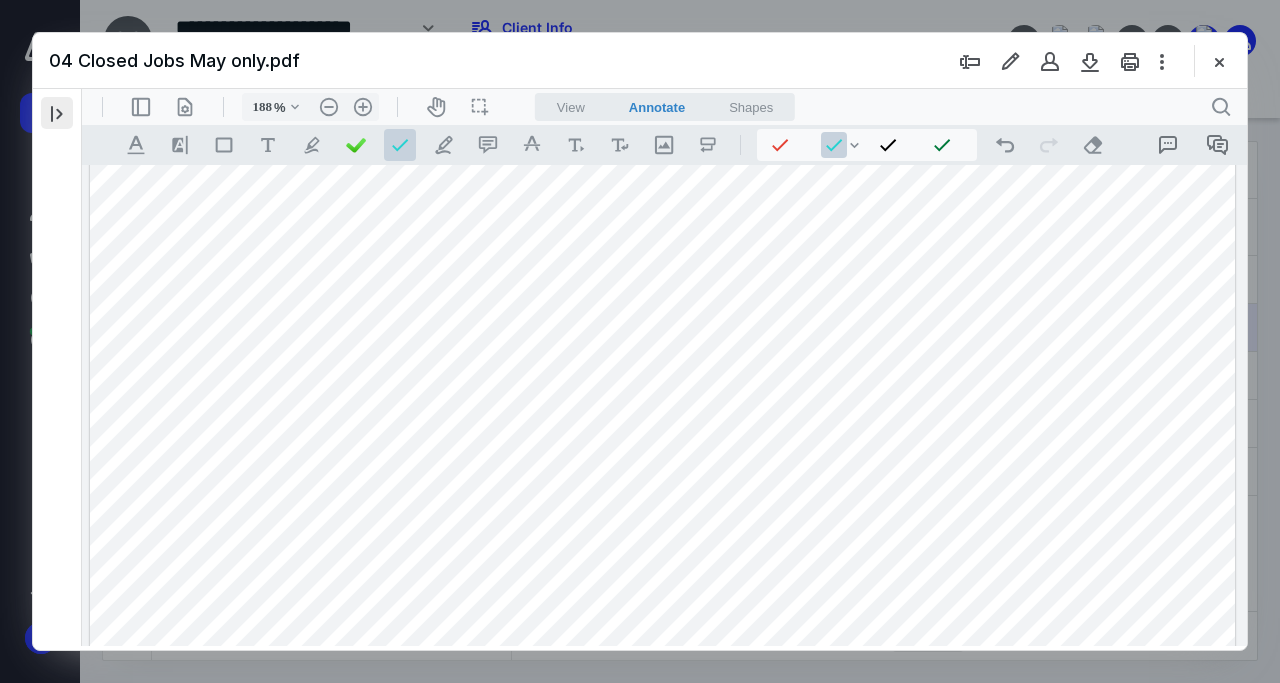 click at bounding box center [57, 113] 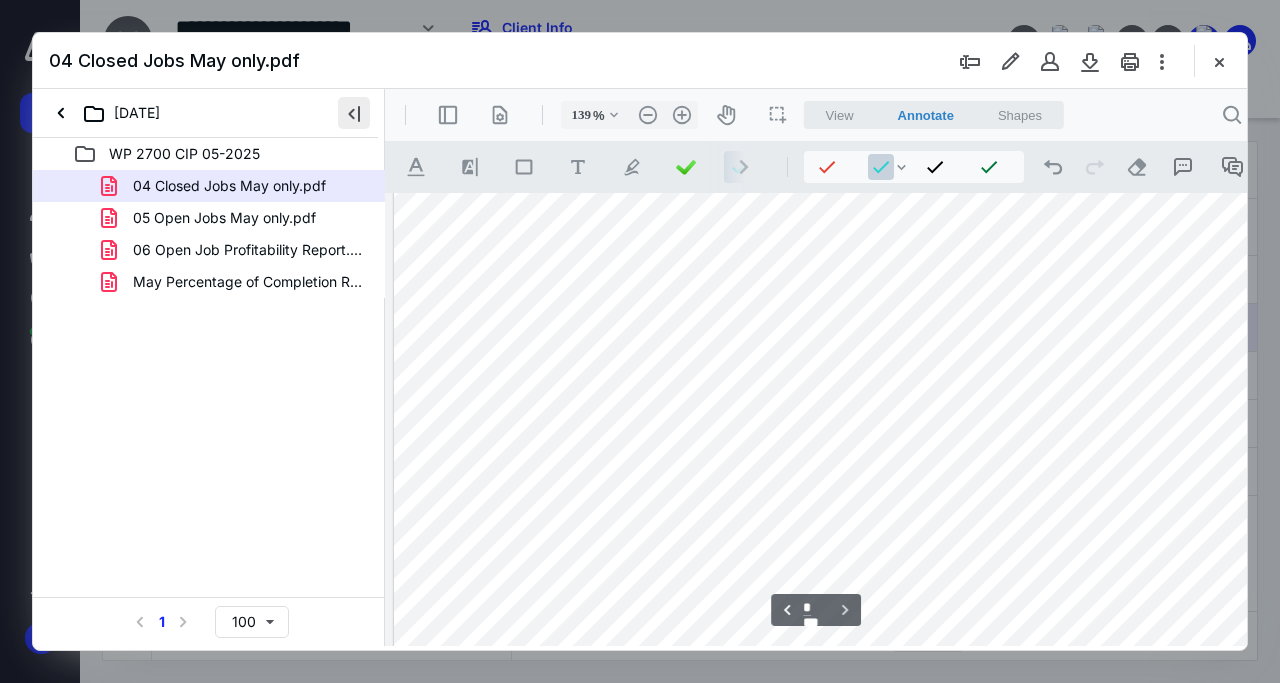scroll, scrollTop: 1175, scrollLeft: 0, axis: vertical 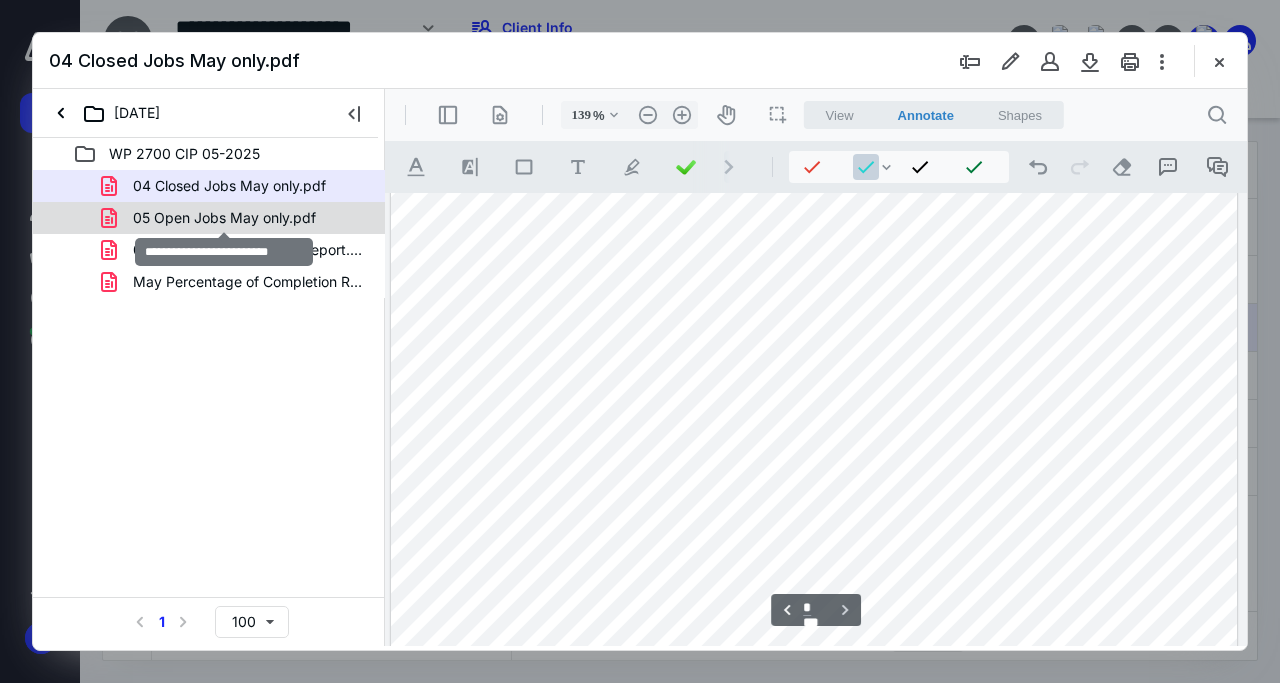 click on "05 Open Jobs May only.pdf" at bounding box center [224, 218] 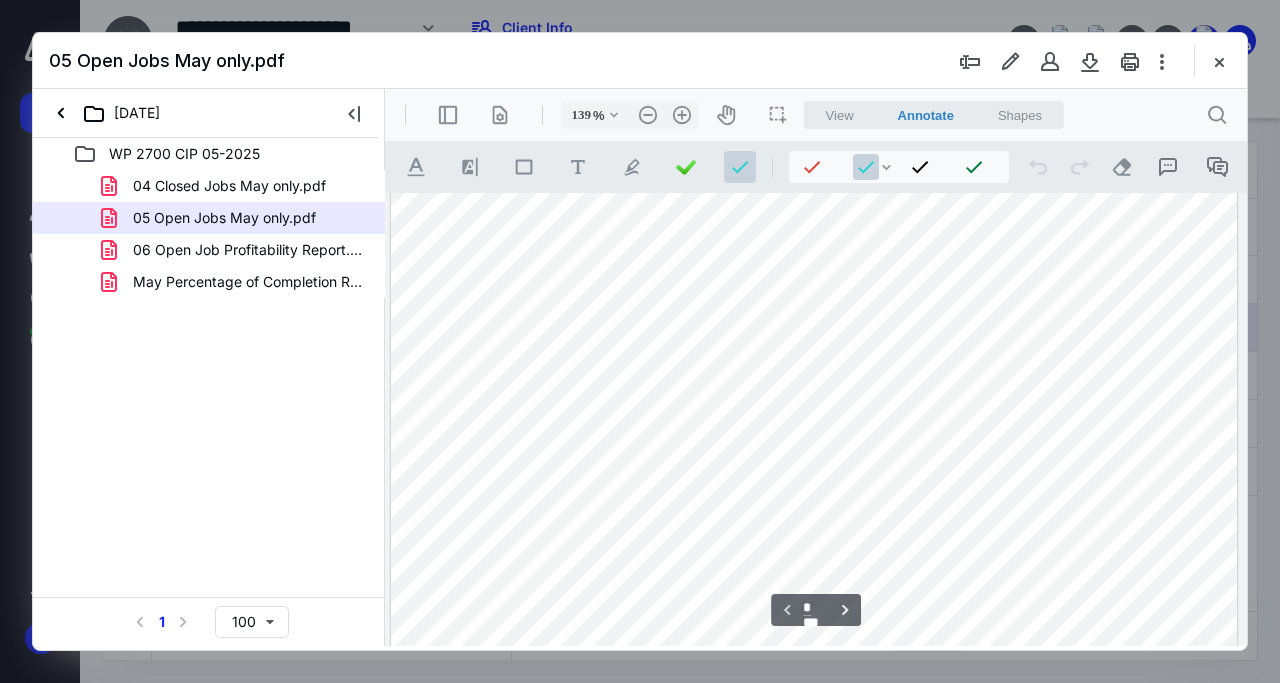 scroll, scrollTop: 686, scrollLeft: 0, axis: vertical 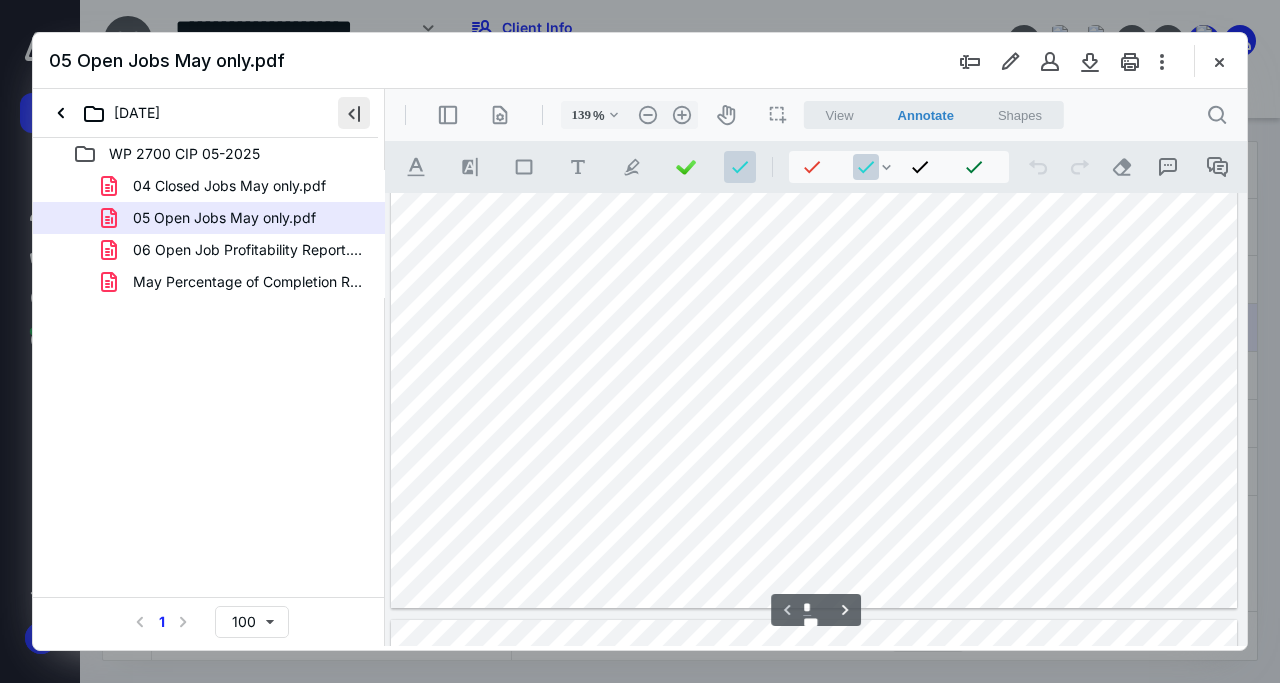 click at bounding box center [354, 113] 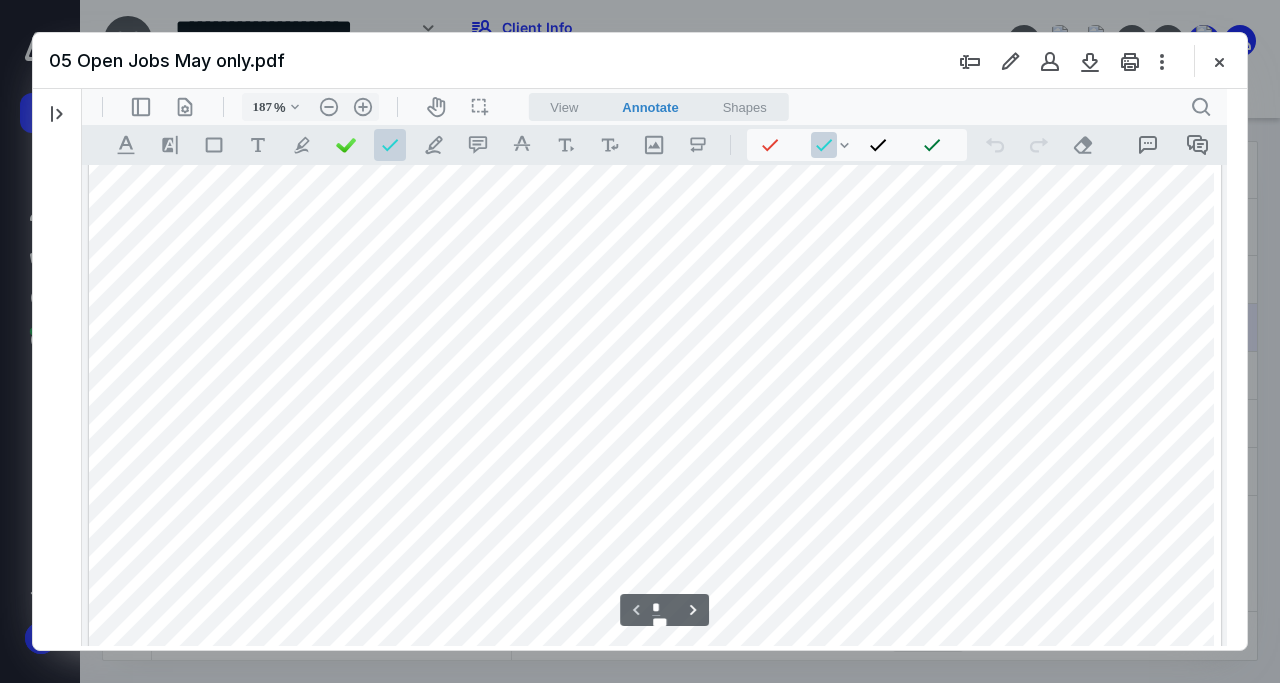 type on "188" 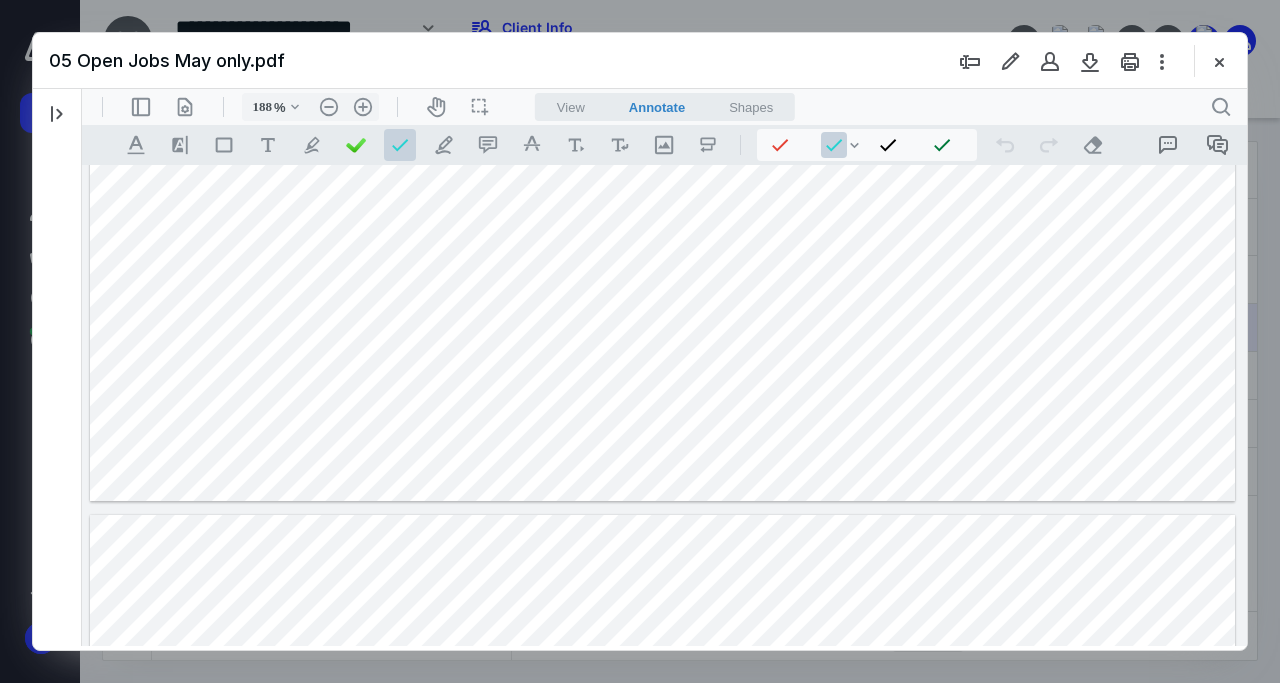 scroll, scrollTop: 960, scrollLeft: 0, axis: vertical 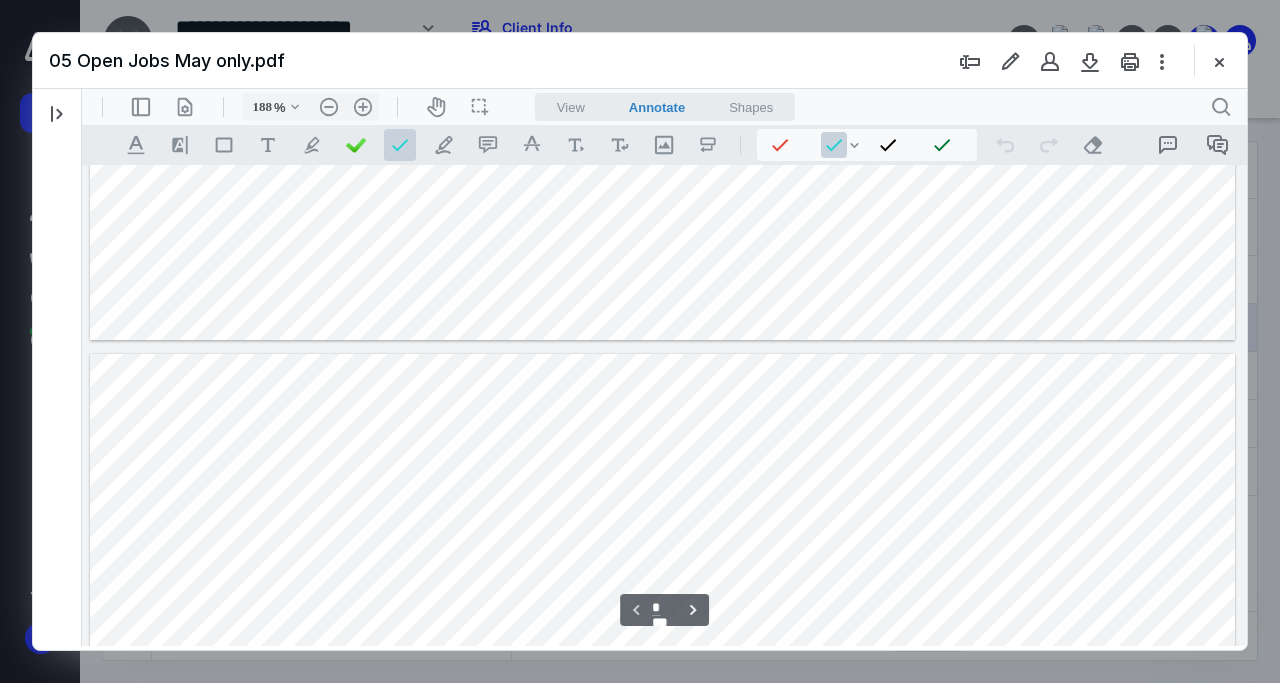 type on "*" 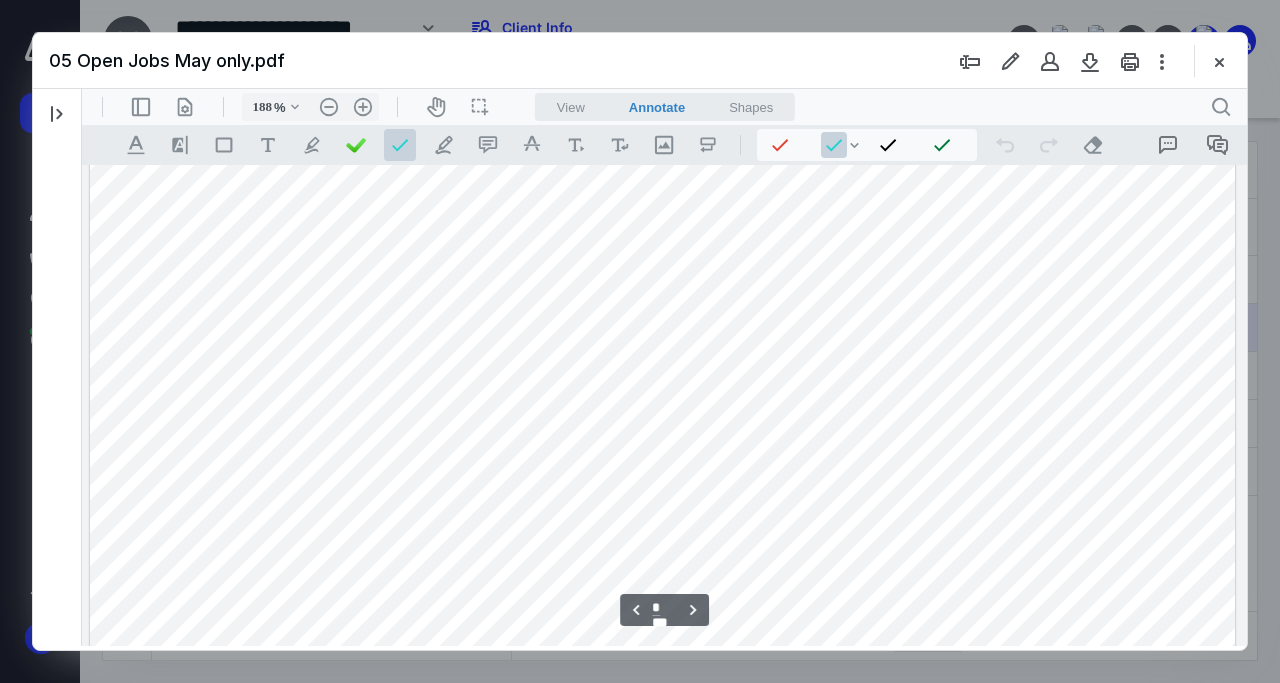 scroll, scrollTop: 1920, scrollLeft: 0, axis: vertical 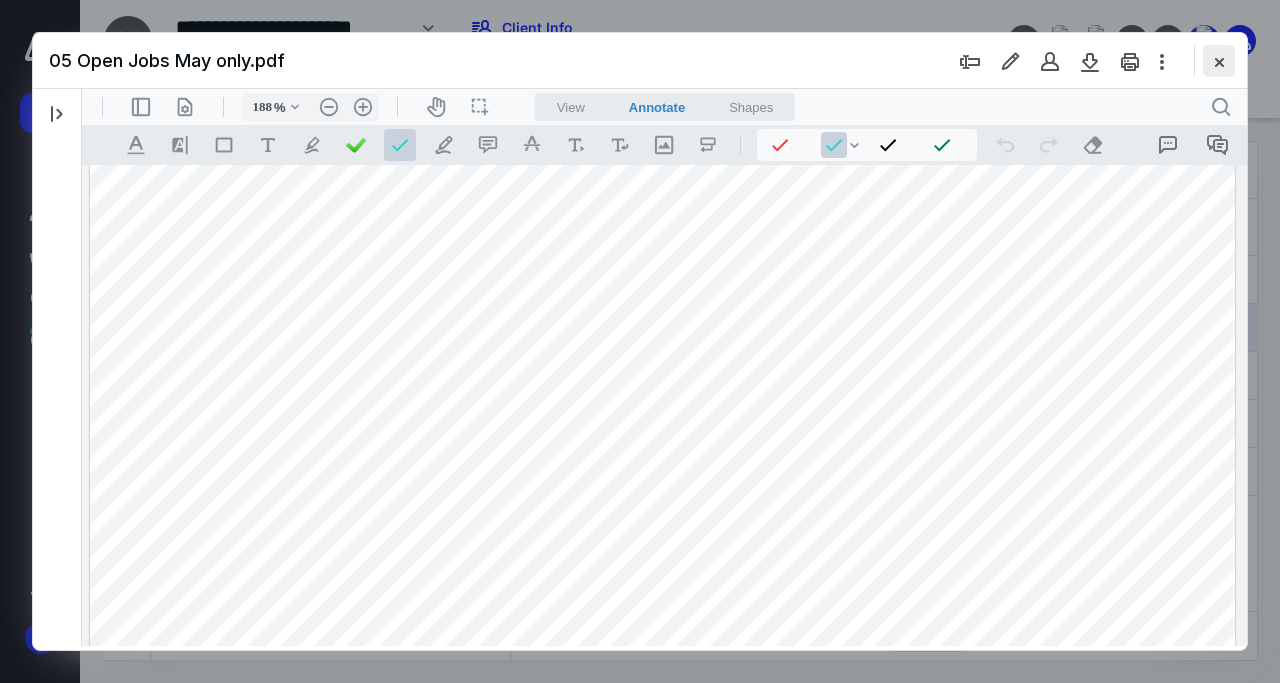 click at bounding box center [1219, 61] 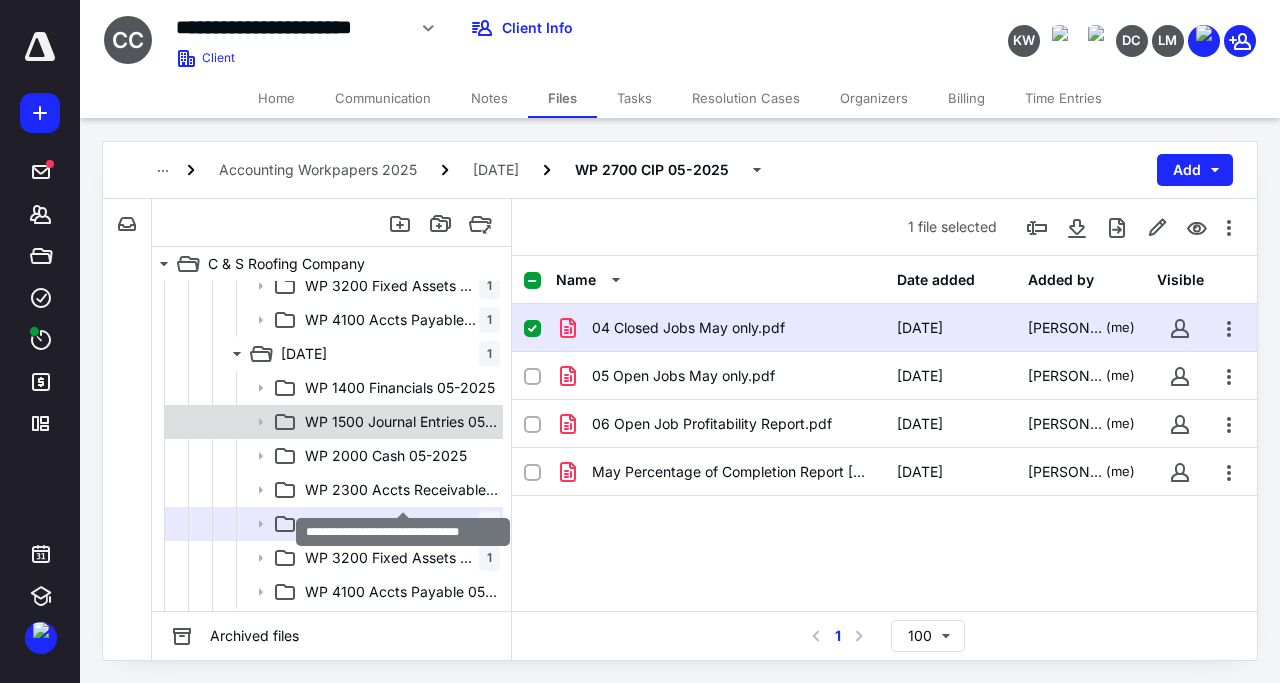 scroll, scrollTop: 500, scrollLeft: 0, axis: vertical 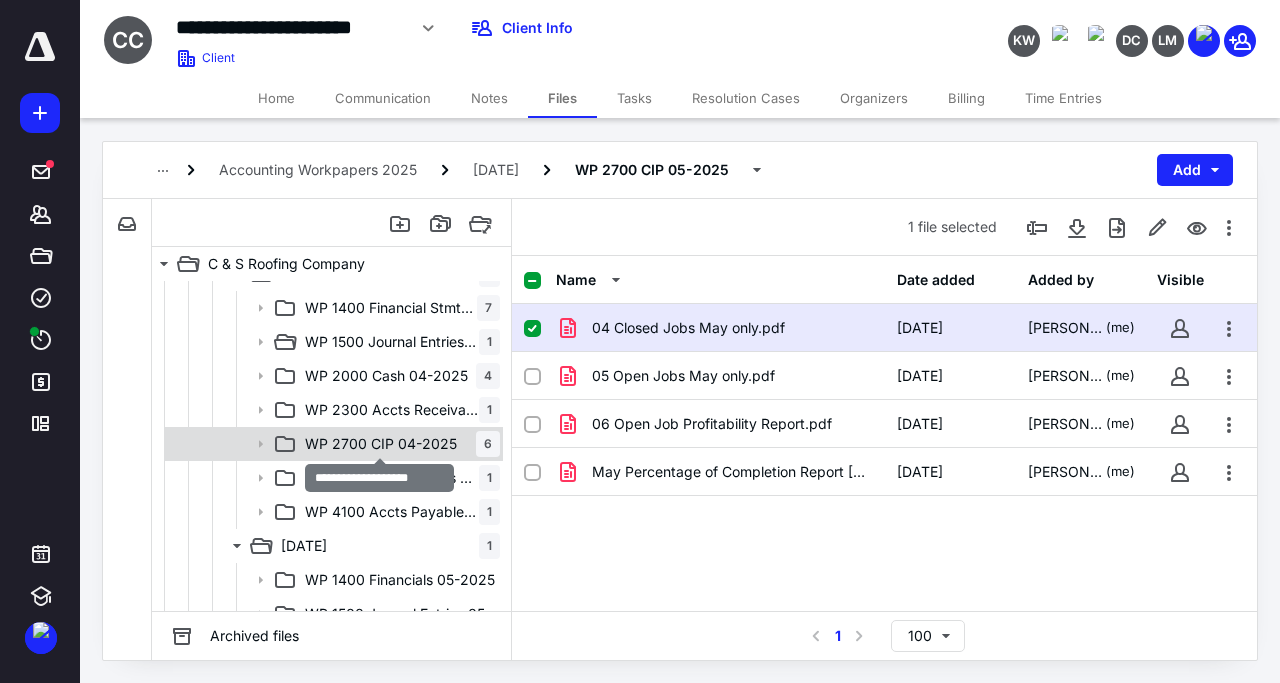 click on "WP 2700 CIP 04-2025" at bounding box center (381, 444) 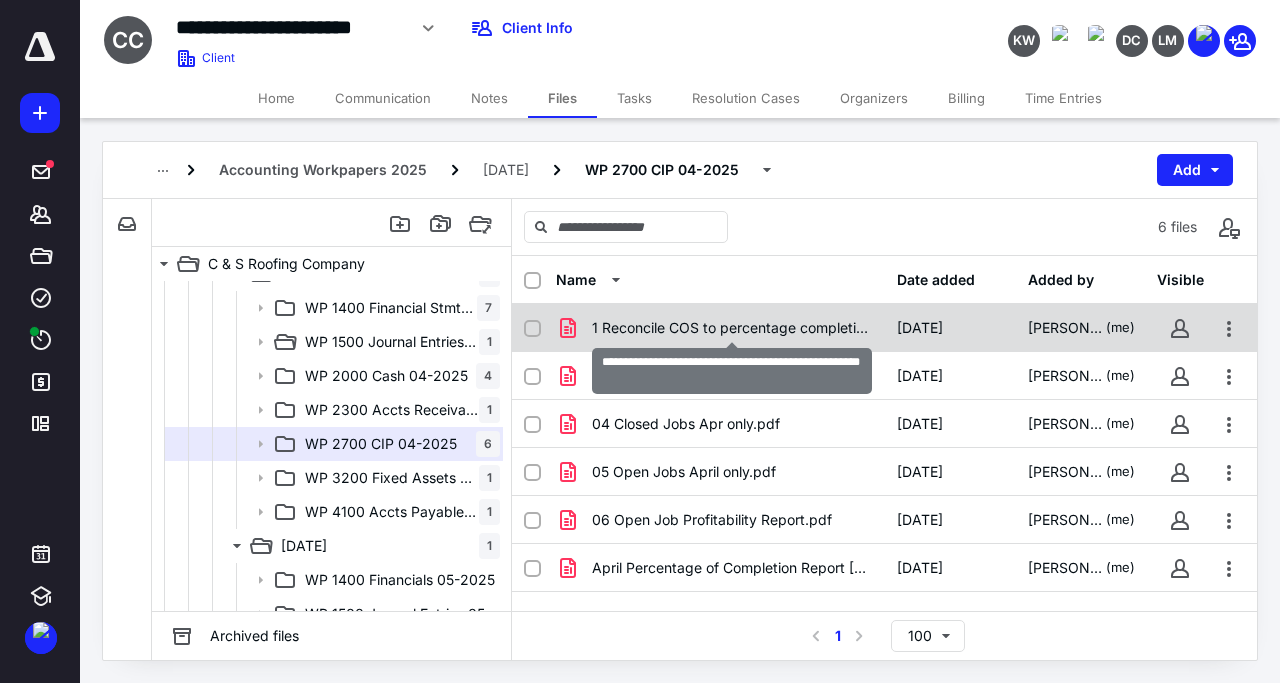 click on "1 Reconcile COS to percentage completion-summary.pdf" at bounding box center (732, 328) 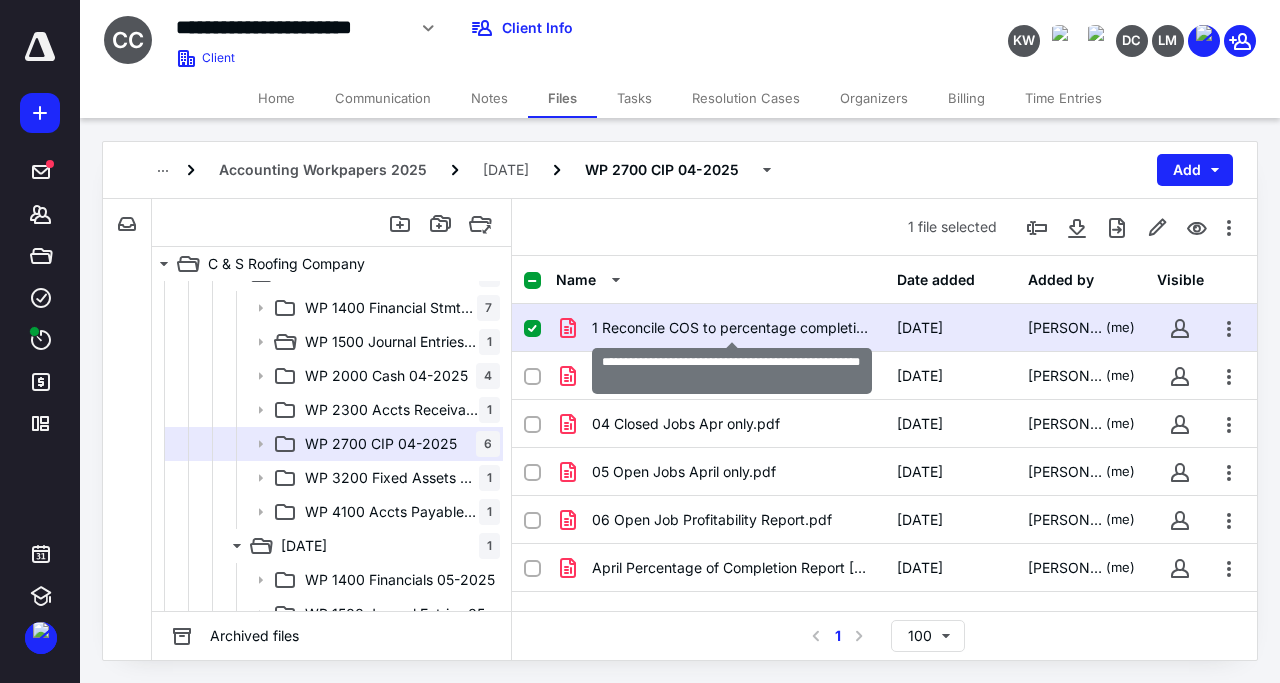 click on "1 Reconcile COS to percentage completion-summary.pdf" at bounding box center [732, 328] 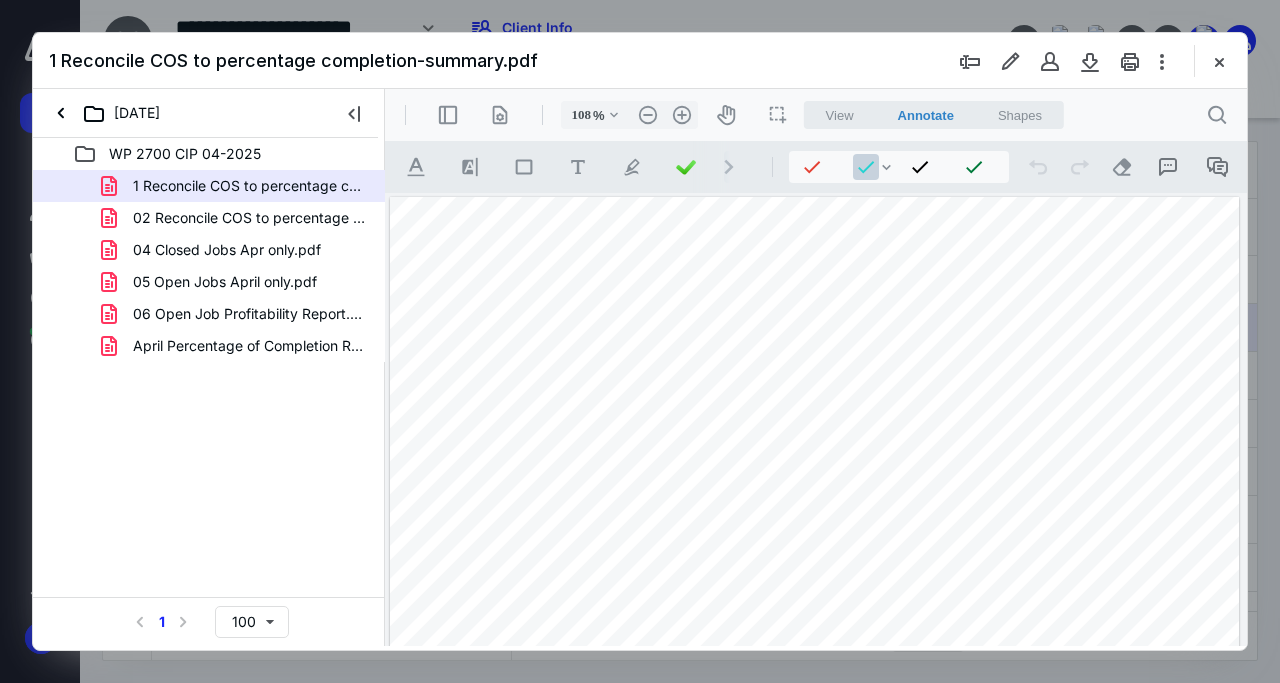 scroll, scrollTop: 0, scrollLeft: 0, axis: both 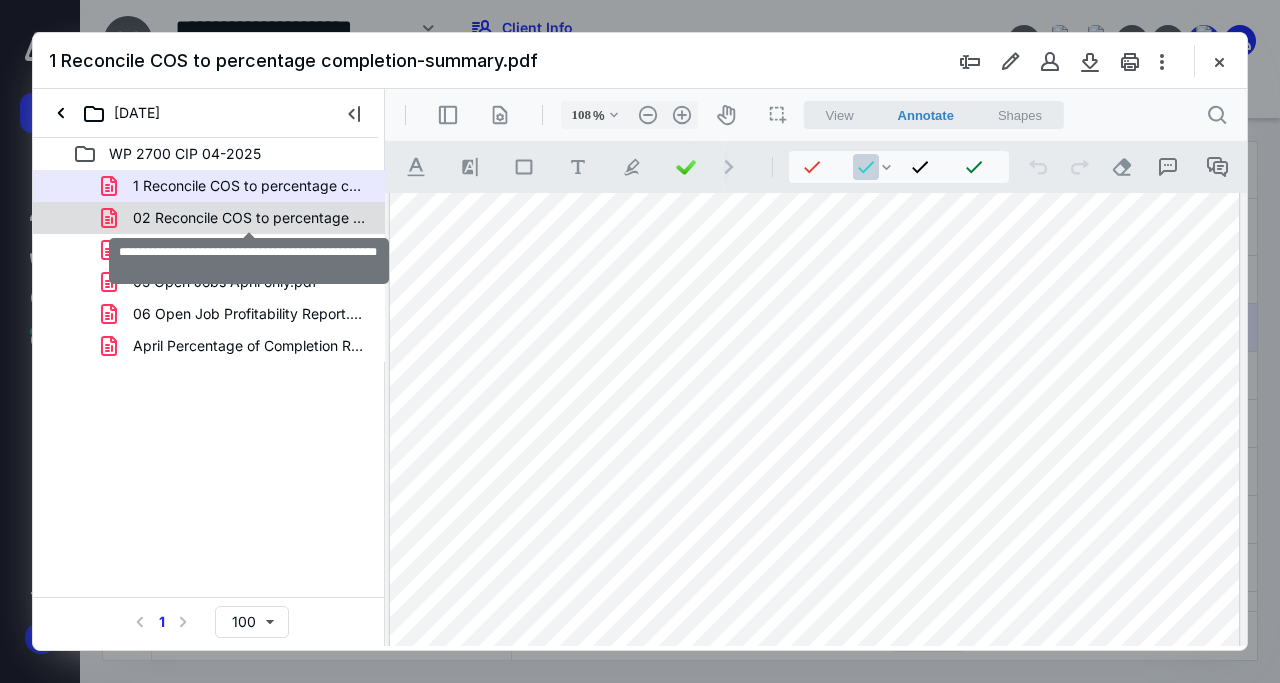 click on "02 Reconcile COS to percentage completion-detail.pdf" at bounding box center [249, 218] 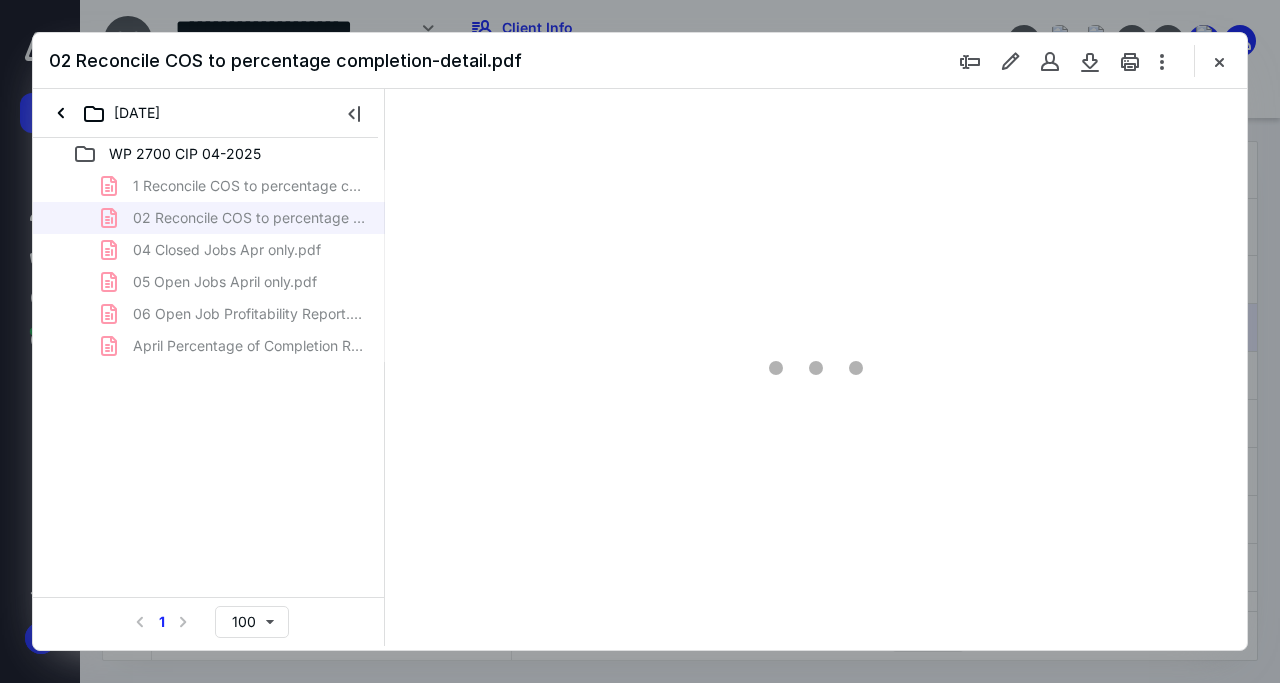 type on "108" 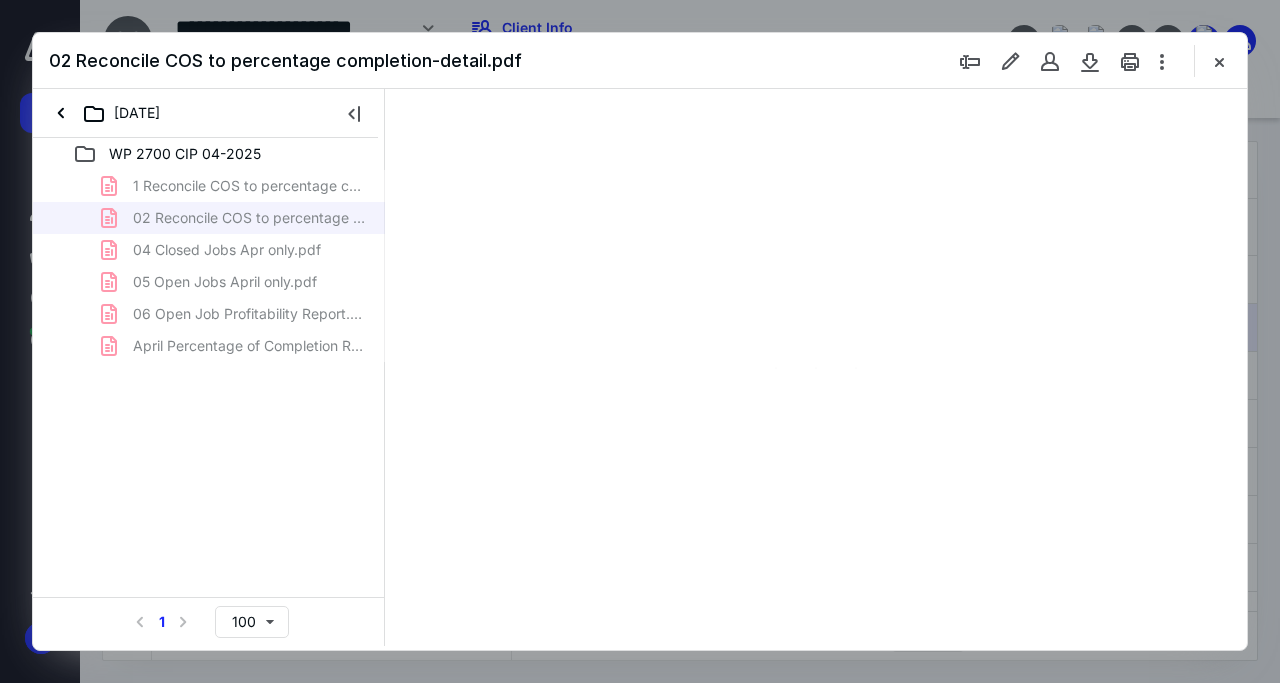 scroll, scrollTop: 108, scrollLeft: 0, axis: vertical 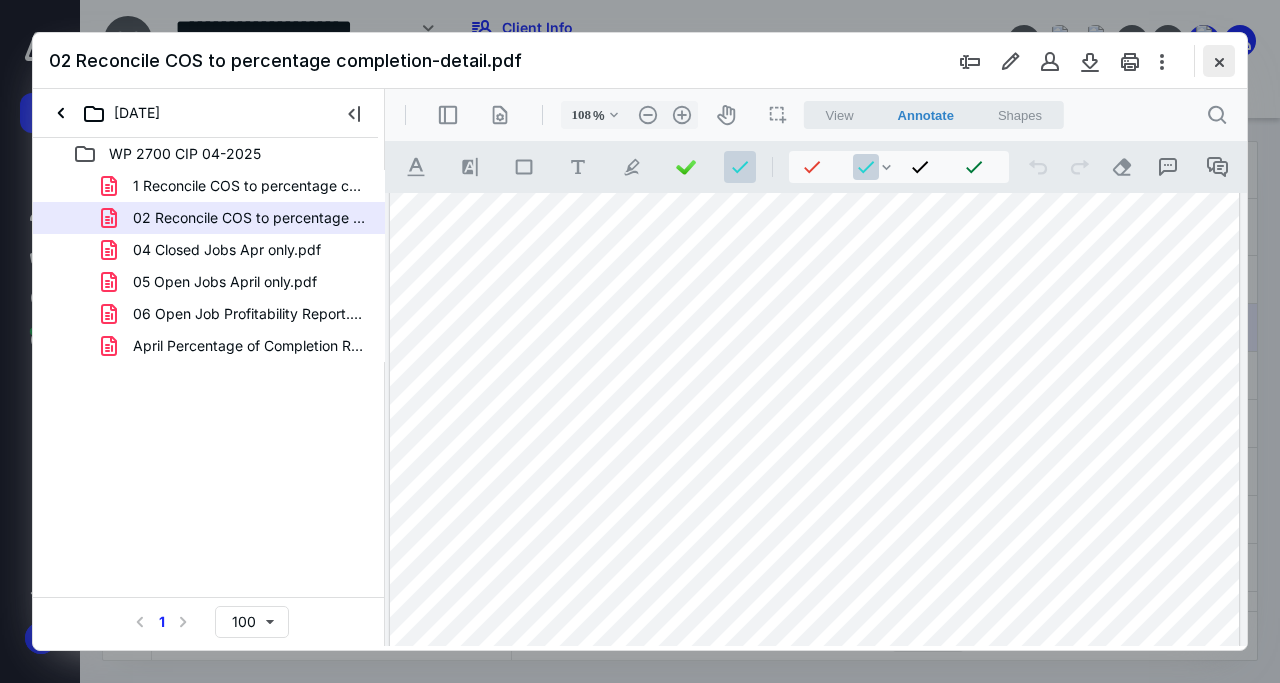click at bounding box center [1219, 61] 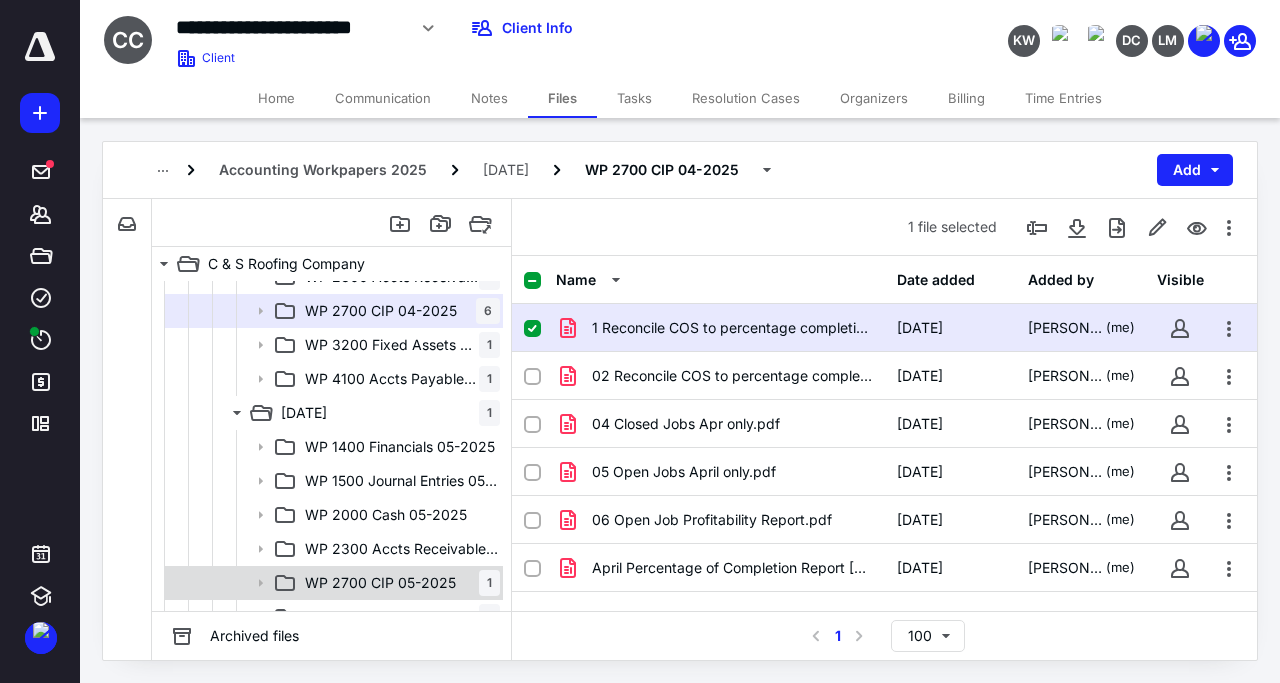 scroll, scrollTop: 692, scrollLeft: 0, axis: vertical 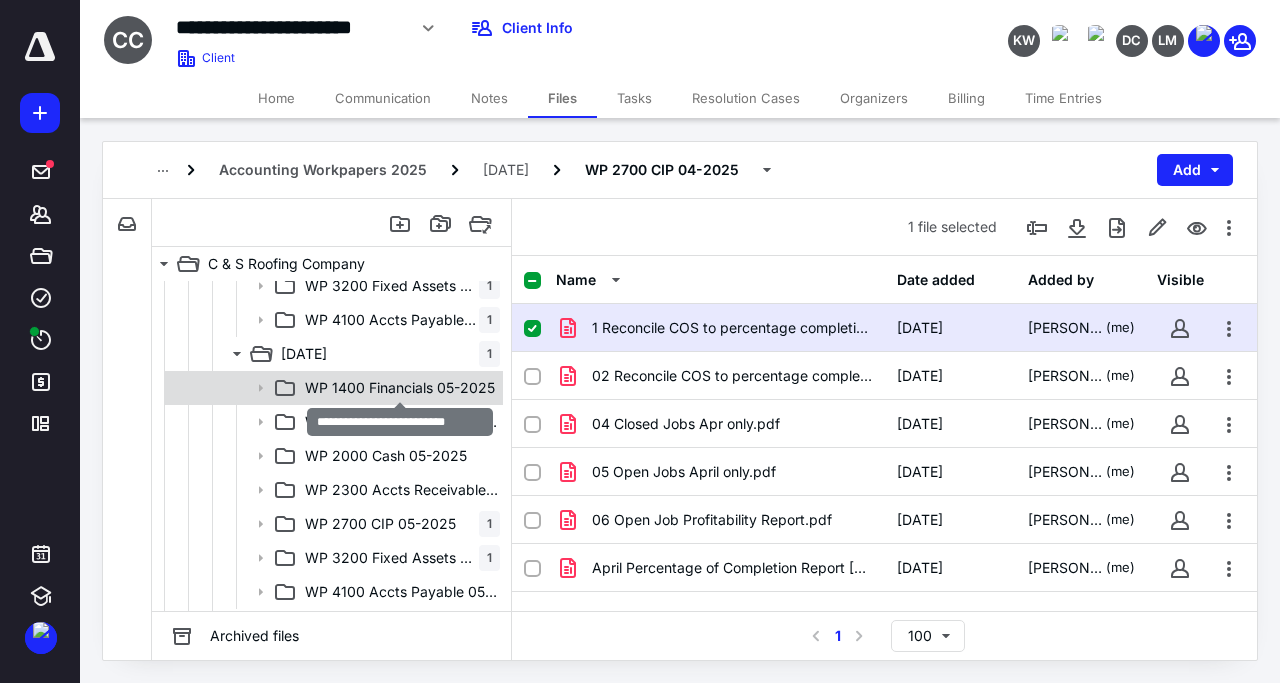 click on "WP 1400 Financials 05-2025" at bounding box center [400, 388] 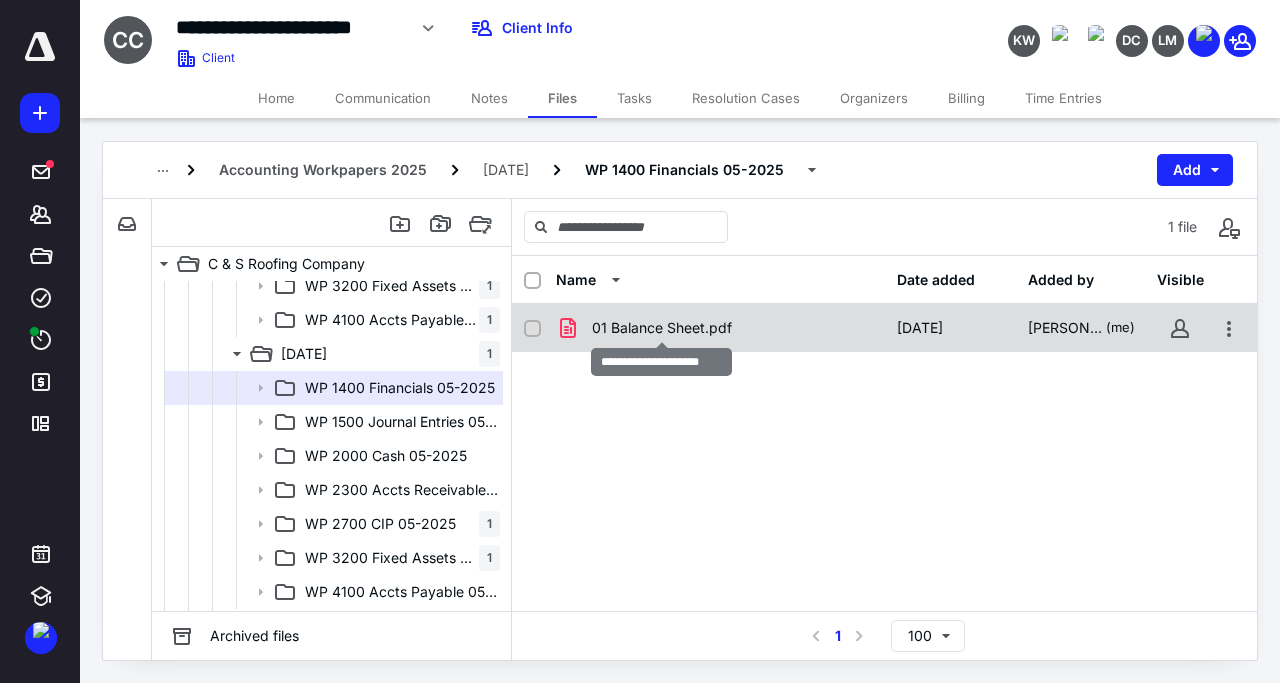 click on "01 Balance Sheet.pdf" at bounding box center [662, 328] 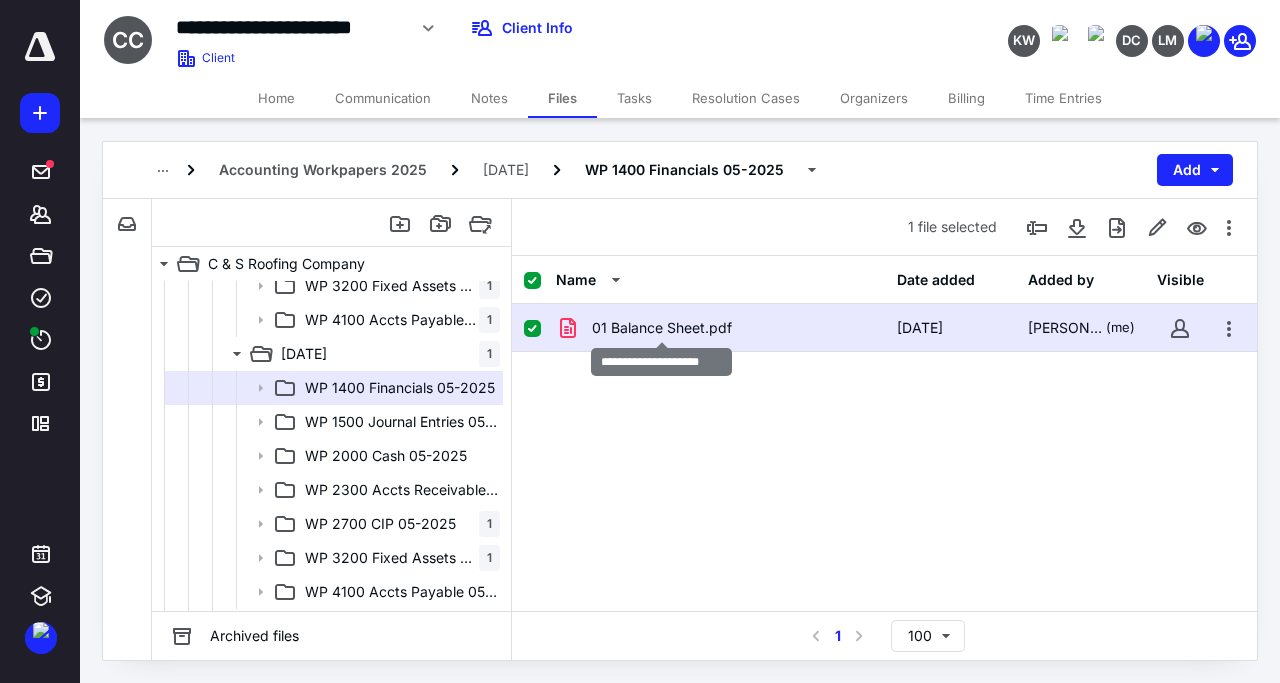 checkbox on "true" 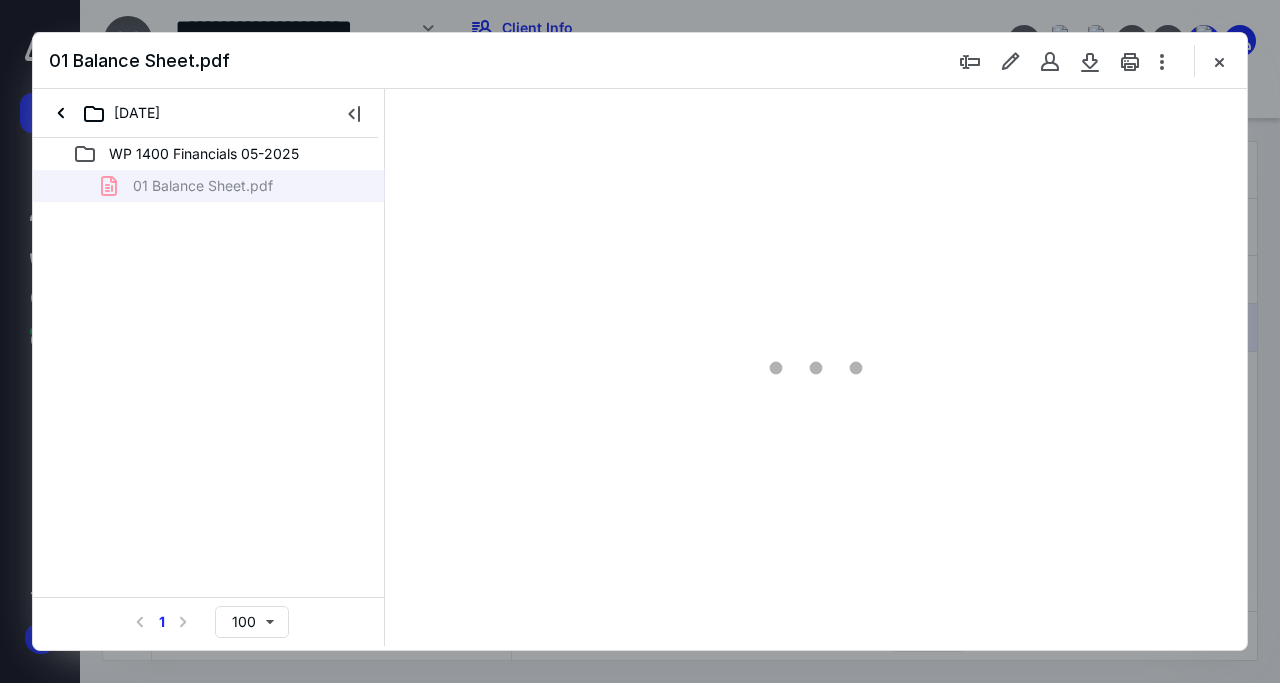 scroll, scrollTop: 0, scrollLeft: 0, axis: both 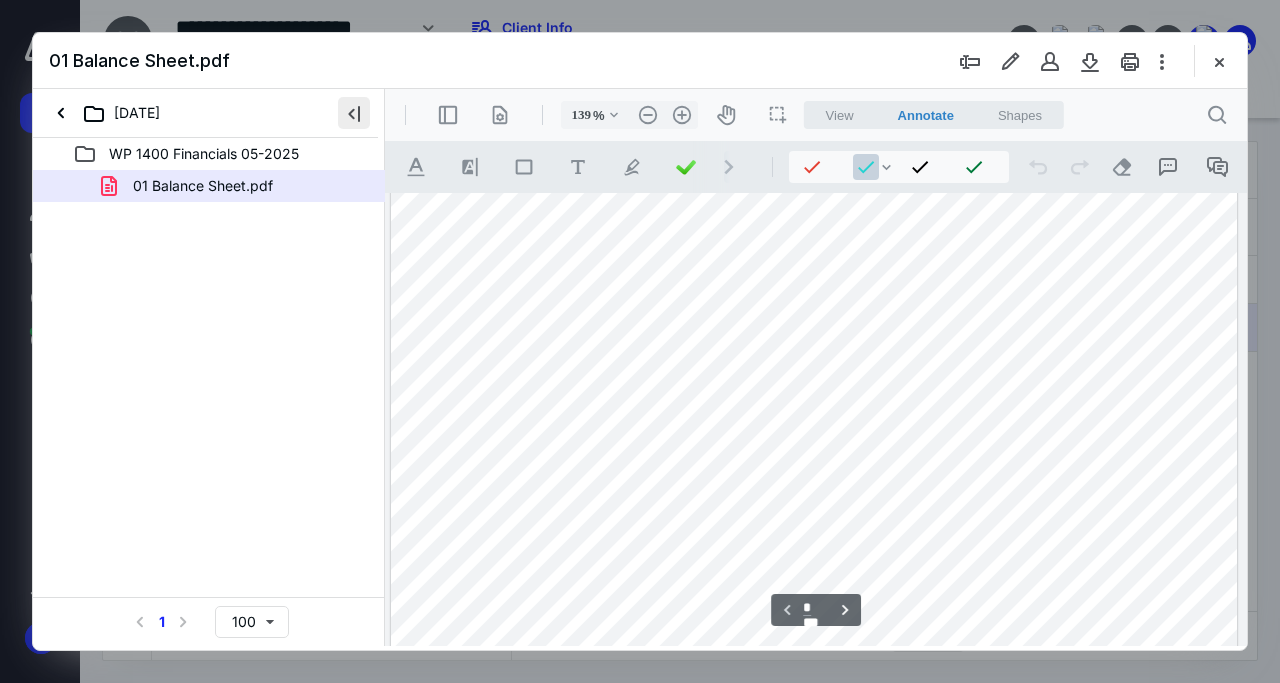 click at bounding box center [354, 113] 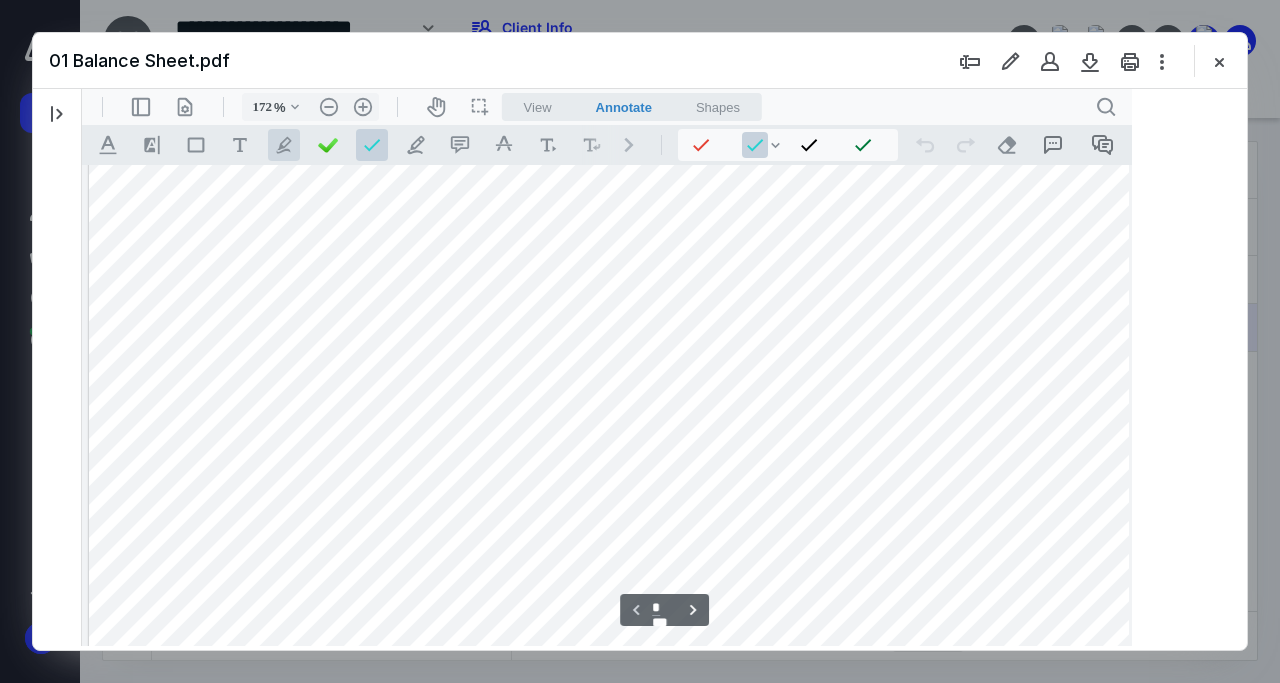 scroll, scrollTop: 83, scrollLeft: 0, axis: vertical 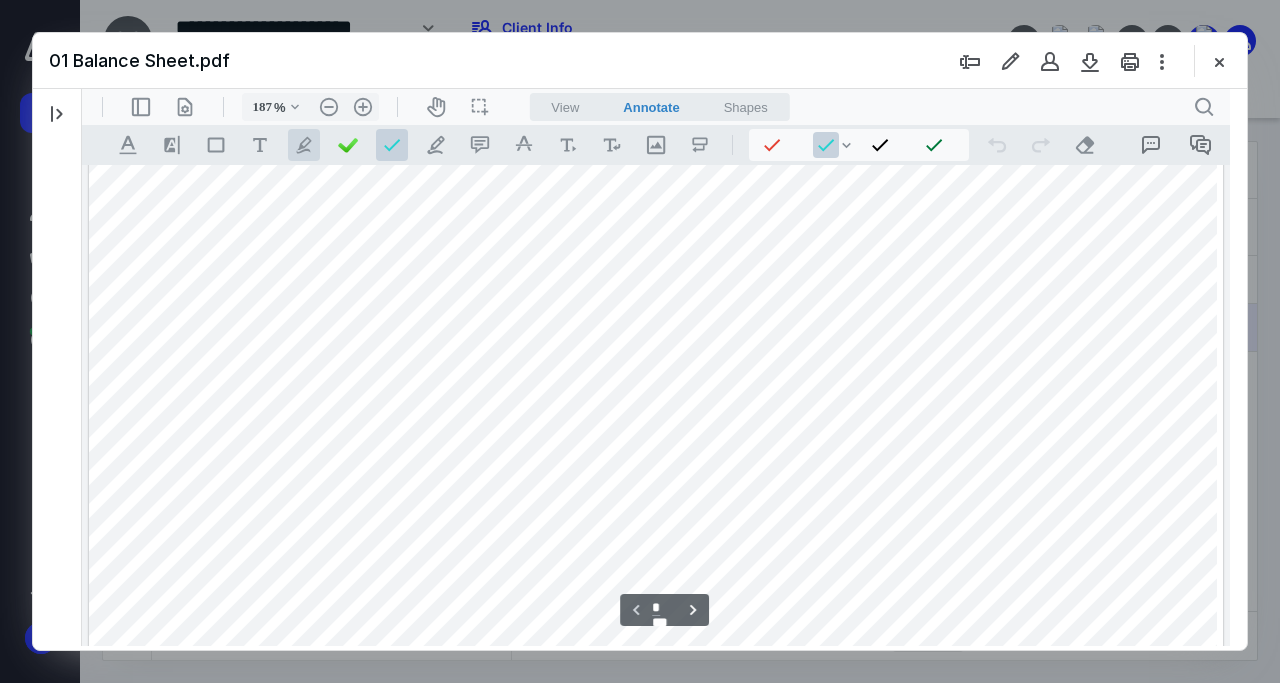 type on "188" 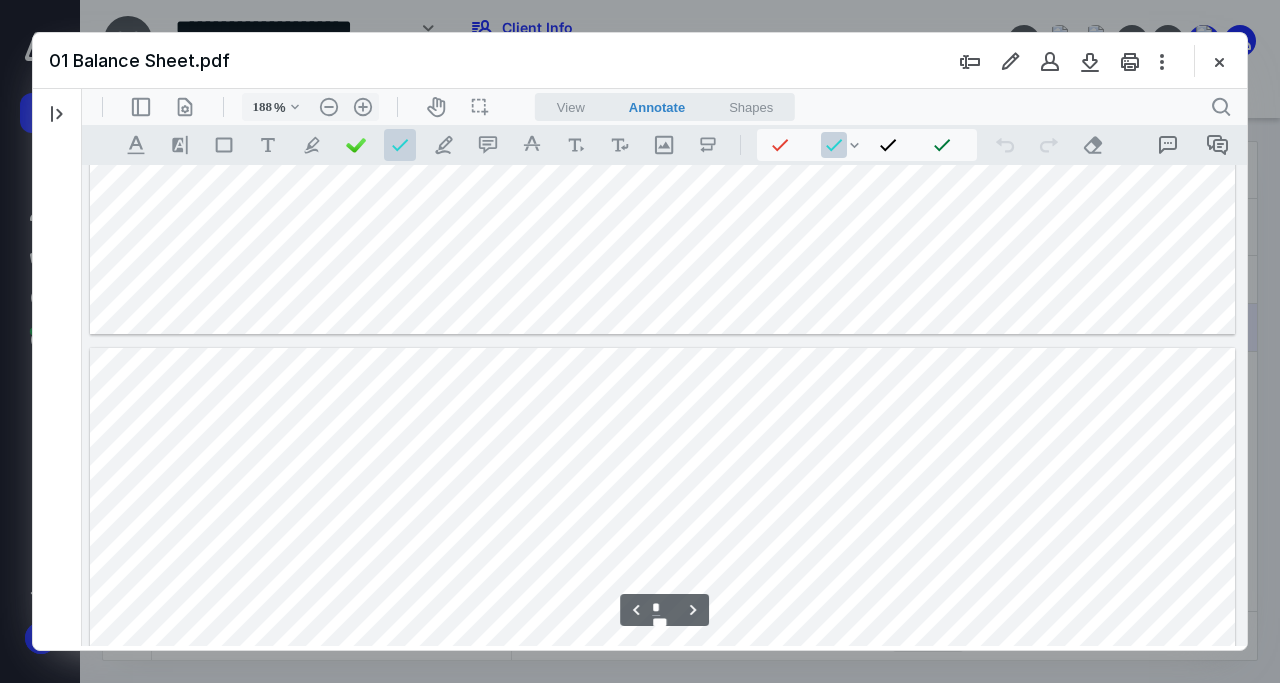 type on "*" 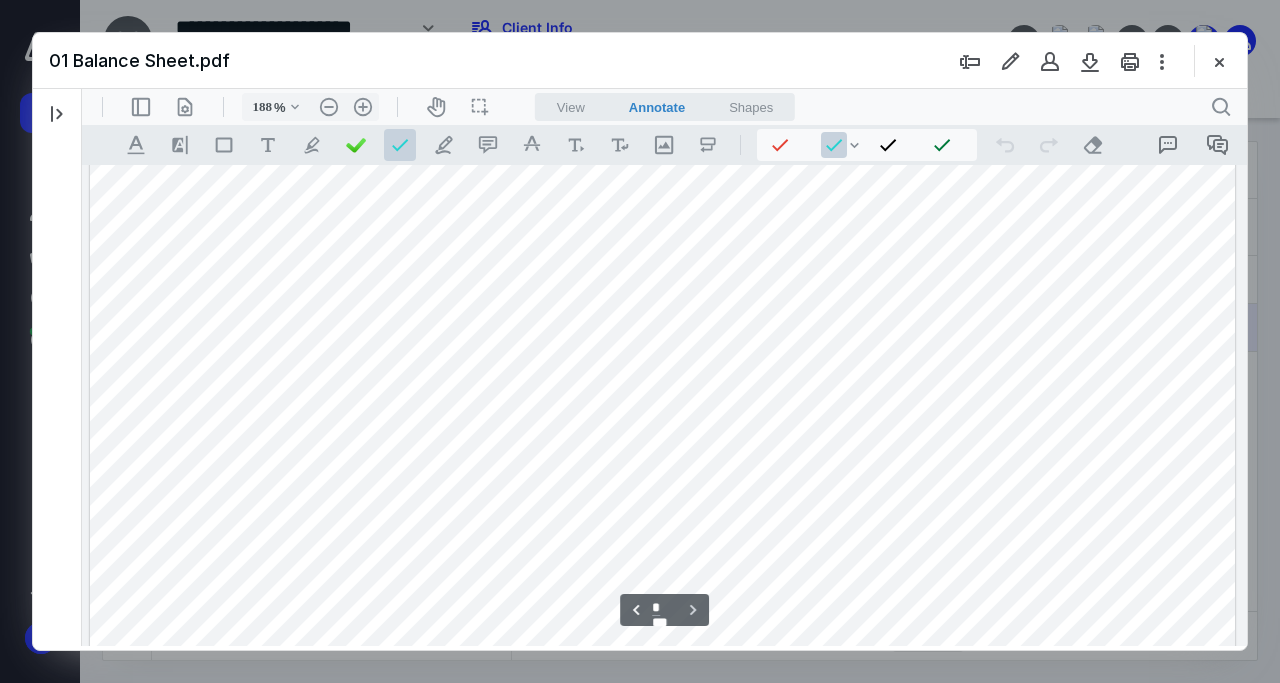 scroll, scrollTop: 3923, scrollLeft: 0, axis: vertical 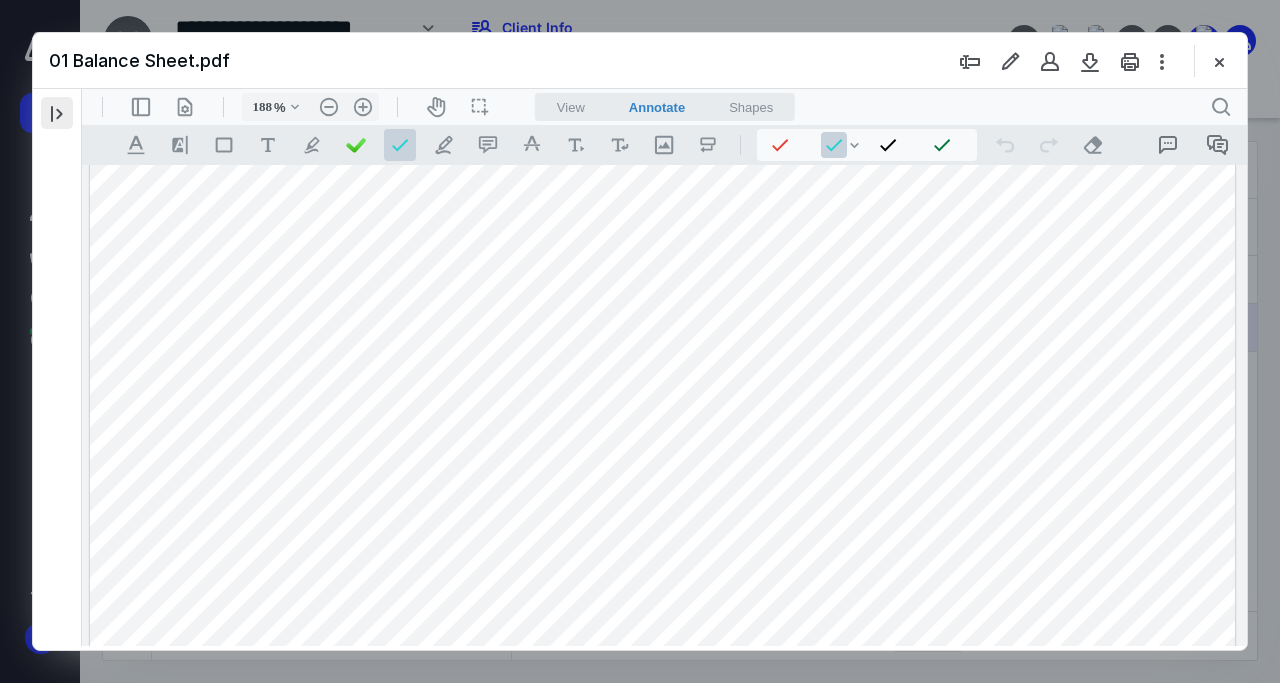 click at bounding box center (57, 113) 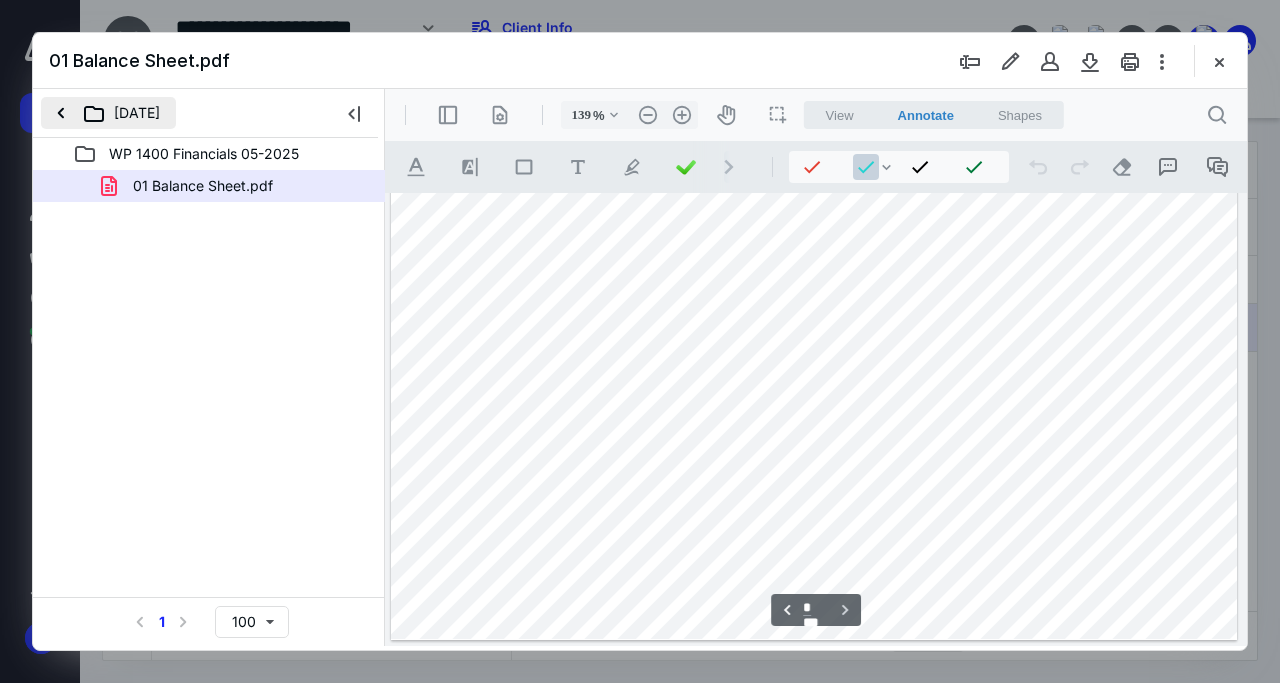 scroll, scrollTop: 2868, scrollLeft: 0, axis: vertical 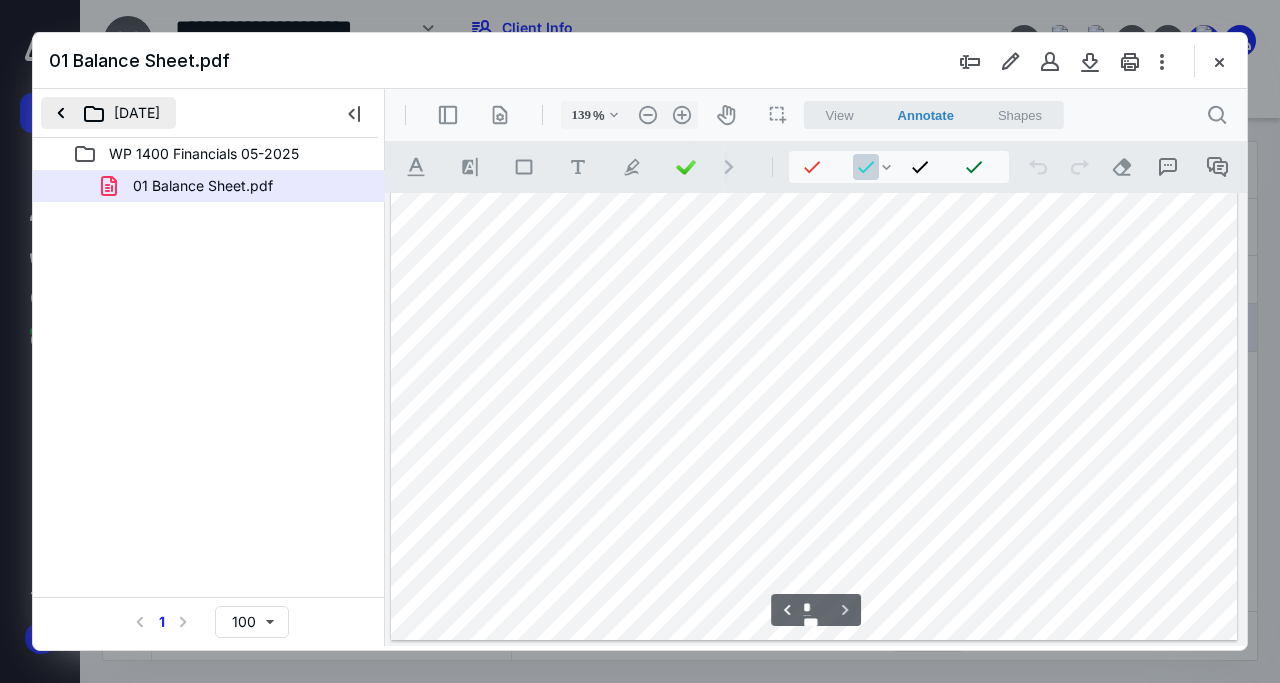 click on "[DATE]" at bounding box center (108, 113) 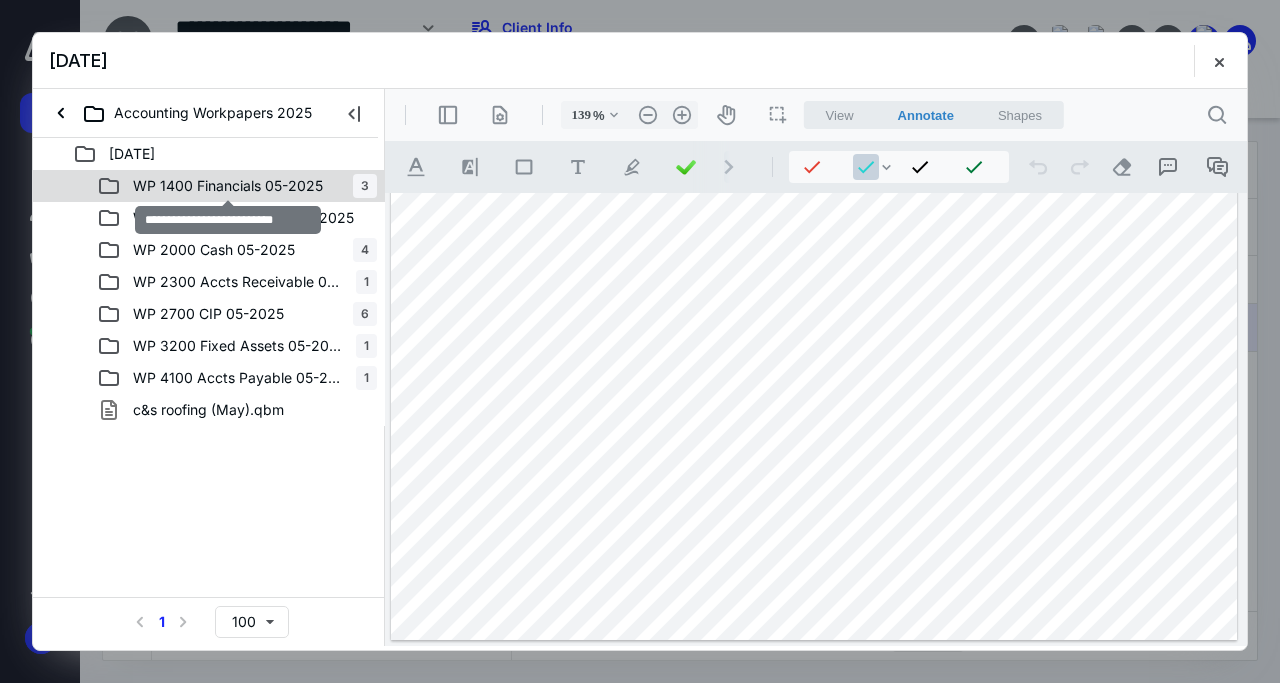 click on "WP 1400 Financials 05-2025" at bounding box center (228, 186) 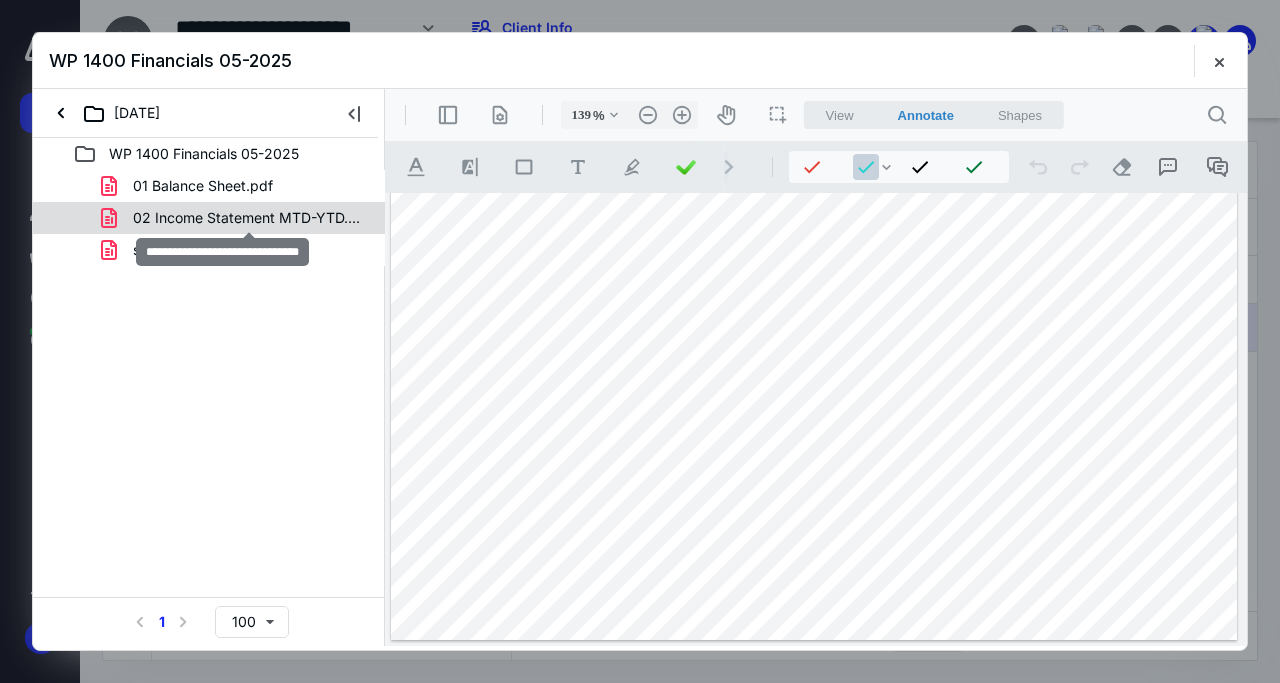 click on "02 Income Statement MTD-YTD.pdf" at bounding box center [249, 218] 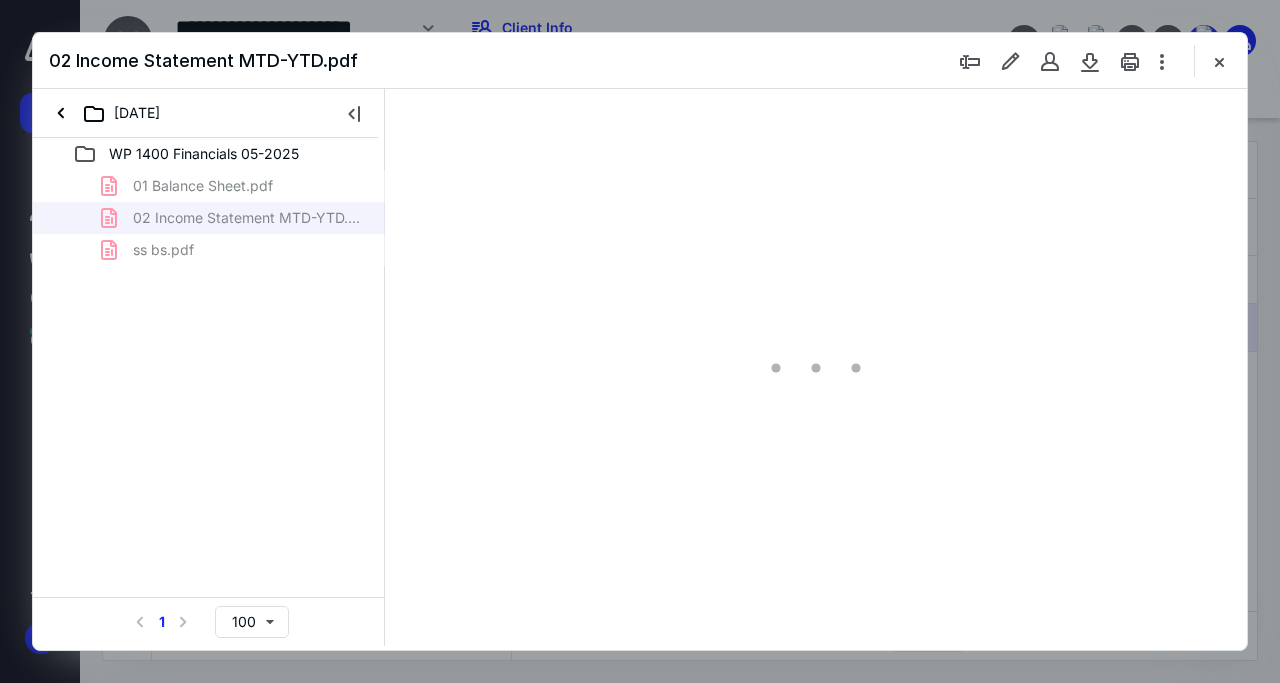 type on "139" 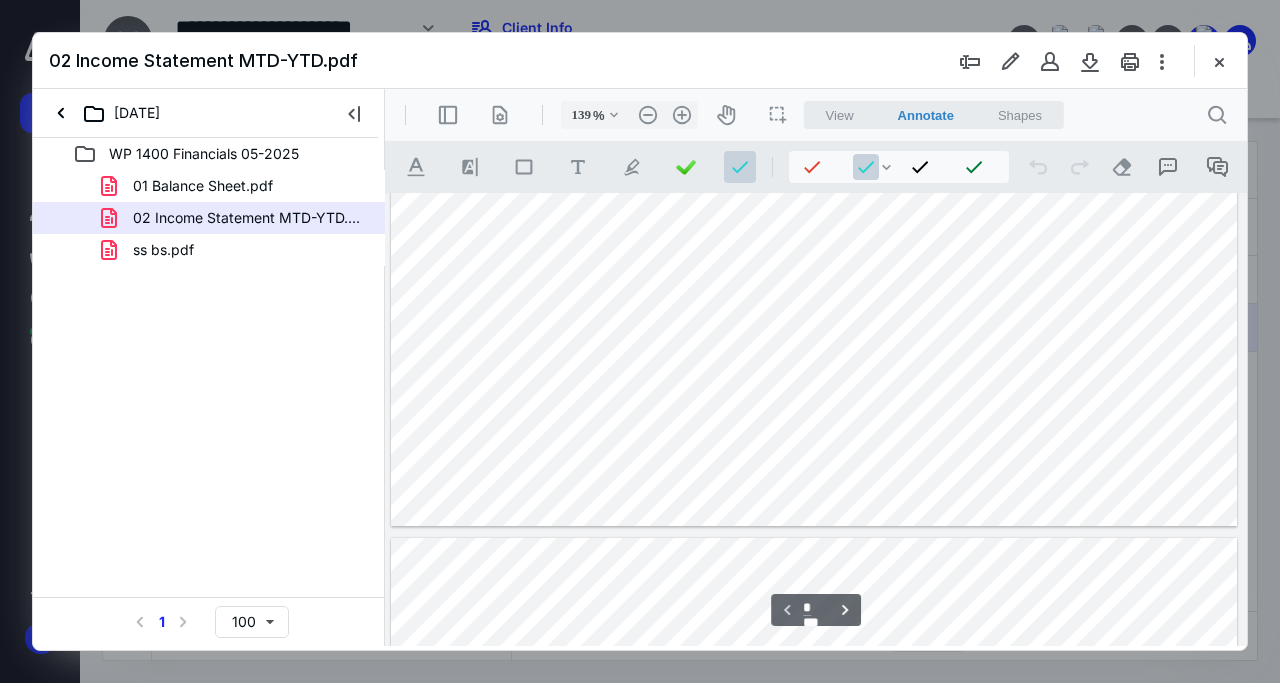 type on "*" 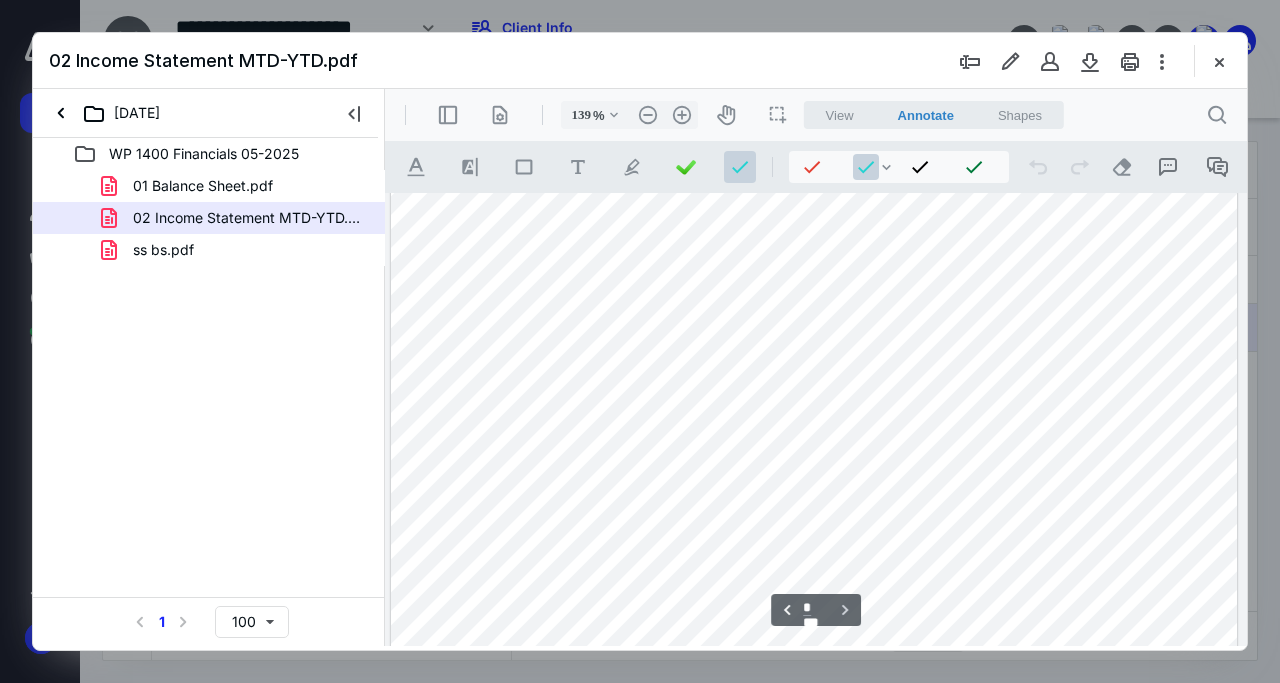 scroll, scrollTop: 1761, scrollLeft: 0, axis: vertical 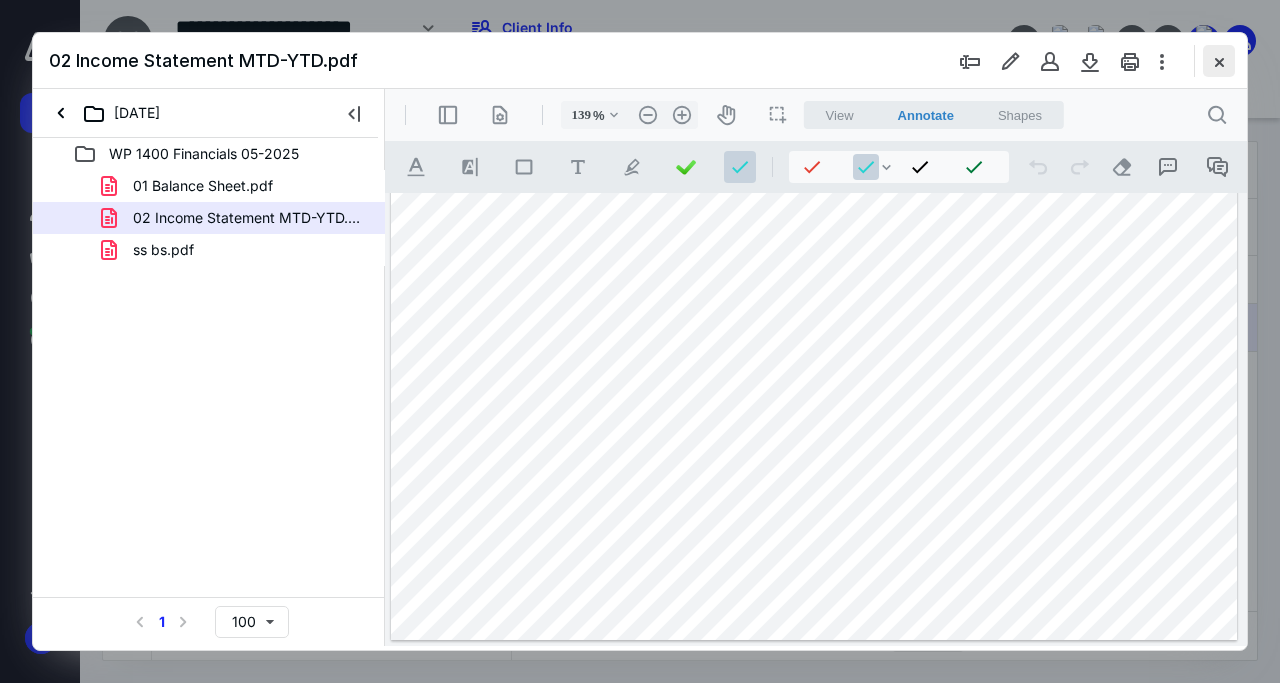 click at bounding box center [1219, 61] 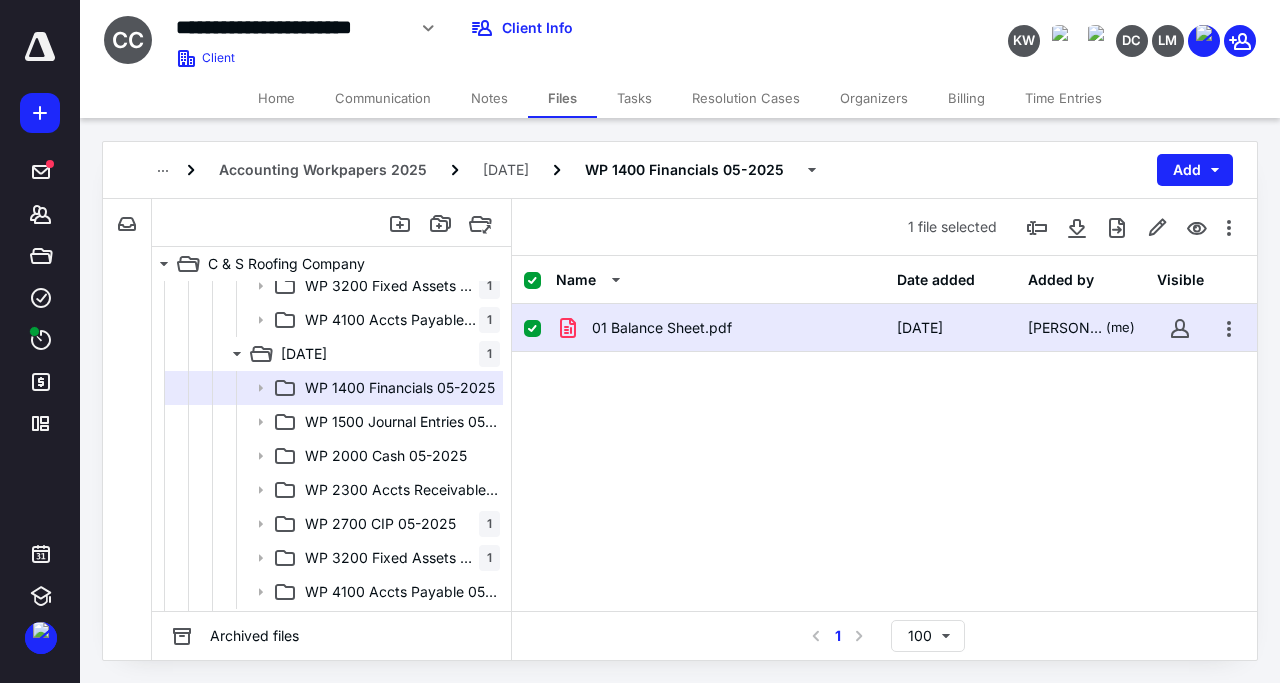 checkbox on "false" 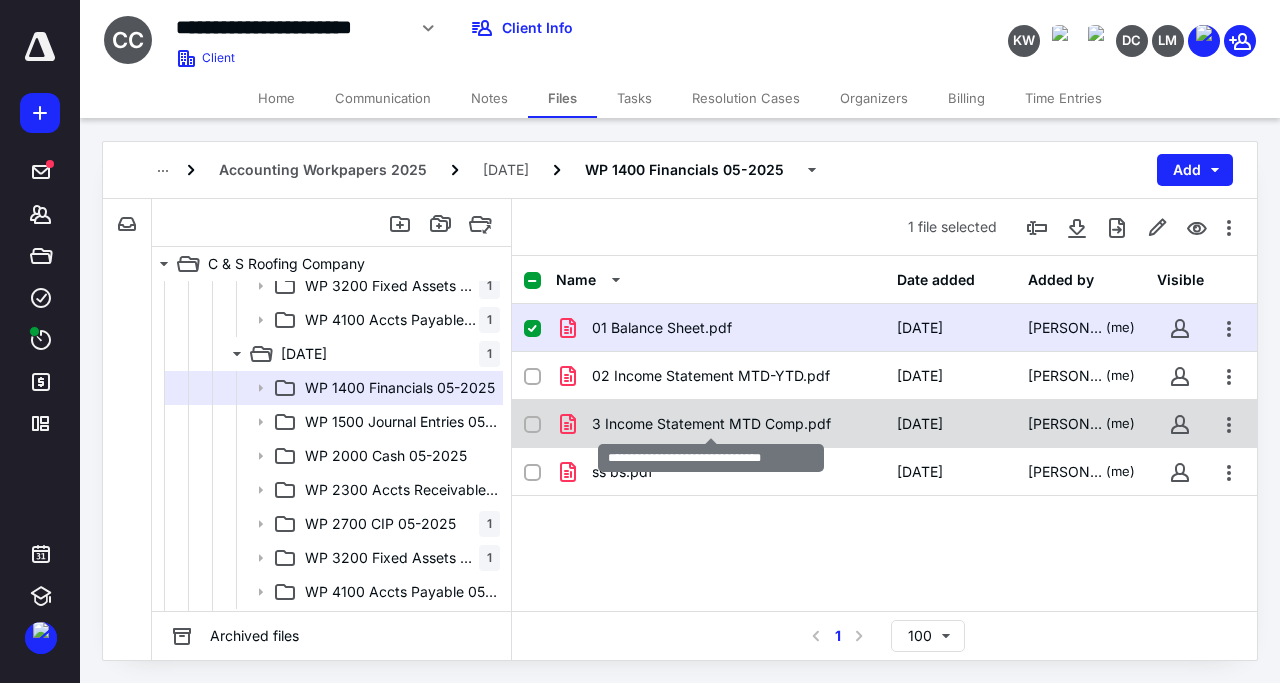 checkbox on "false" 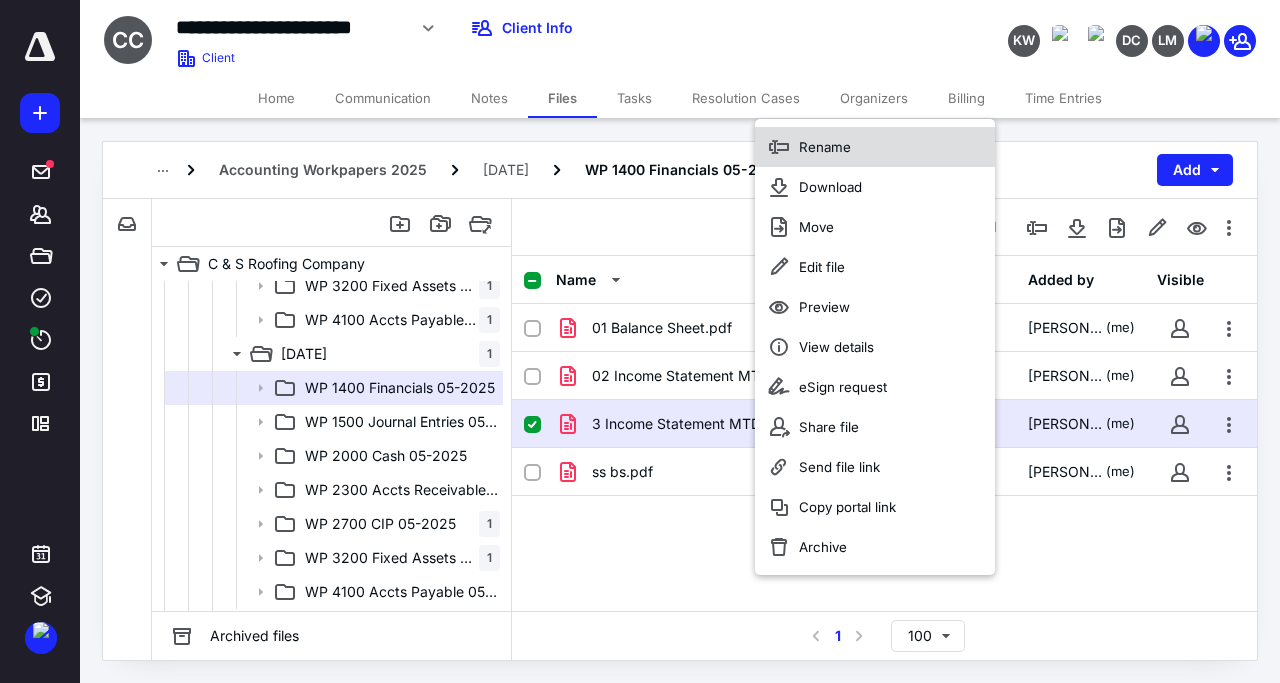 click on "Rename" at bounding box center [875, 147] 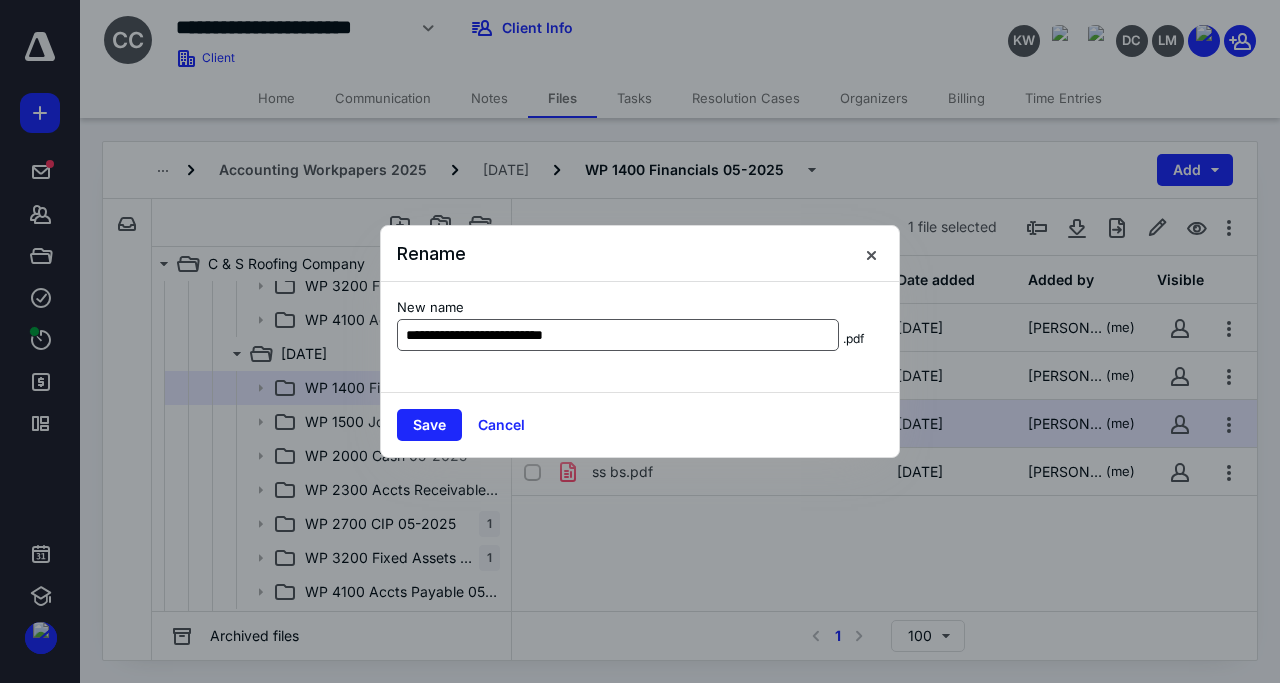 click on "**********" at bounding box center (618, 335) 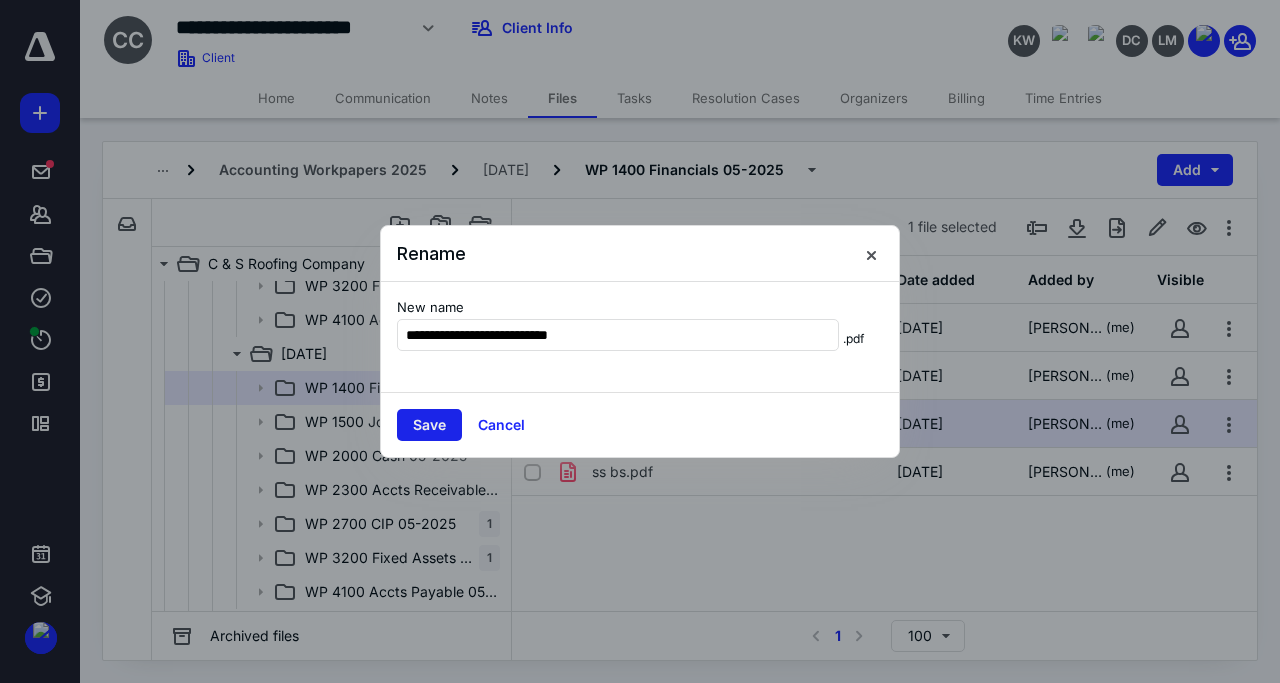 type on "**********" 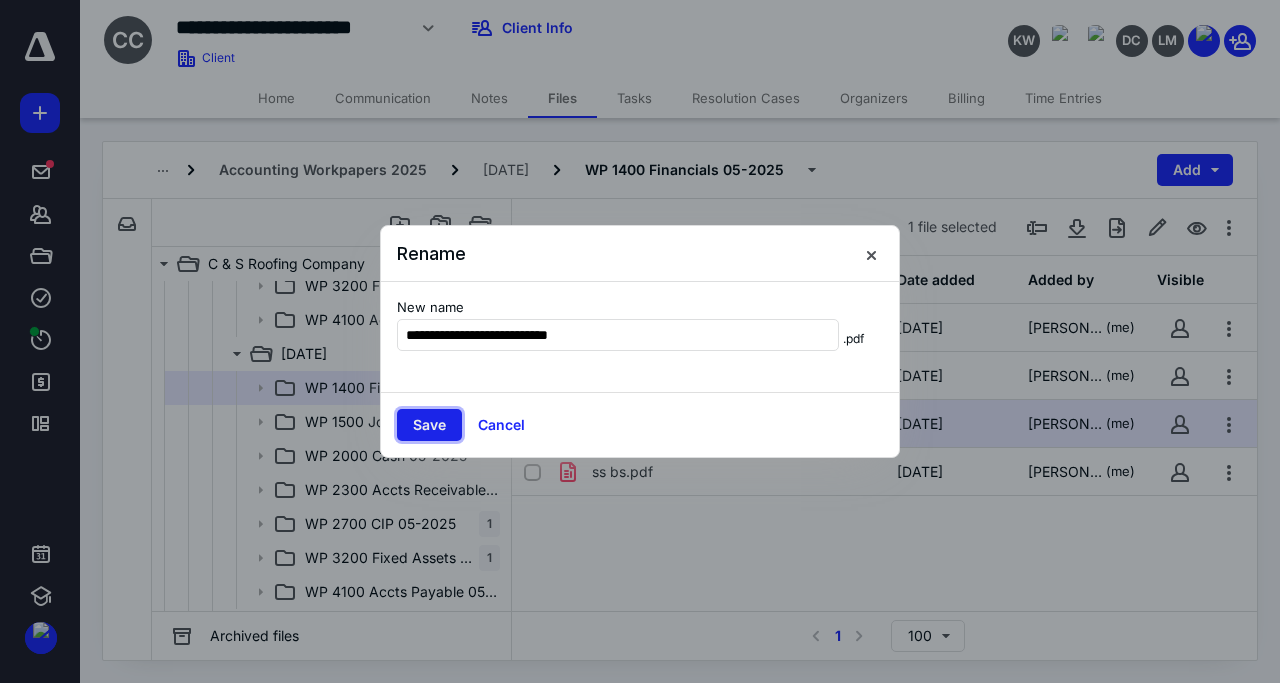 click on "Save" at bounding box center (429, 425) 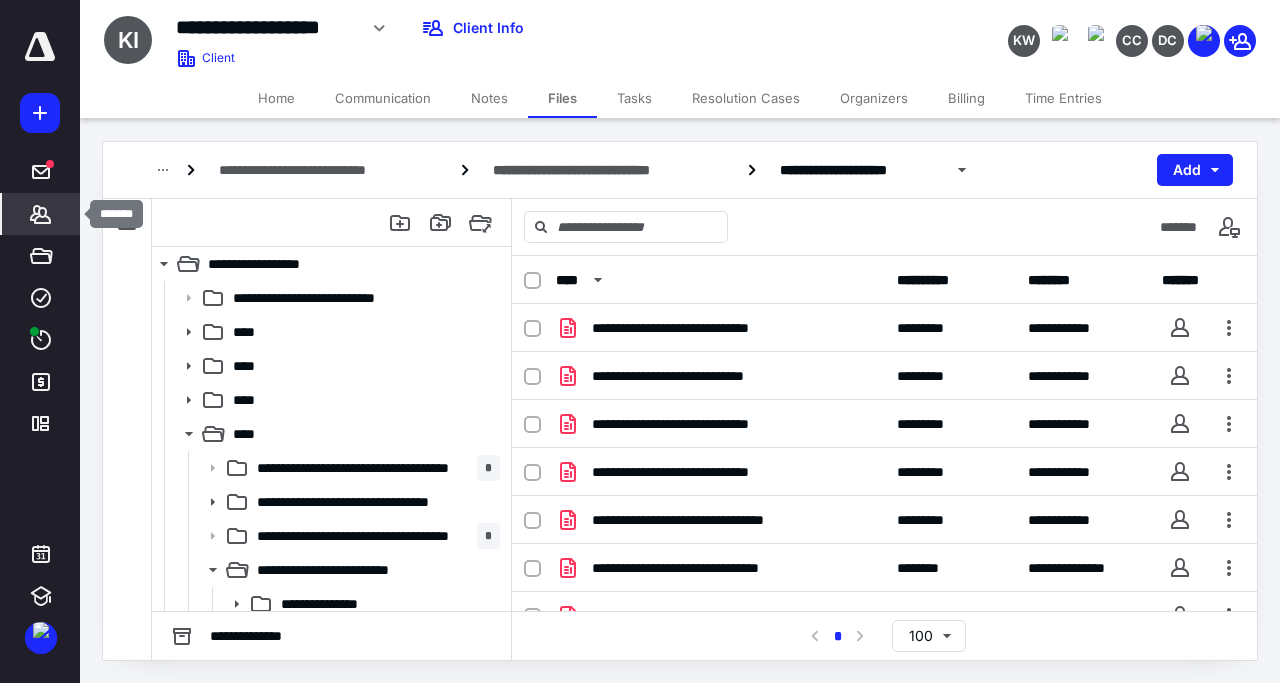 scroll, scrollTop: 0, scrollLeft: 0, axis: both 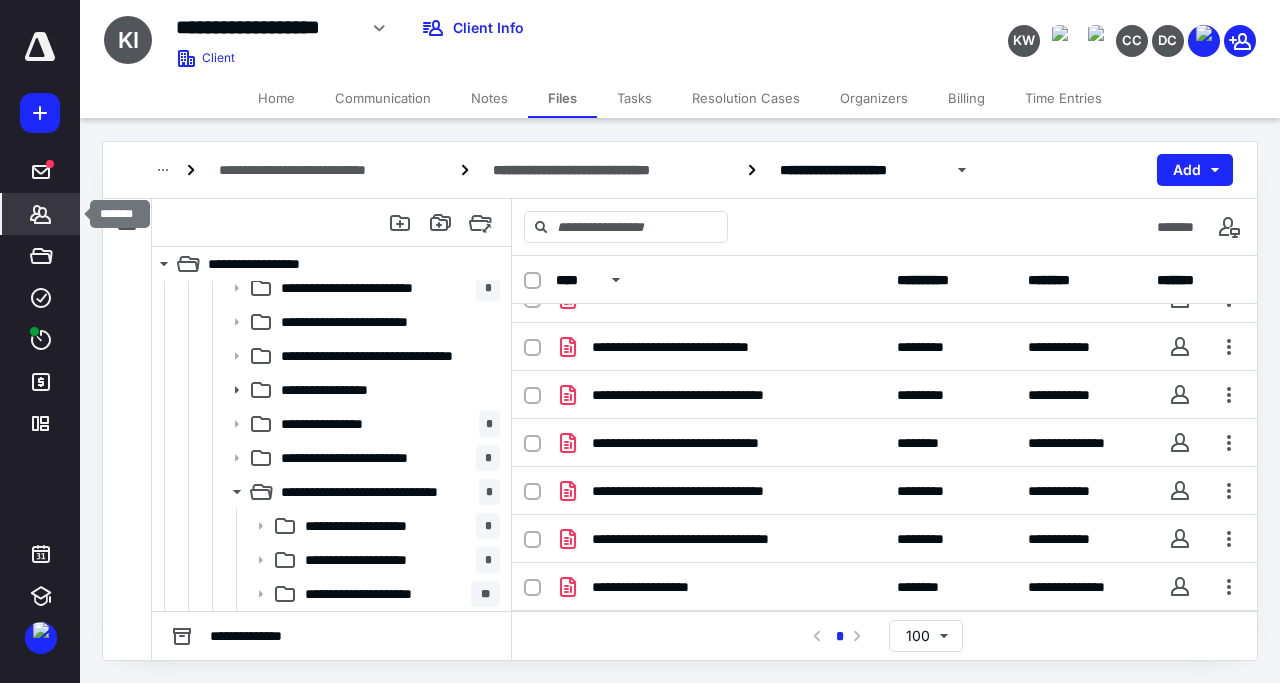 click 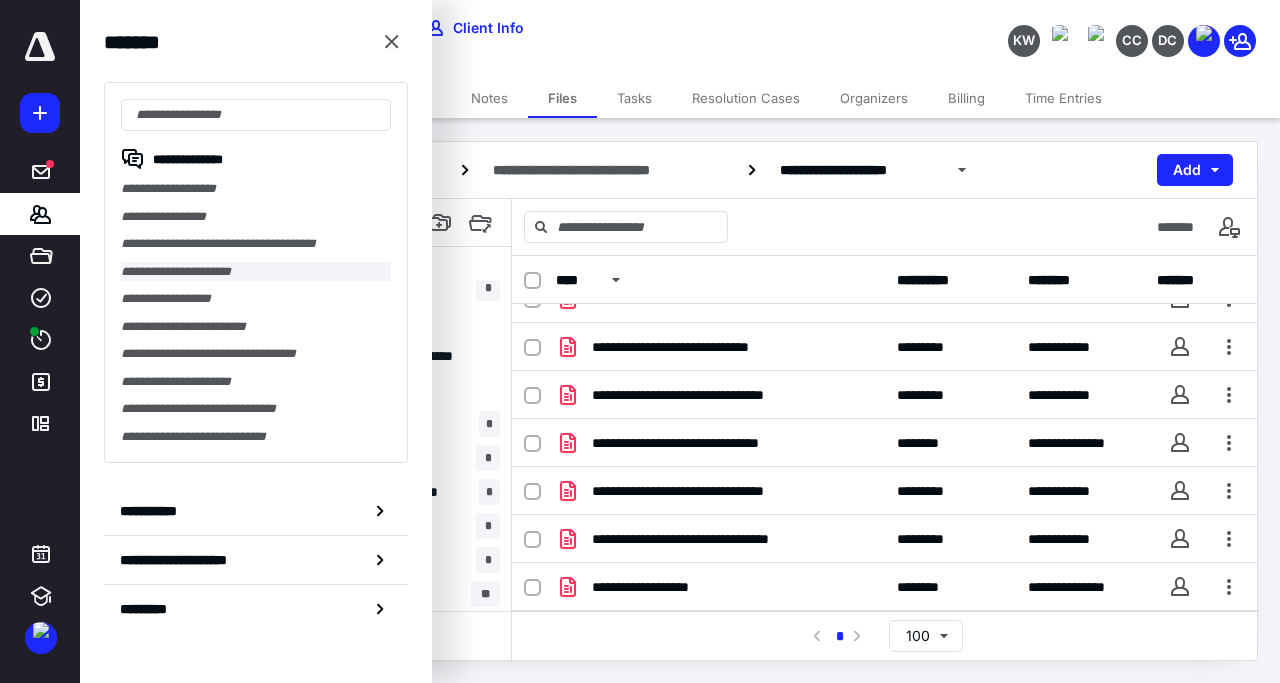 click on "**********" at bounding box center [256, 272] 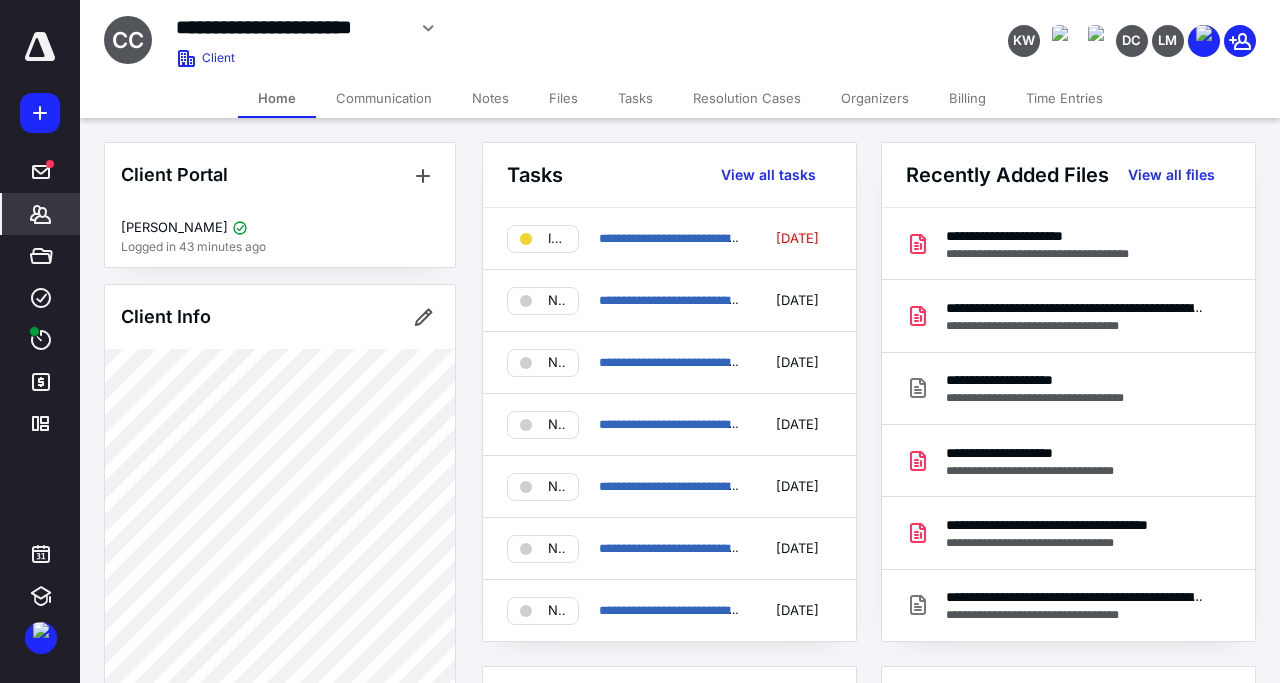 click on "Files" at bounding box center [563, 98] 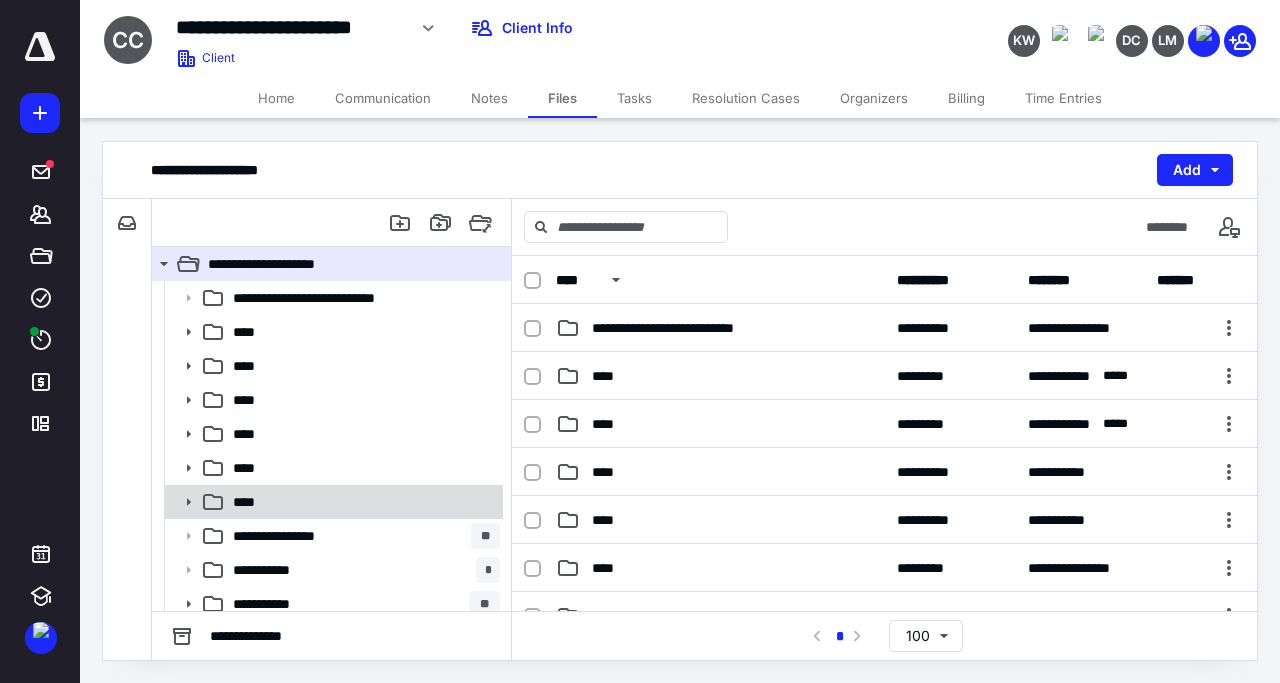click 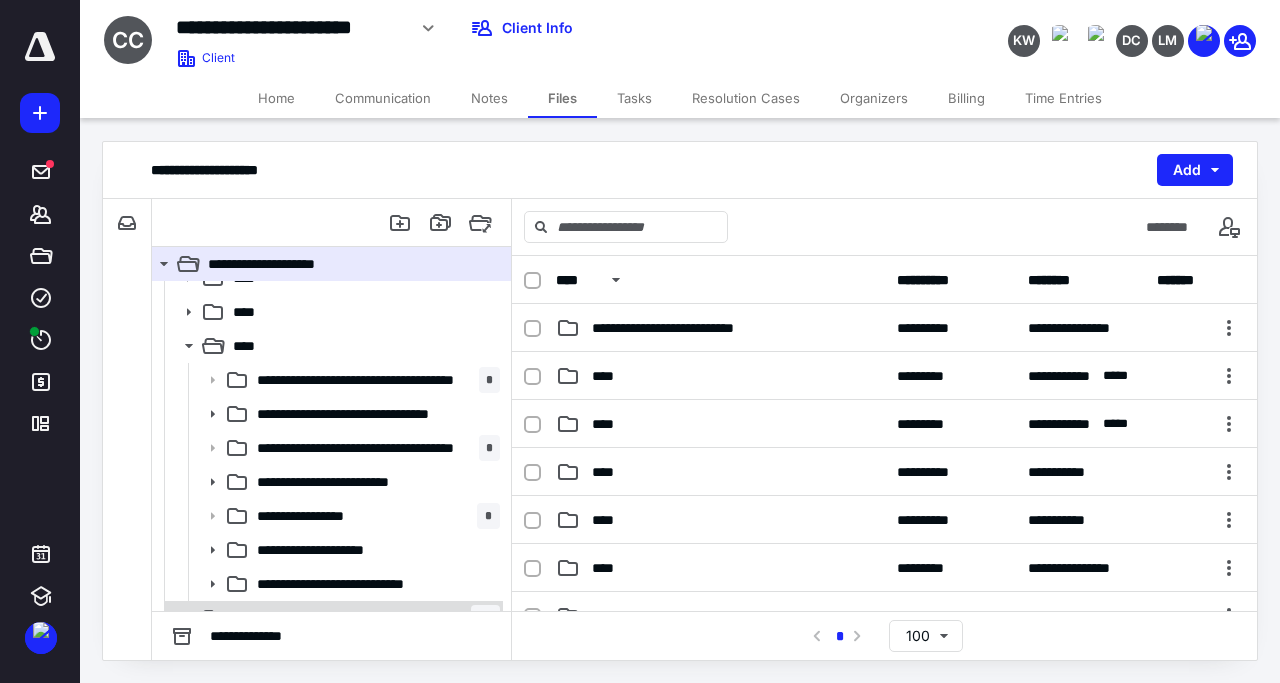 scroll, scrollTop: 282, scrollLeft: 0, axis: vertical 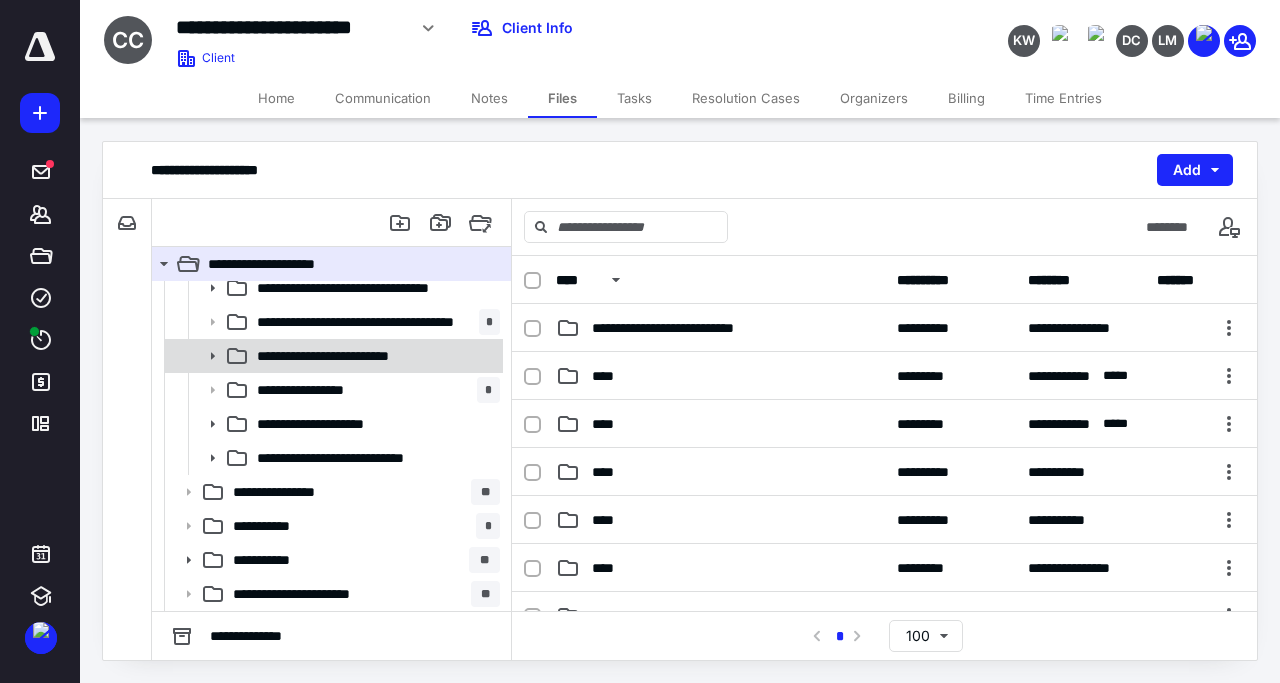 click 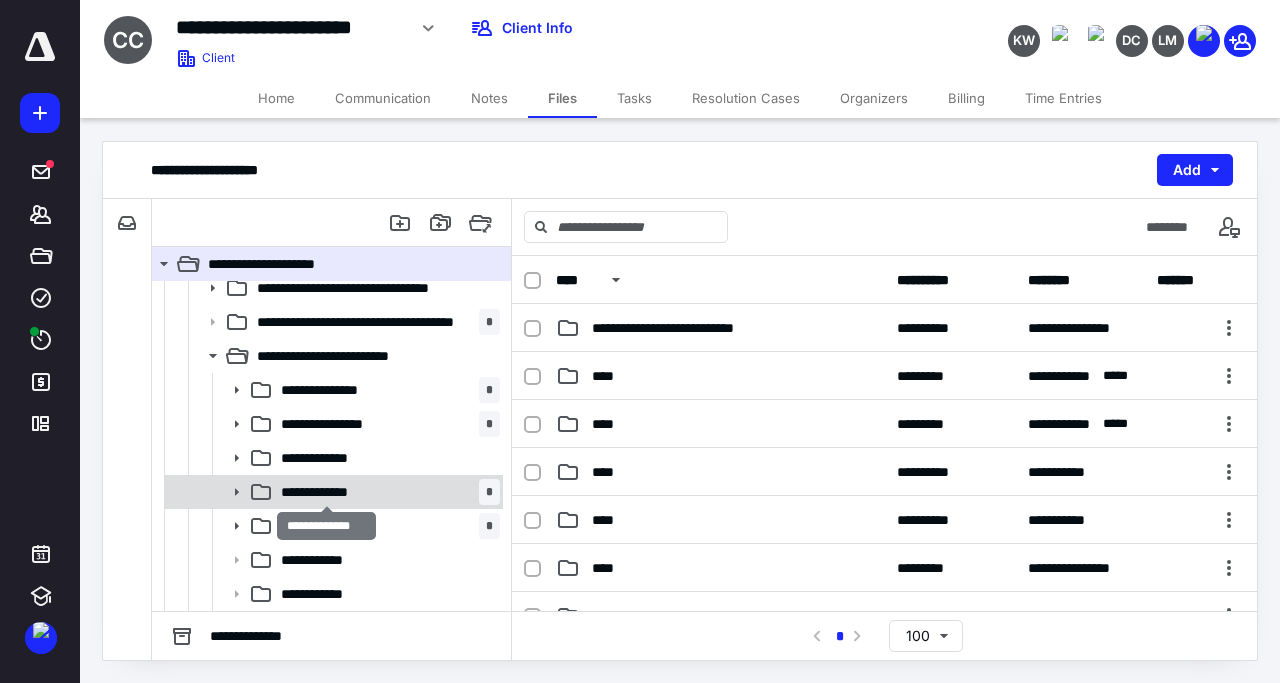 click on "**********" at bounding box center (326, 492) 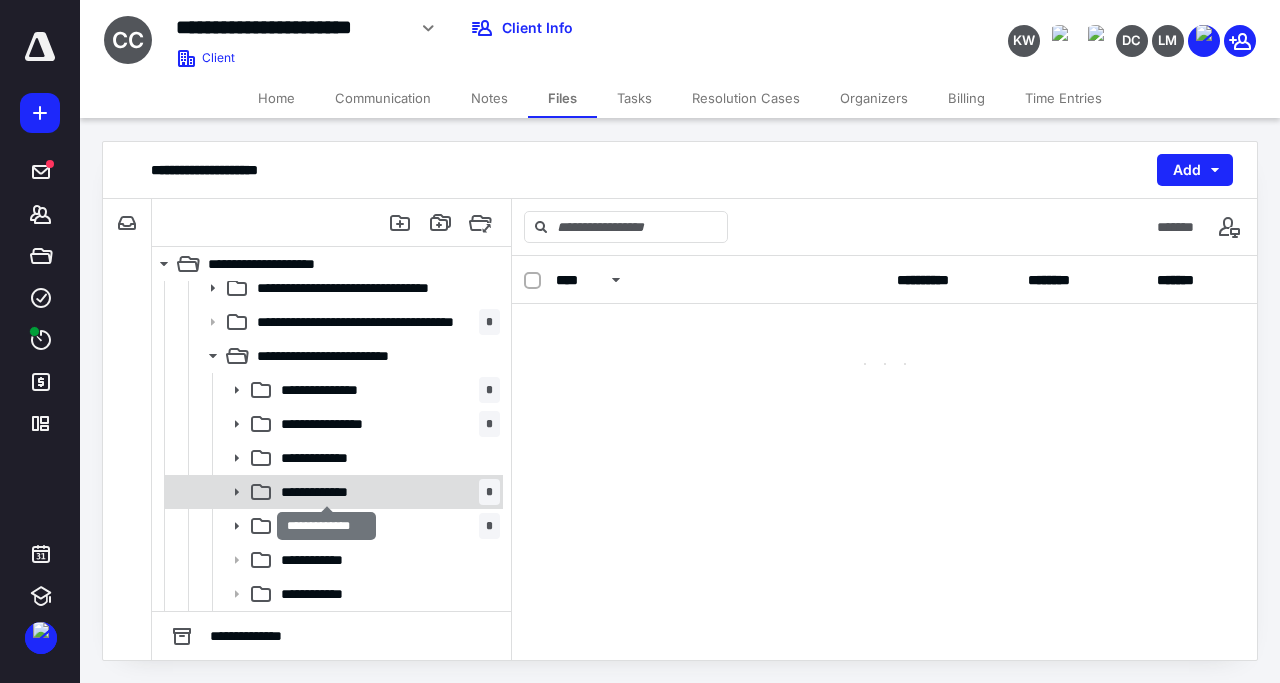 click on "**********" at bounding box center (326, 492) 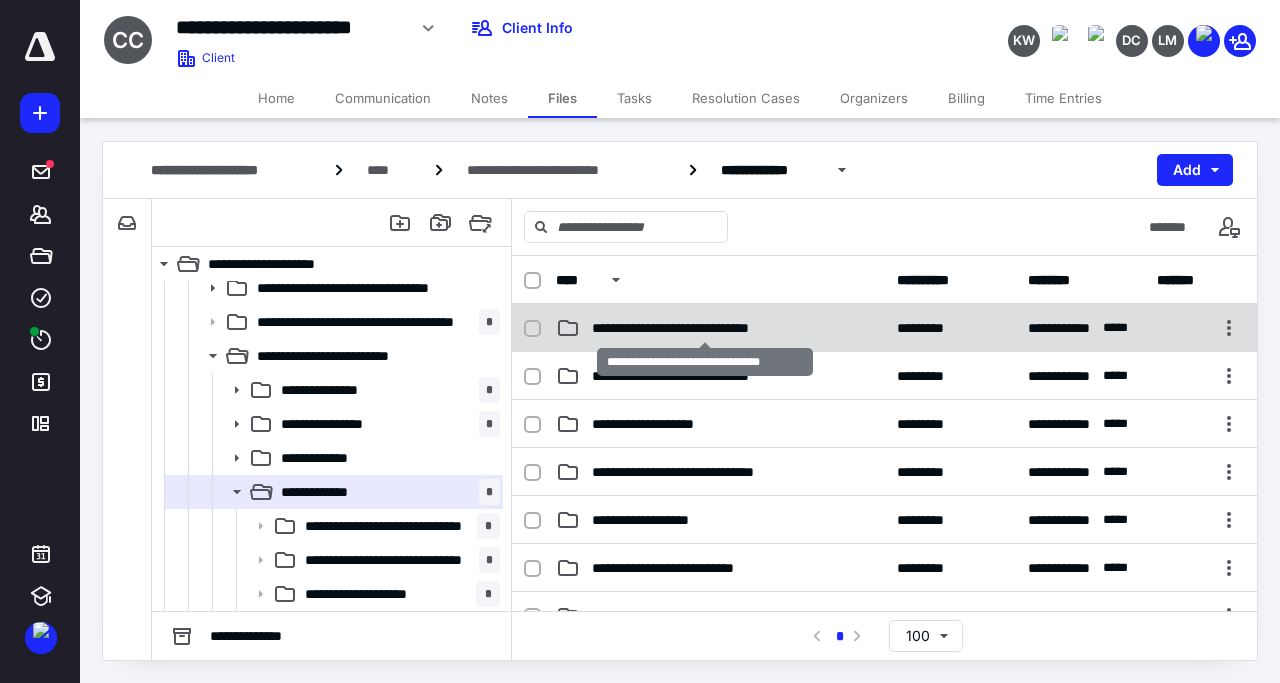 click on "**********" at bounding box center (704, 328) 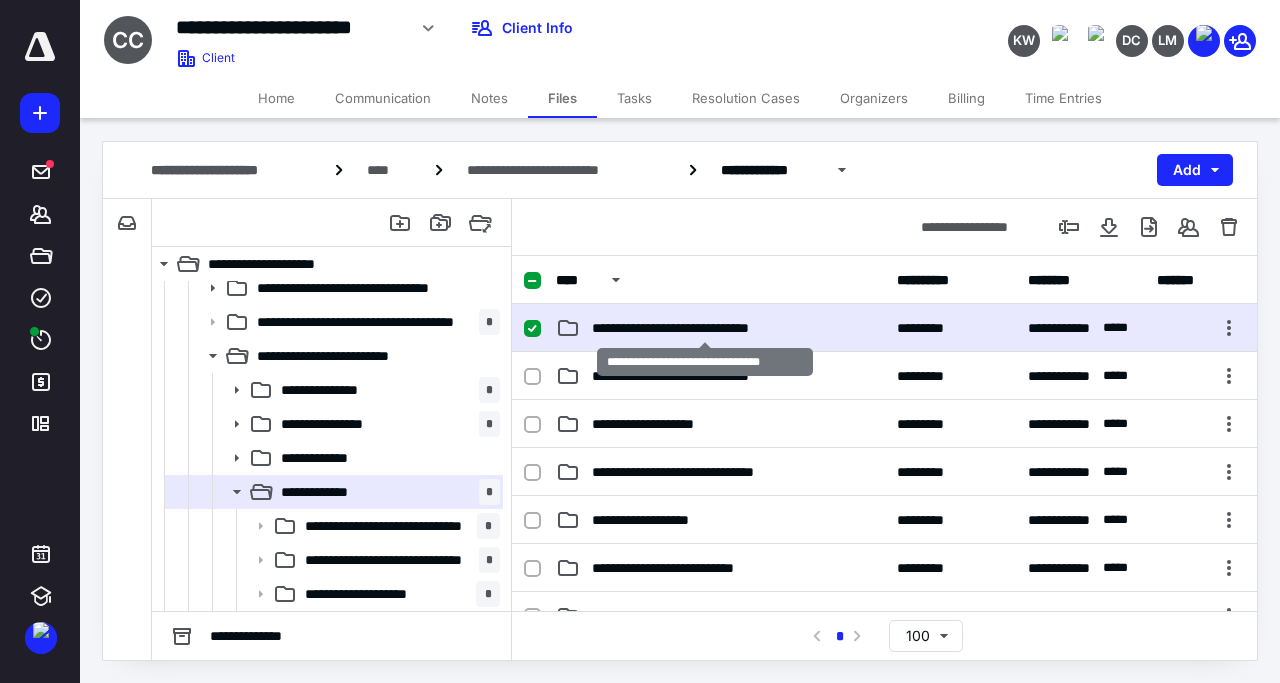 click on "**********" at bounding box center [704, 328] 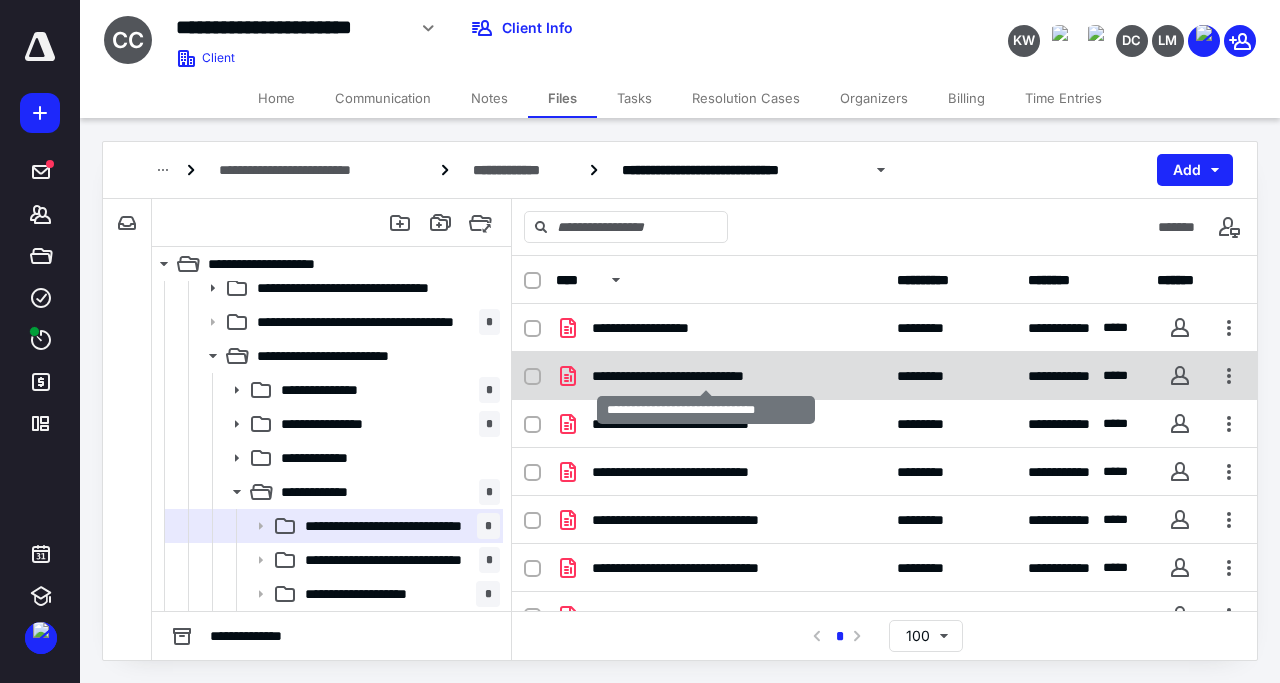 click on "**********" at bounding box center (706, 376) 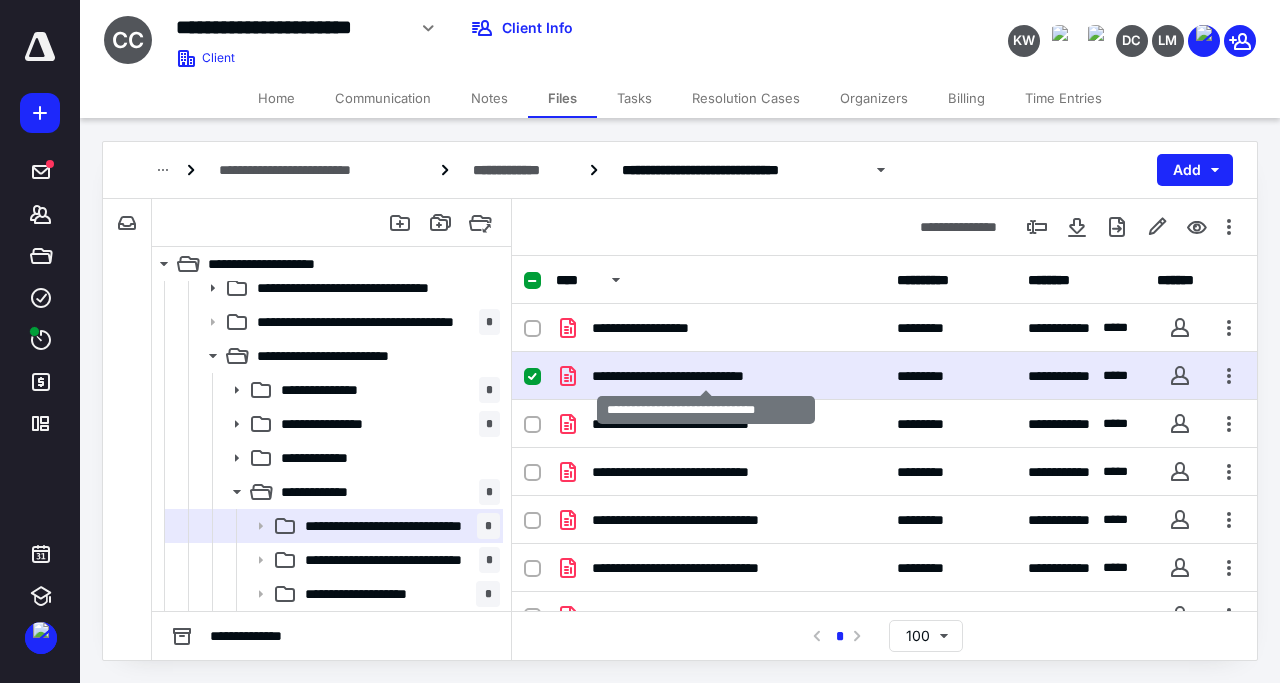 click on "**********" at bounding box center (706, 376) 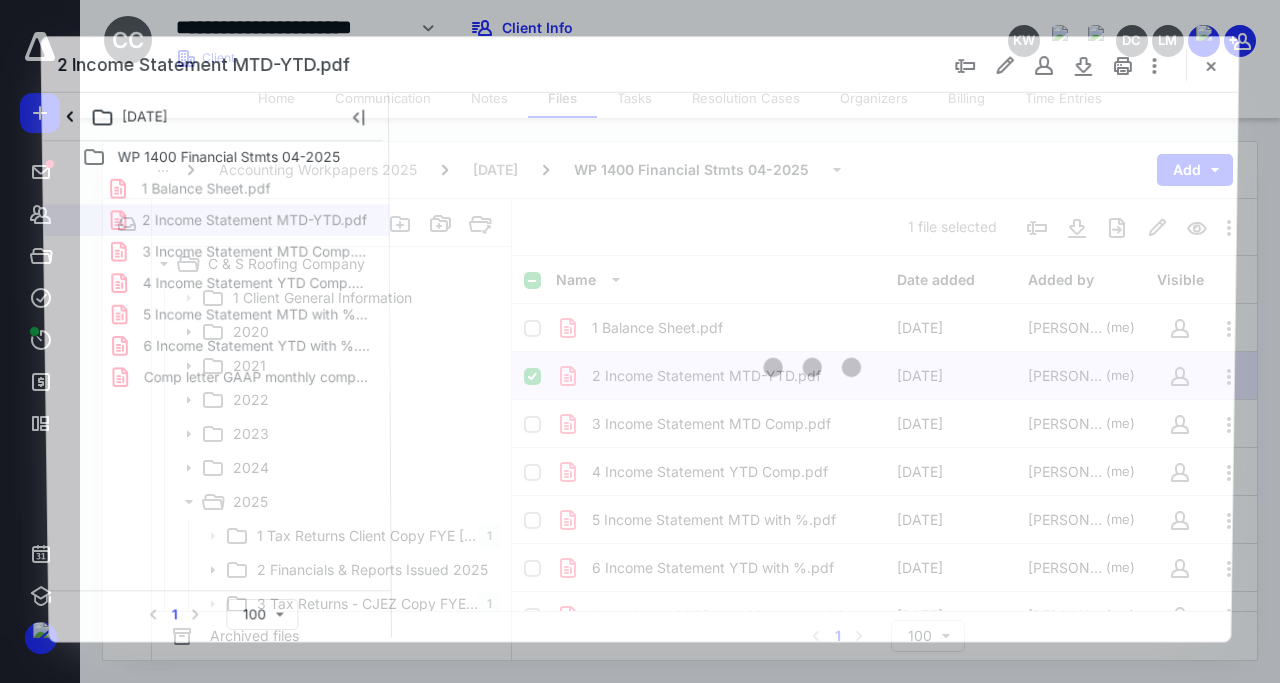 scroll, scrollTop: 282, scrollLeft: 0, axis: vertical 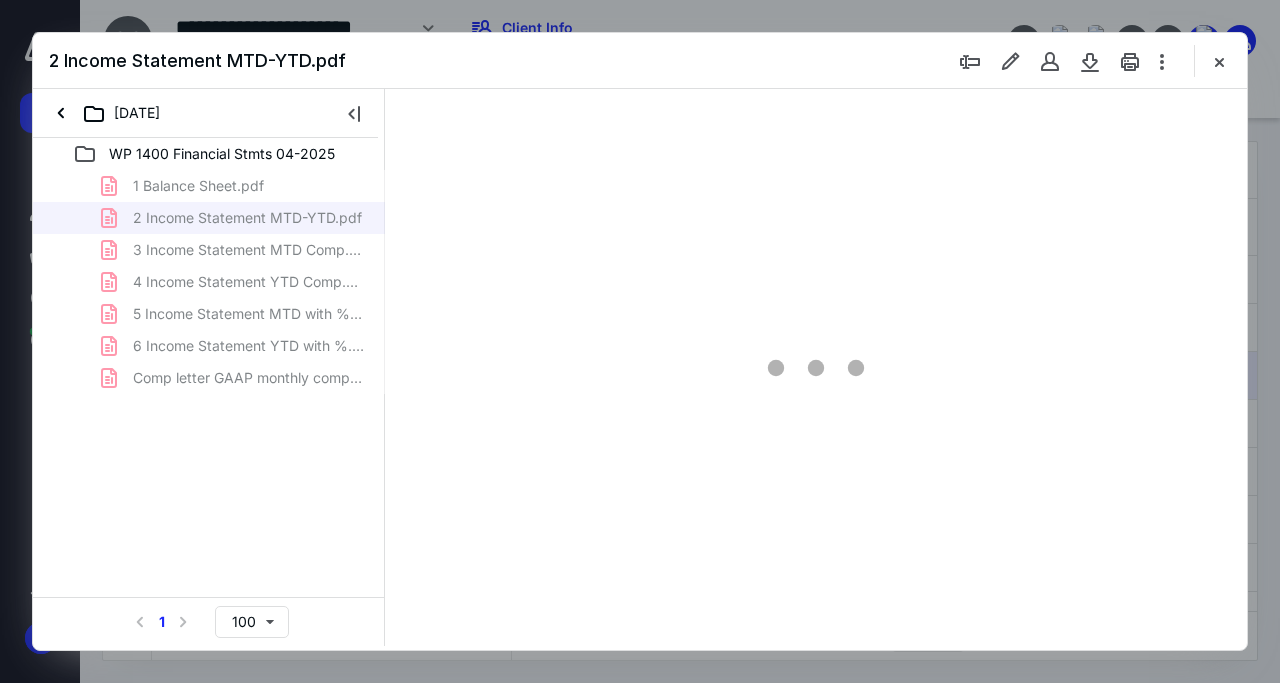 type on "139" 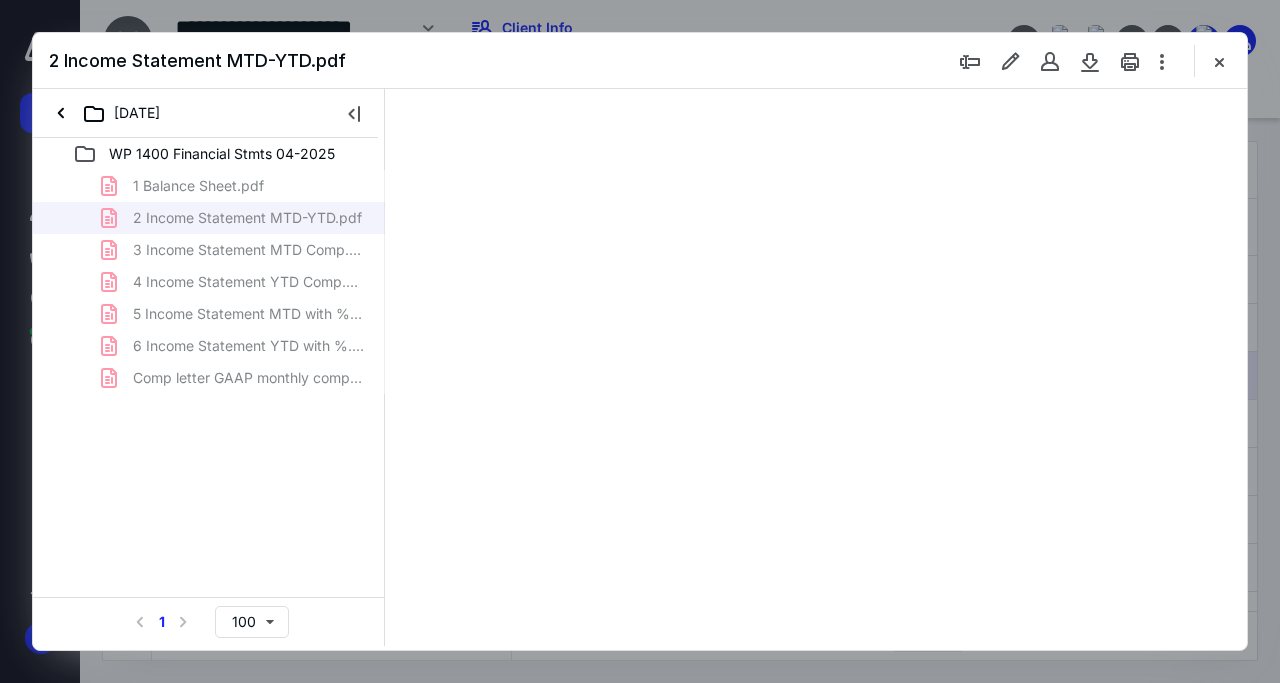 scroll, scrollTop: 0, scrollLeft: 0, axis: both 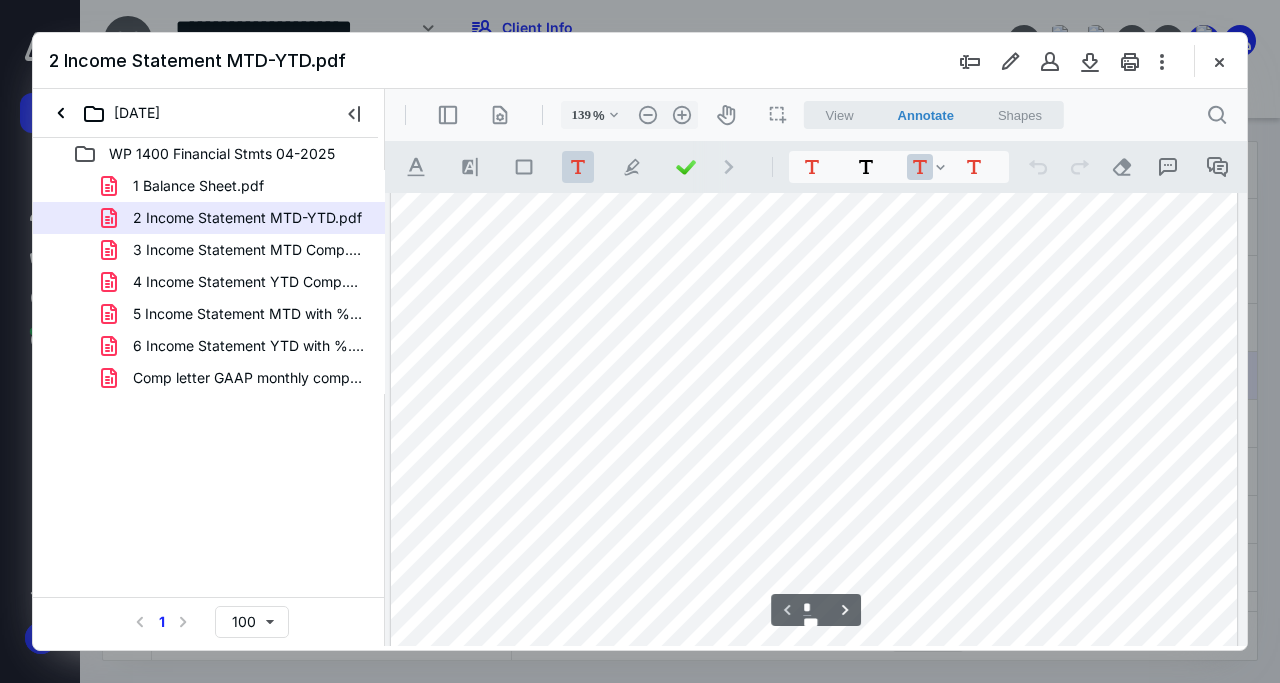 type on "*" 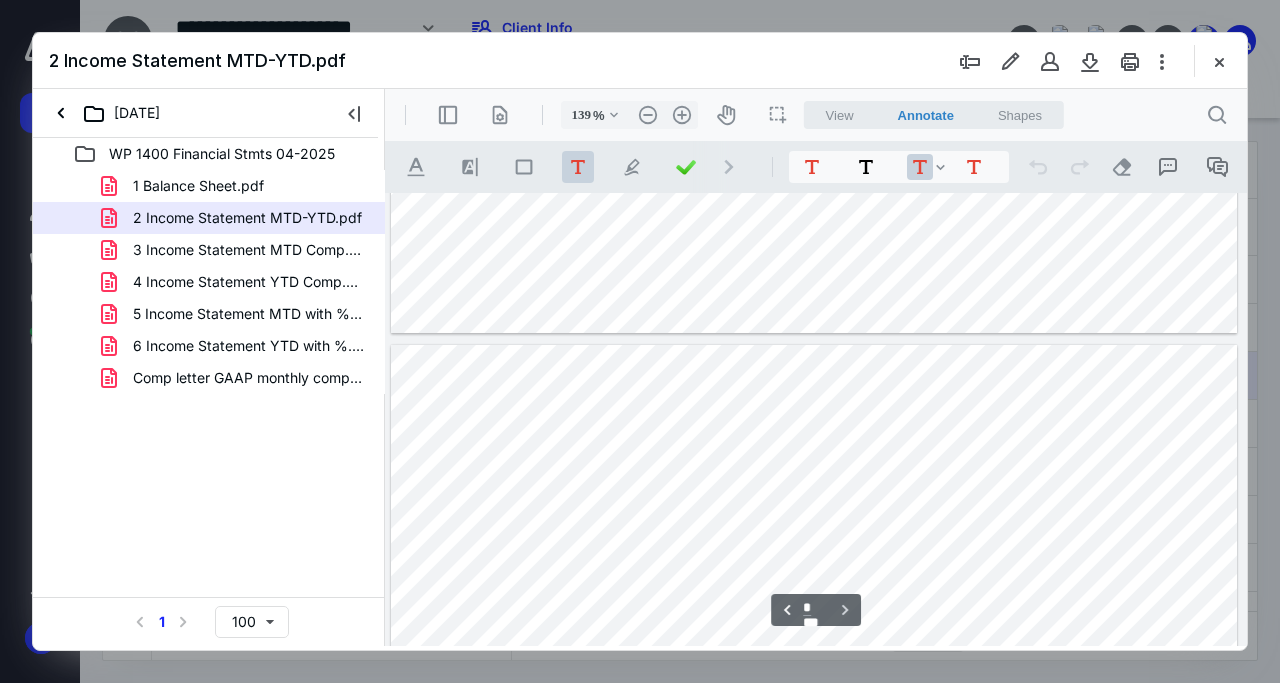 scroll, scrollTop: 960, scrollLeft: 0, axis: vertical 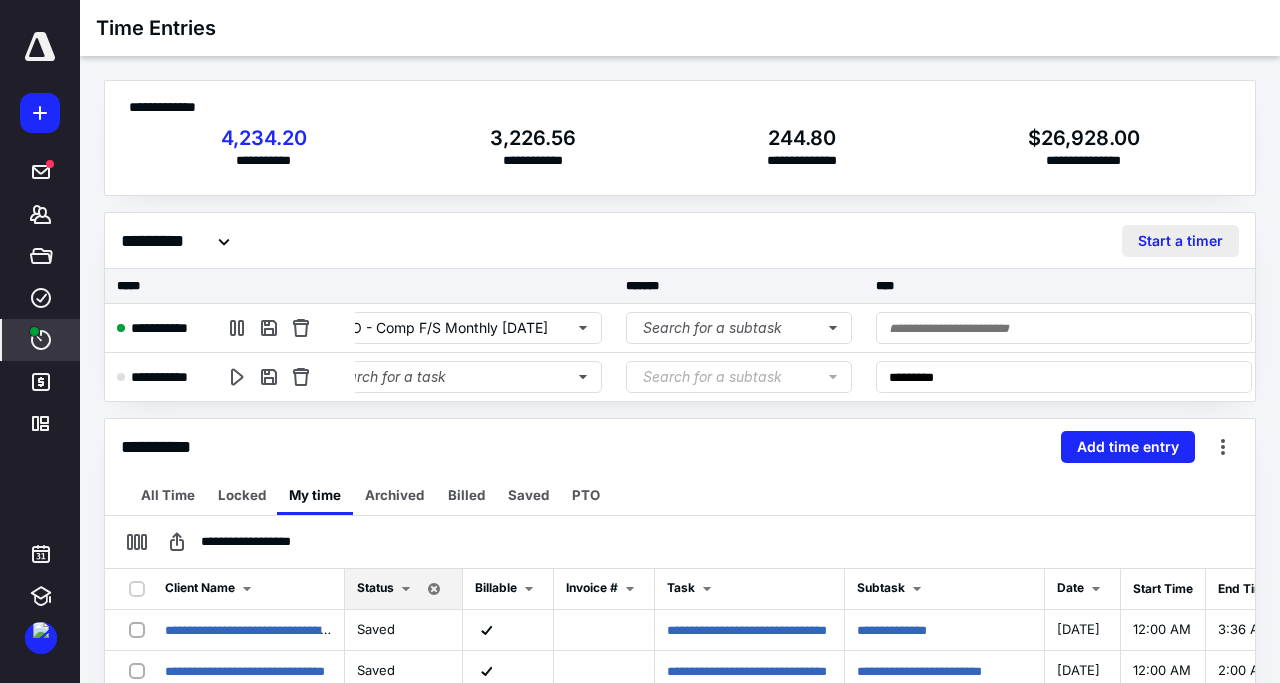 click on "Start a timer" at bounding box center [1180, 241] 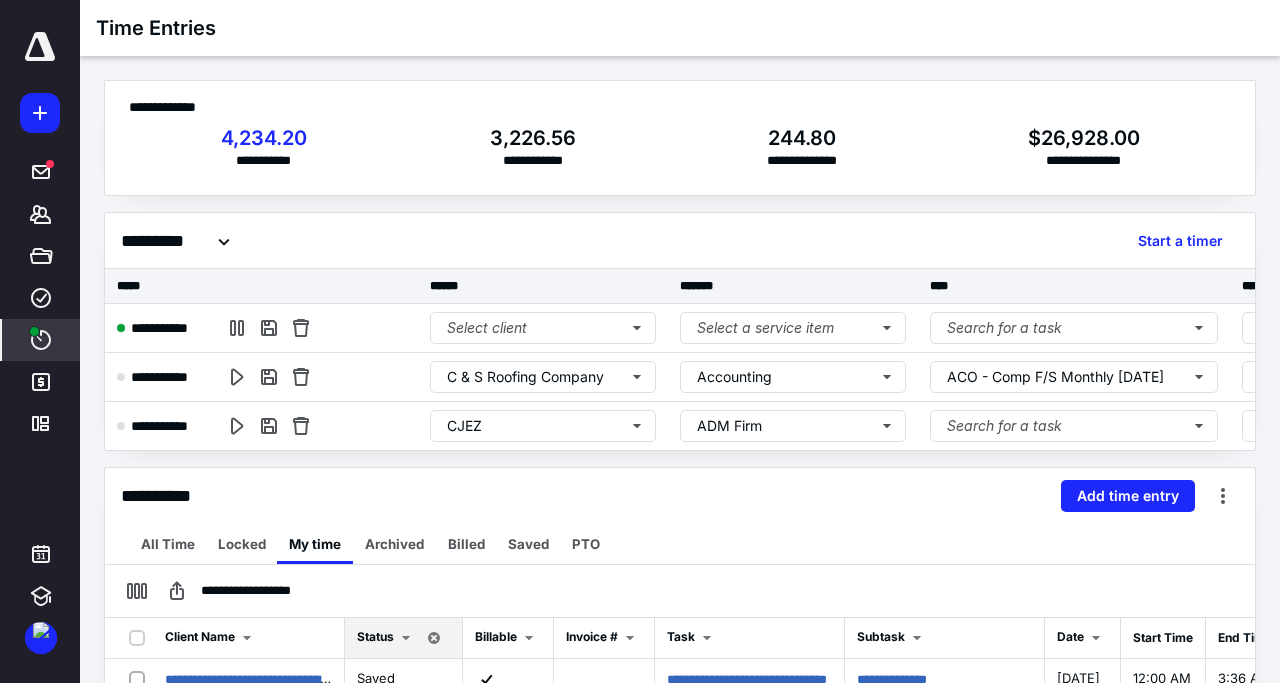 scroll, scrollTop: 0, scrollLeft: 0, axis: both 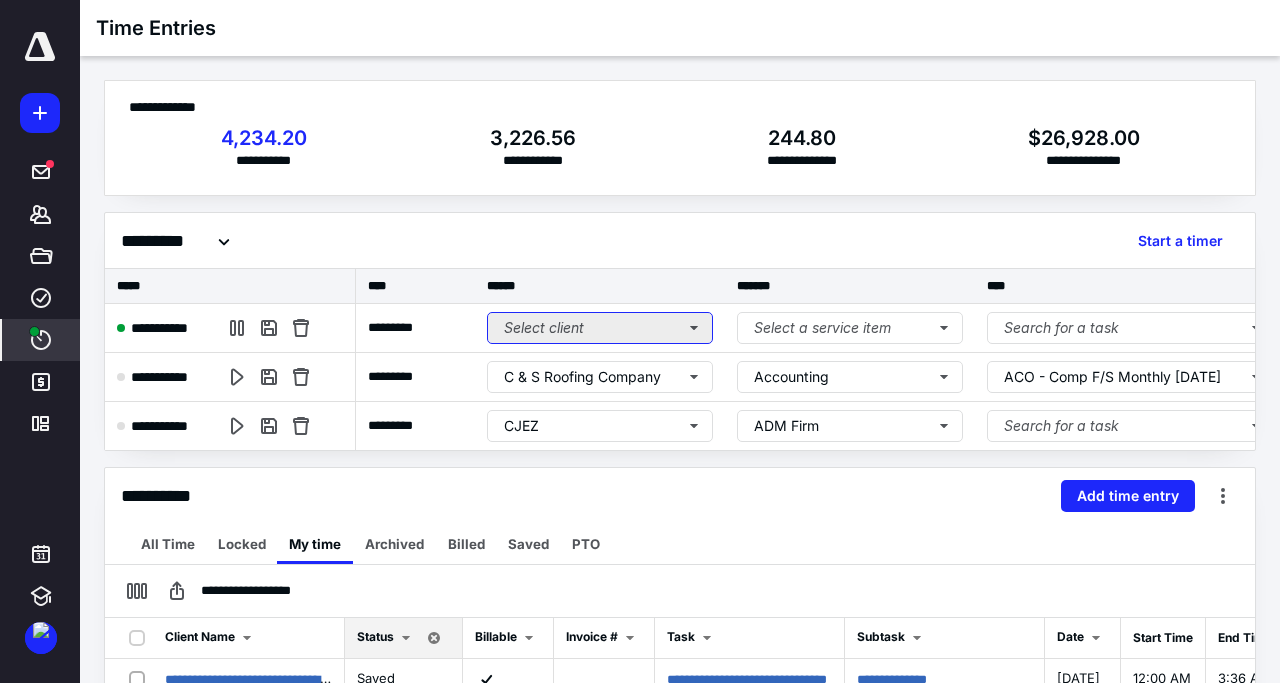 click on "Select client" at bounding box center (600, 328) 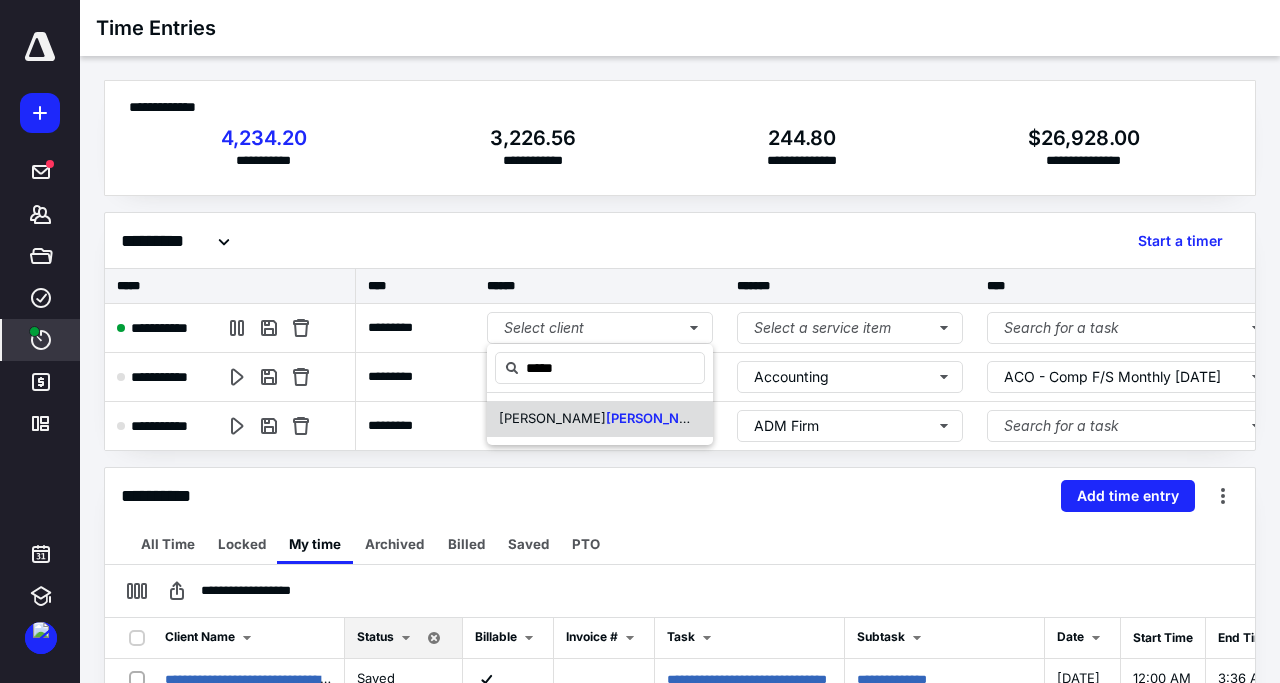 click on "[PERSON_NAME]" at bounding box center (659, 418) 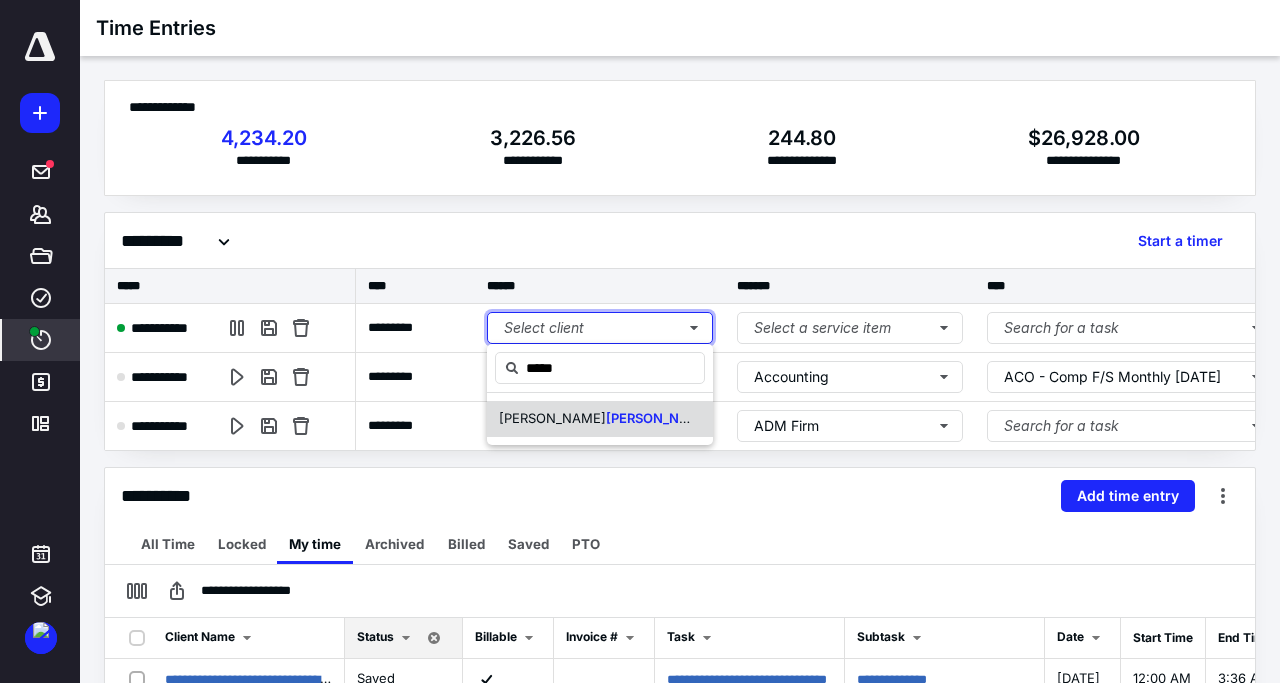 type 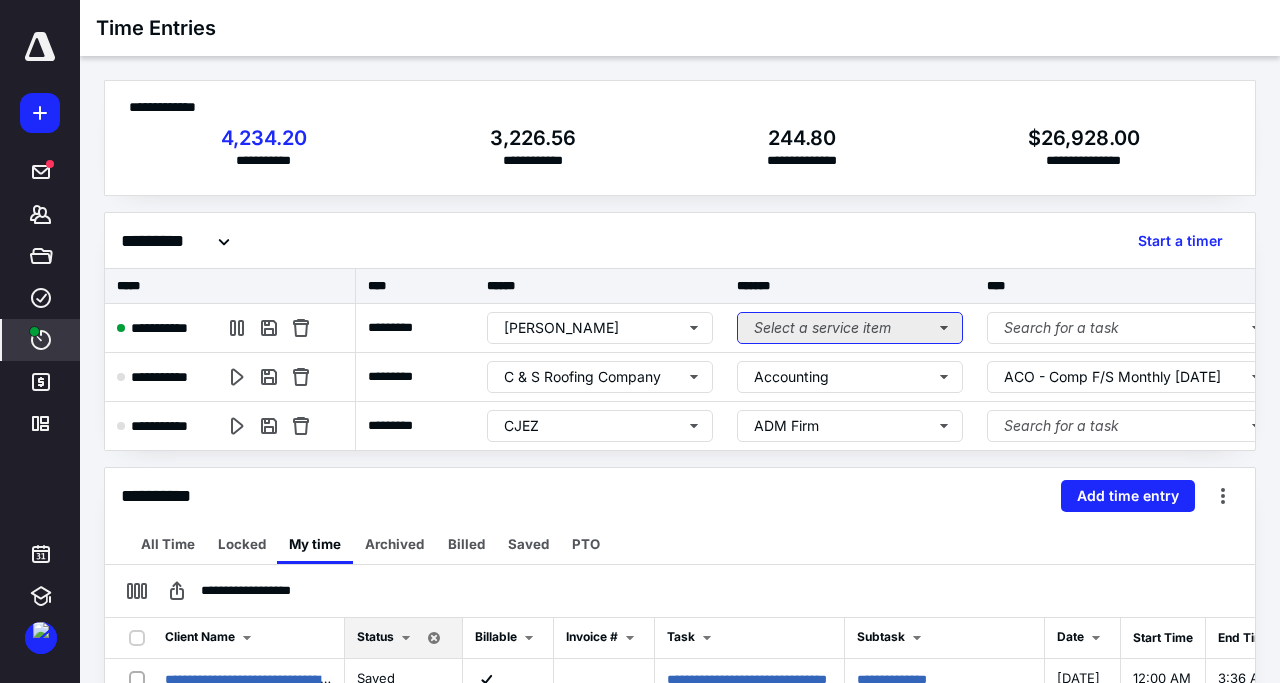 click on "Select a service item" at bounding box center (850, 328) 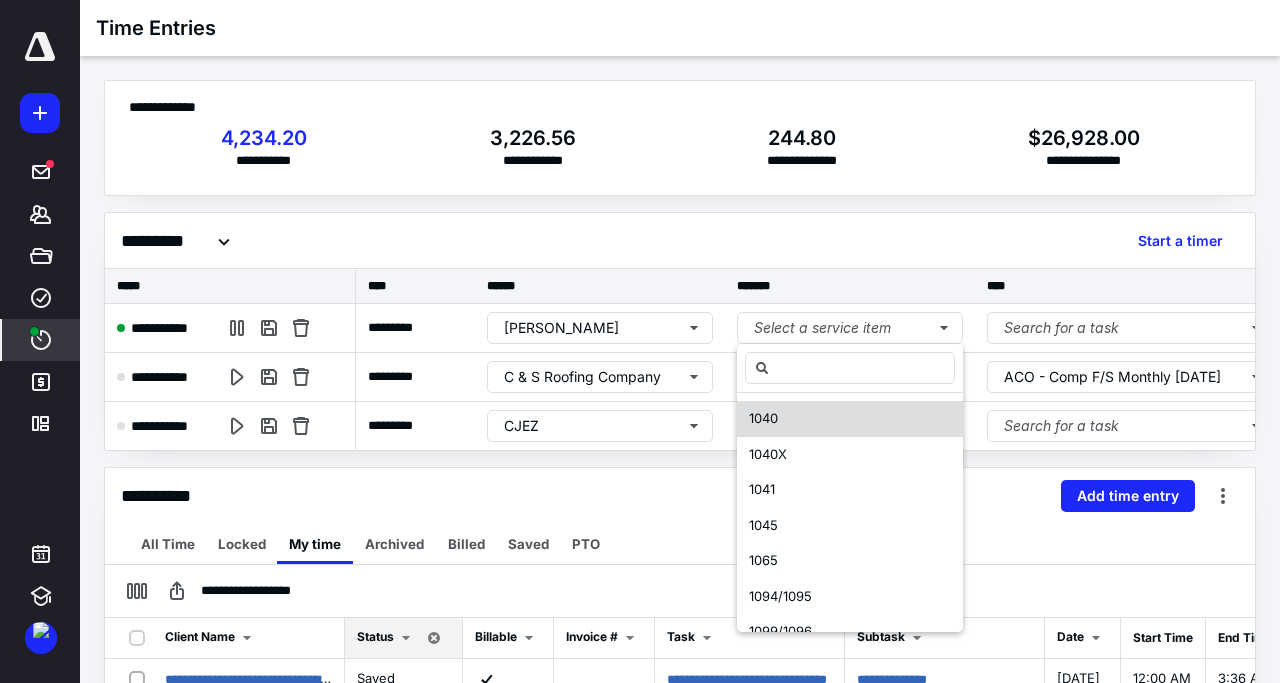 click on "1040" at bounding box center [850, 419] 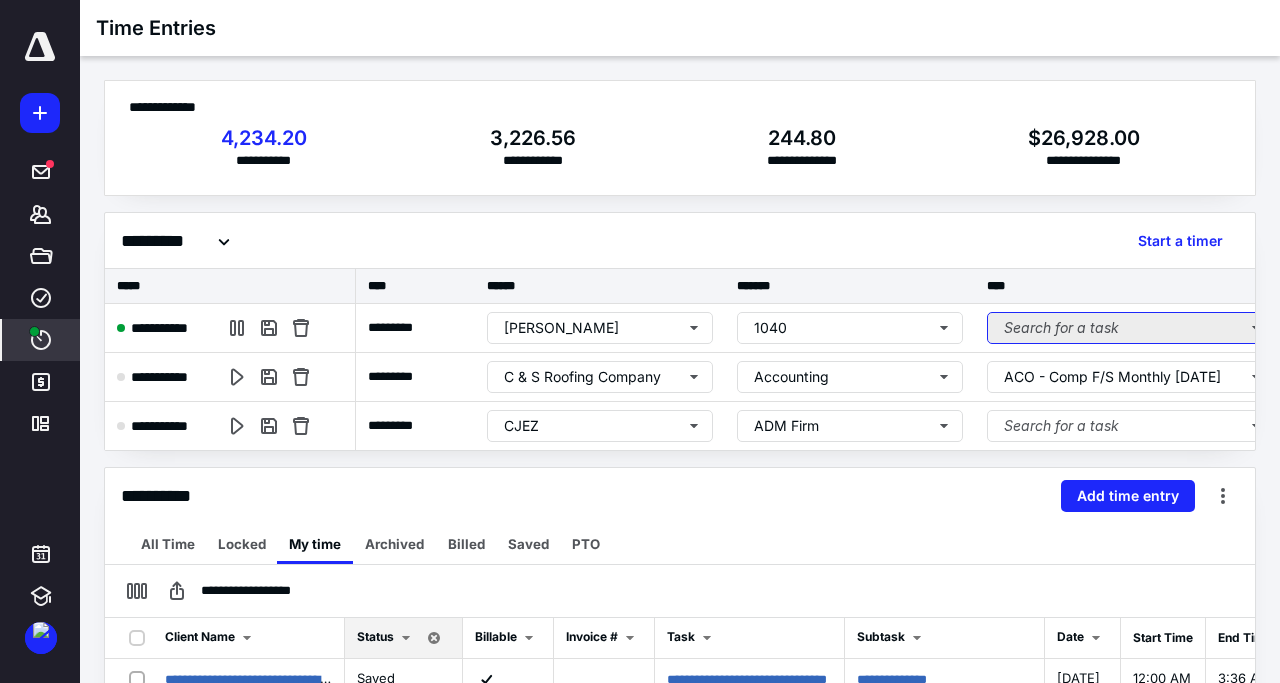 click on "Search for a task" at bounding box center [1131, 328] 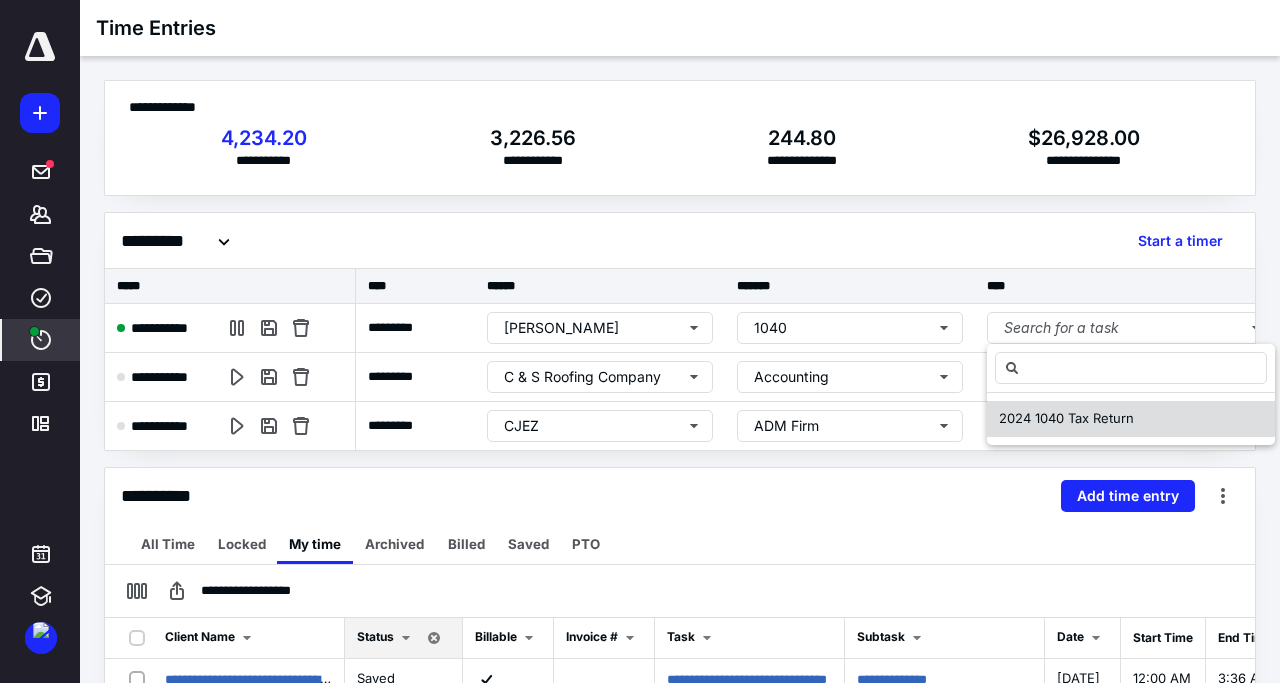 click on "2024 1040 Tax Return" at bounding box center (1066, 418) 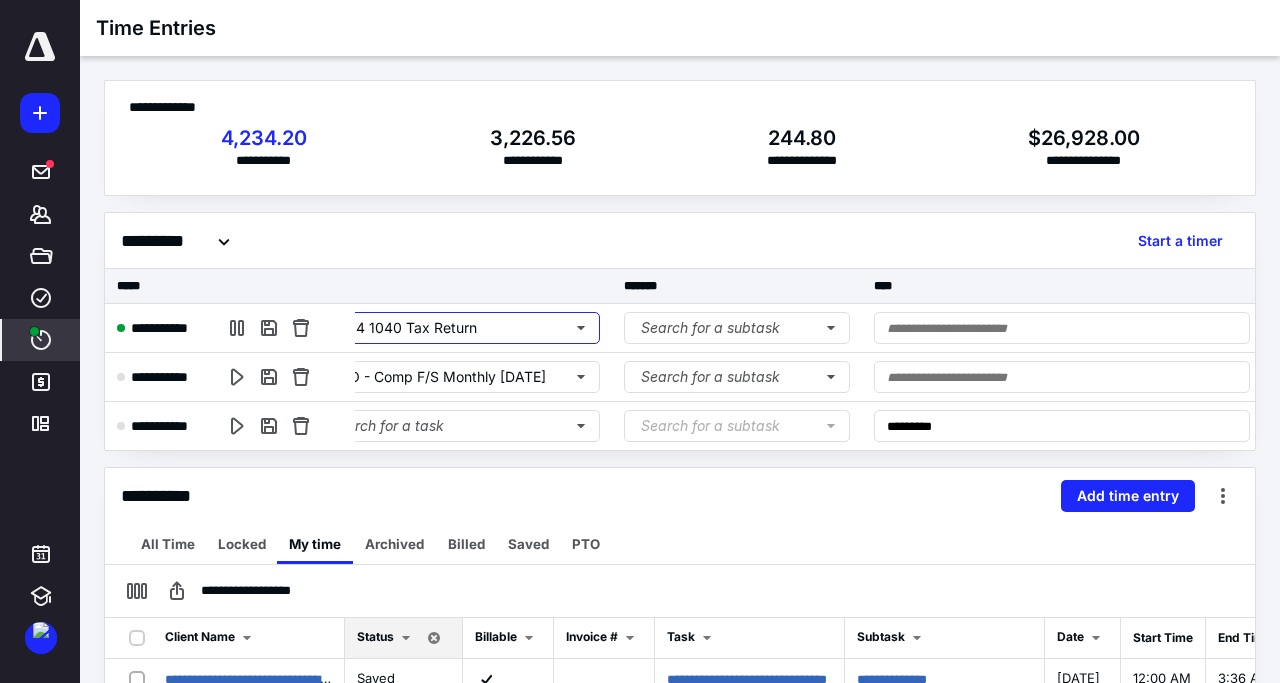 scroll, scrollTop: 0, scrollLeft: 682, axis: horizontal 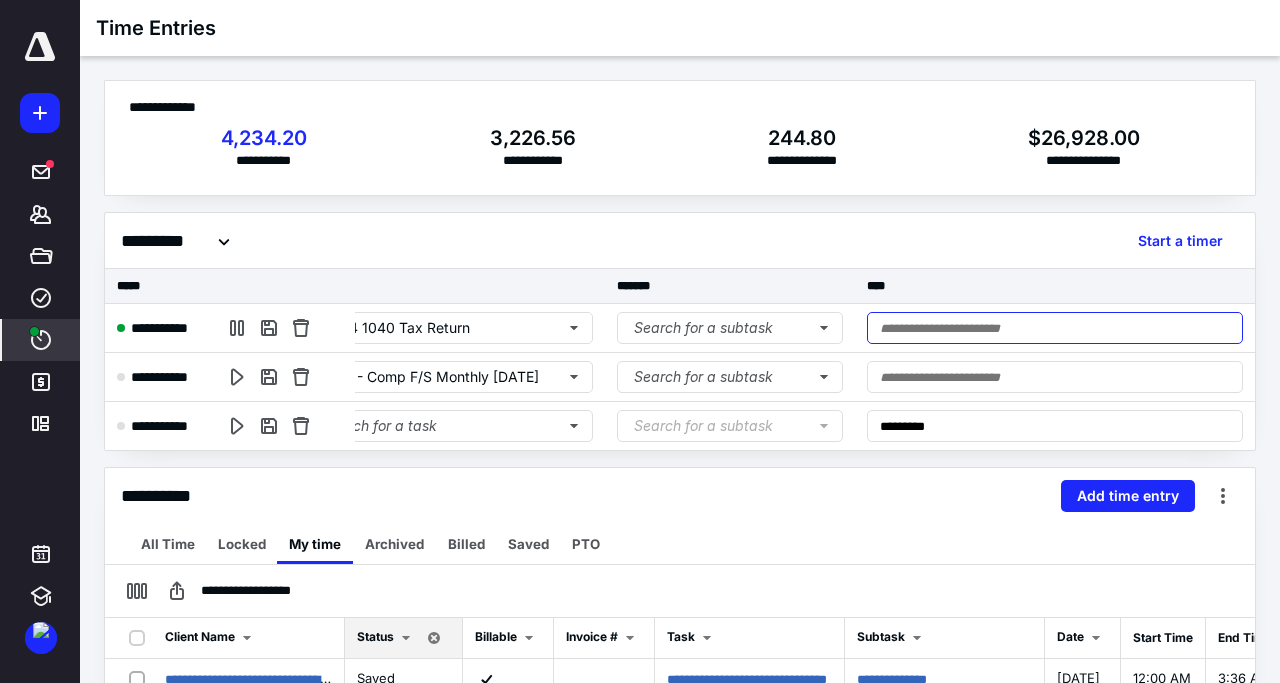click at bounding box center [1055, 328] 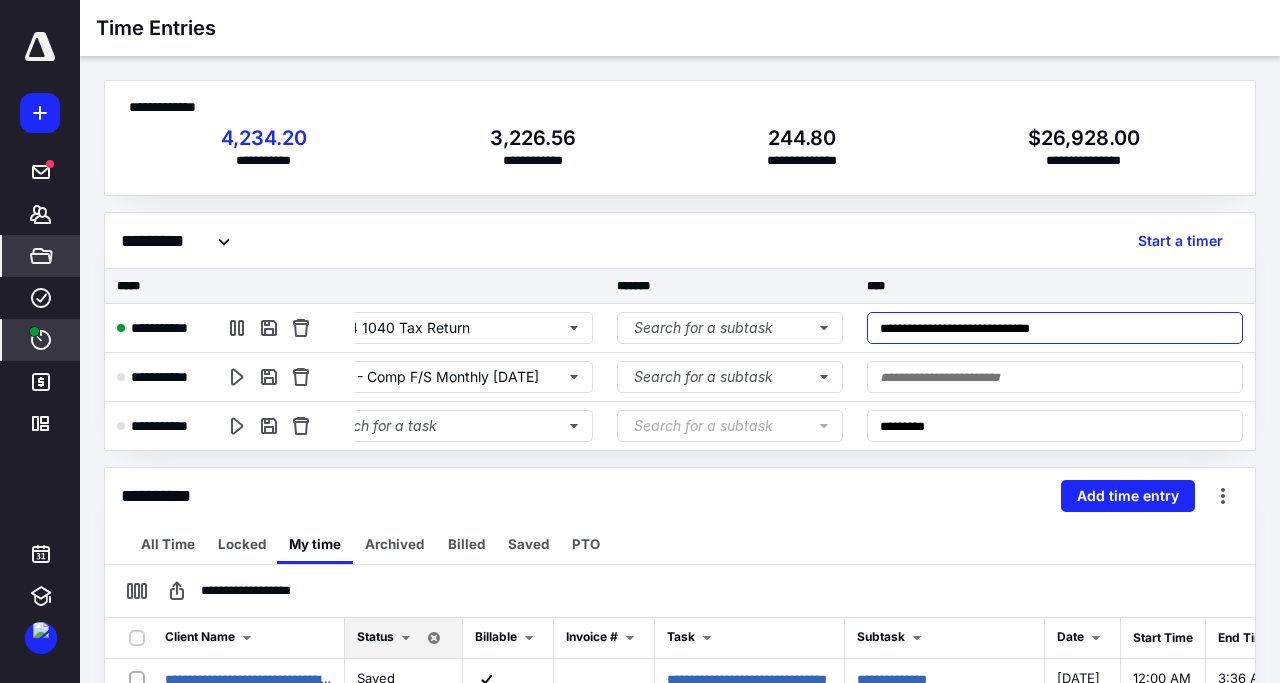 type on "**********" 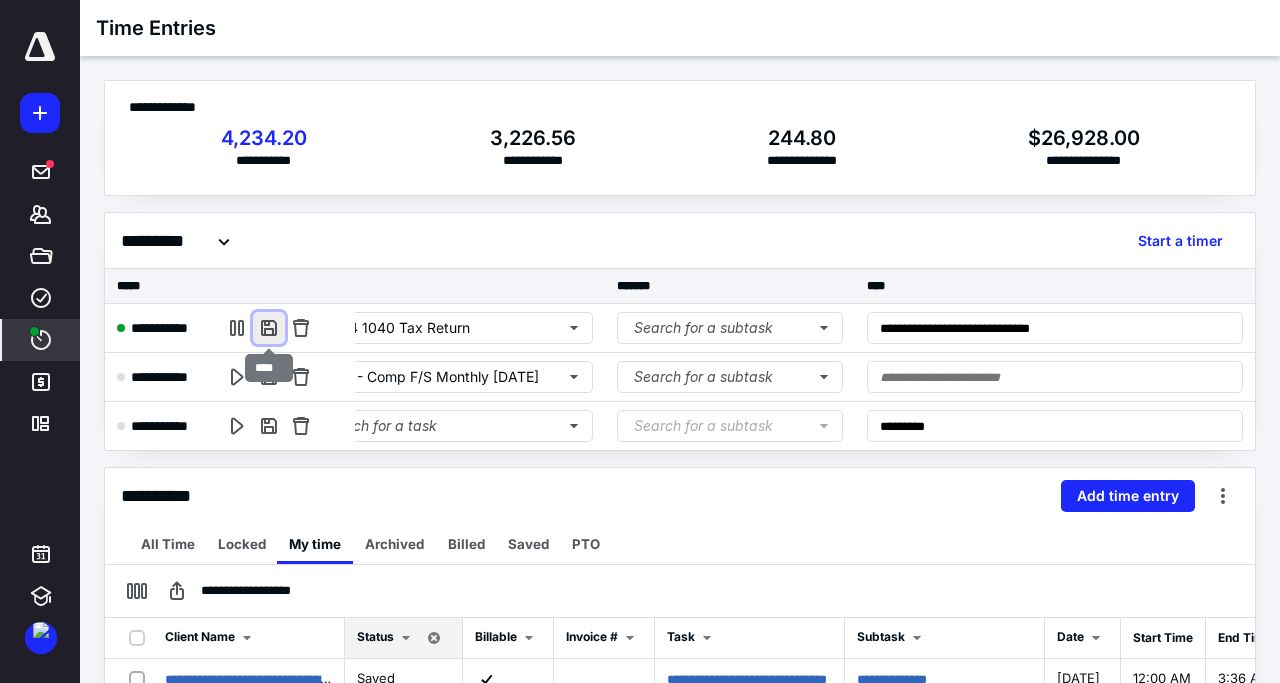 click at bounding box center [269, 328] 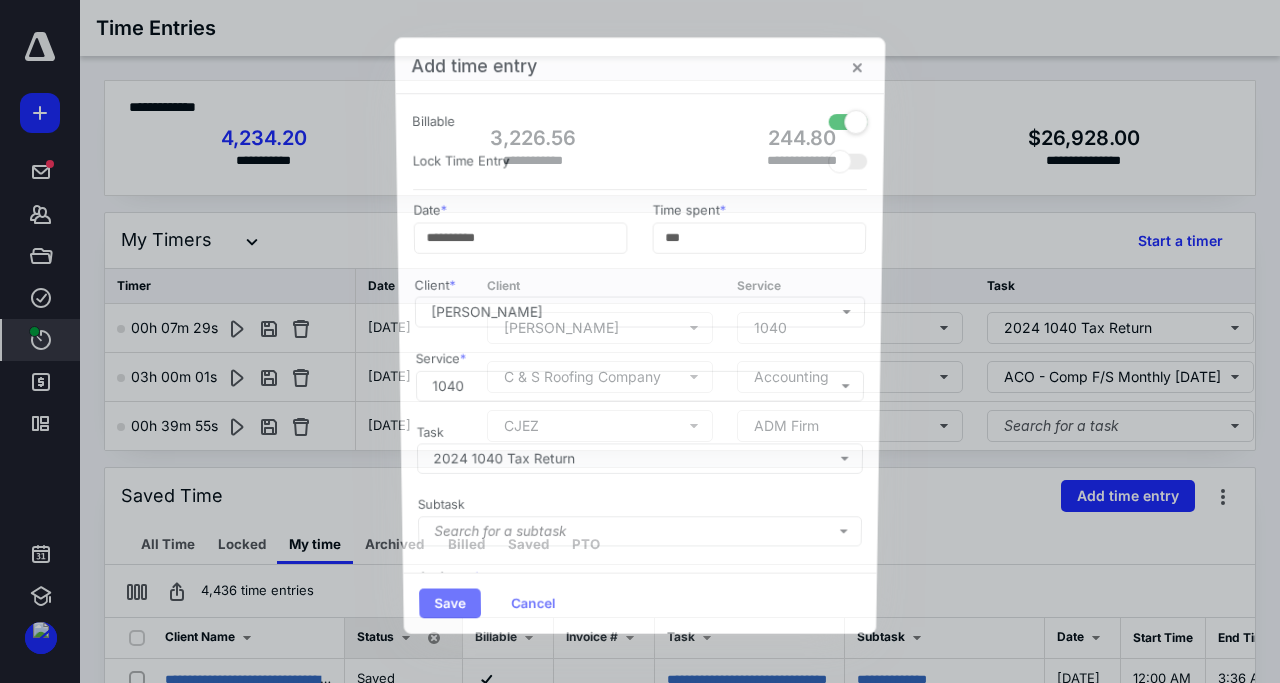 scroll, scrollTop: 0, scrollLeft: 682, axis: horizontal 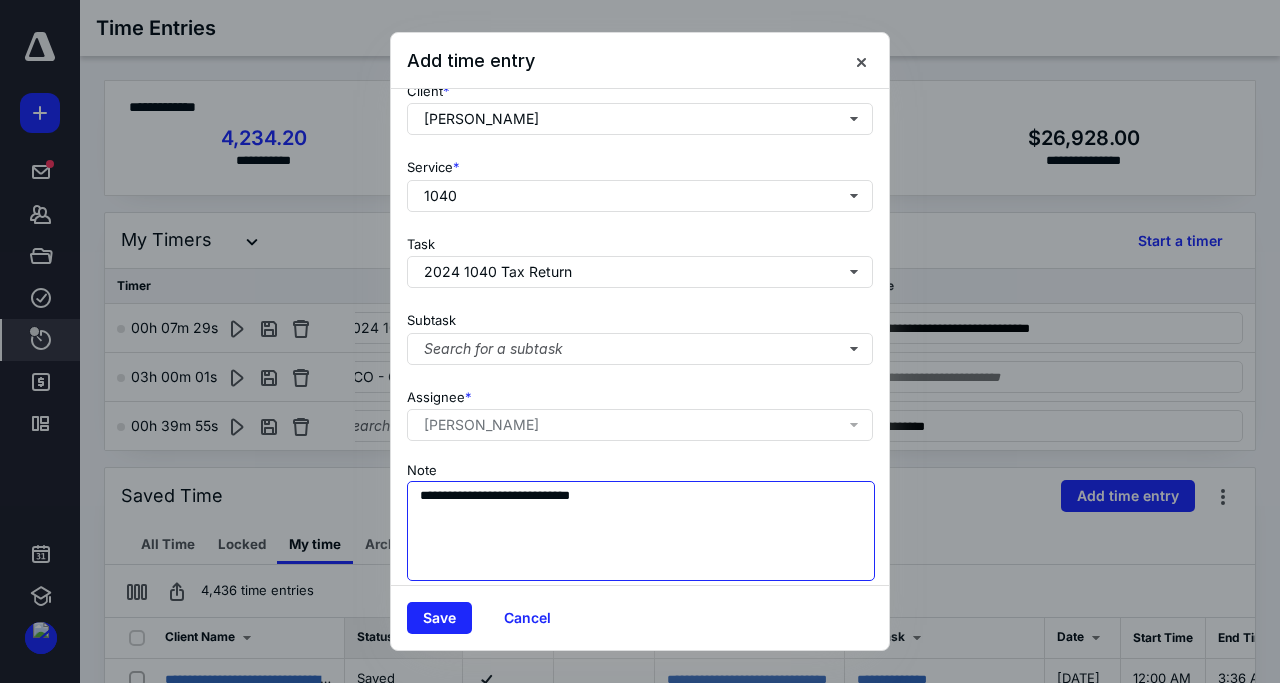 drag, startPoint x: 629, startPoint y: 491, endPoint x: 419, endPoint y: 508, distance: 210.68697 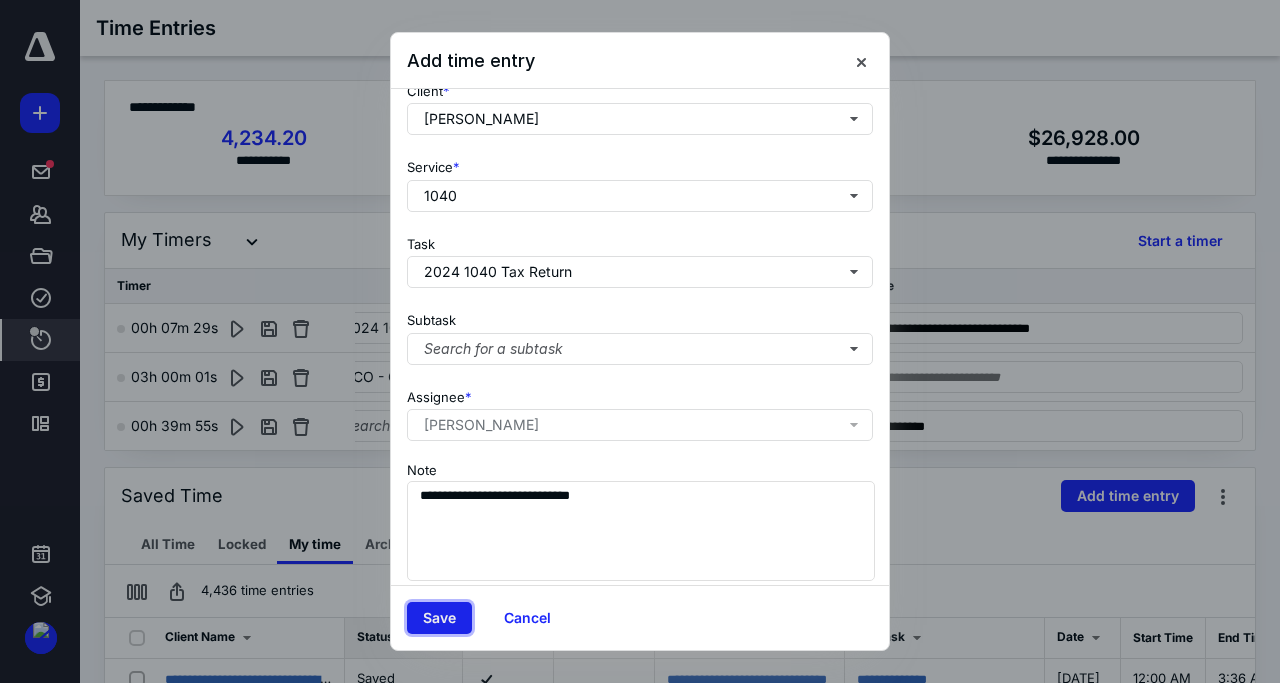click on "Save" at bounding box center [439, 618] 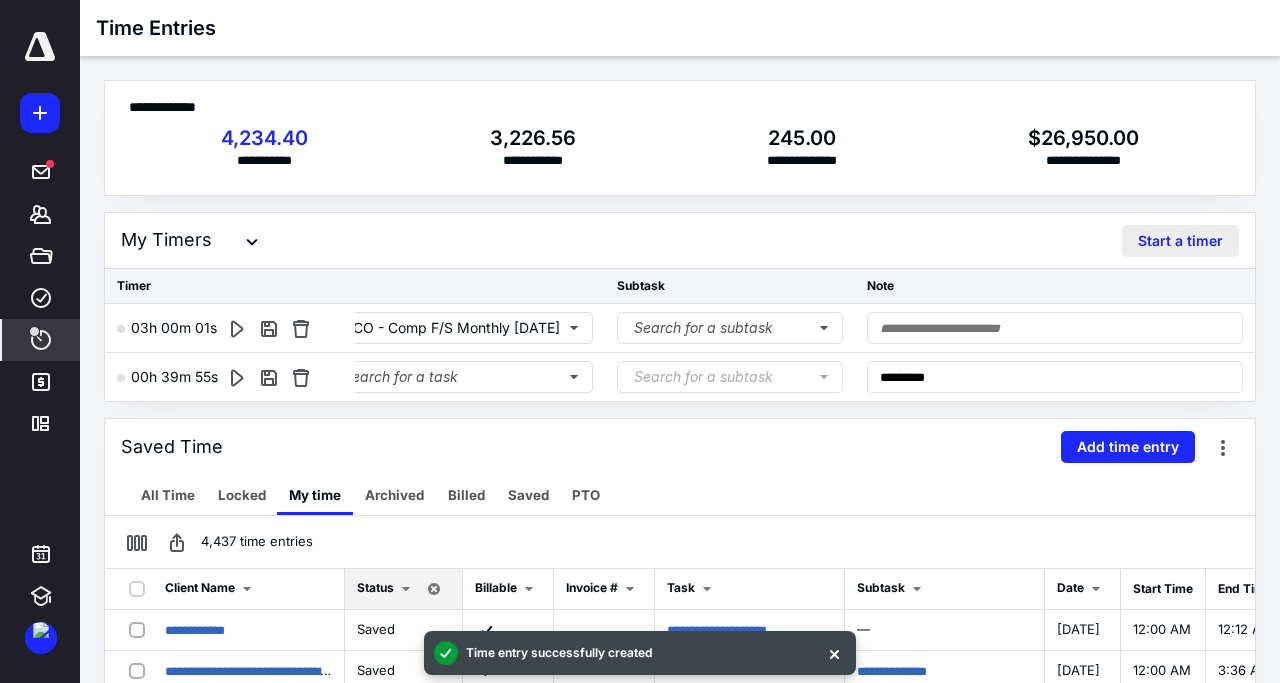 click on "Start a timer" at bounding box center (1180, 241) 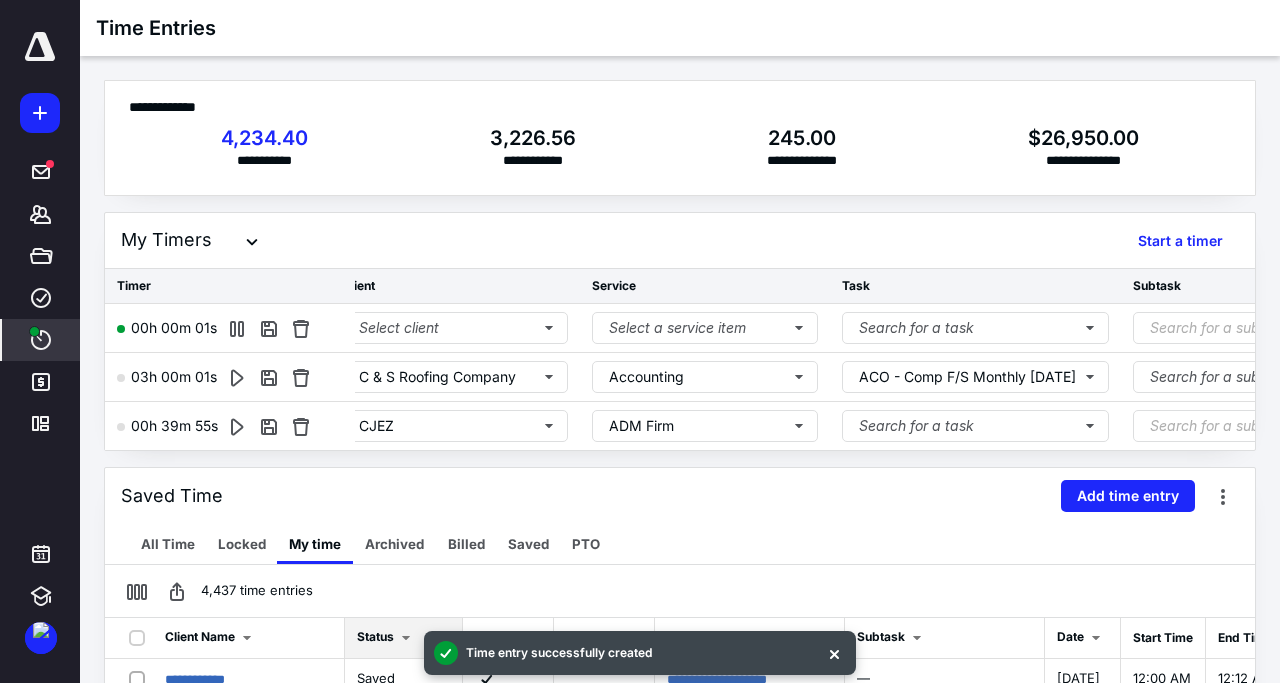 scroll, scrollTop: 0, scrollLeft: 0, axis: both 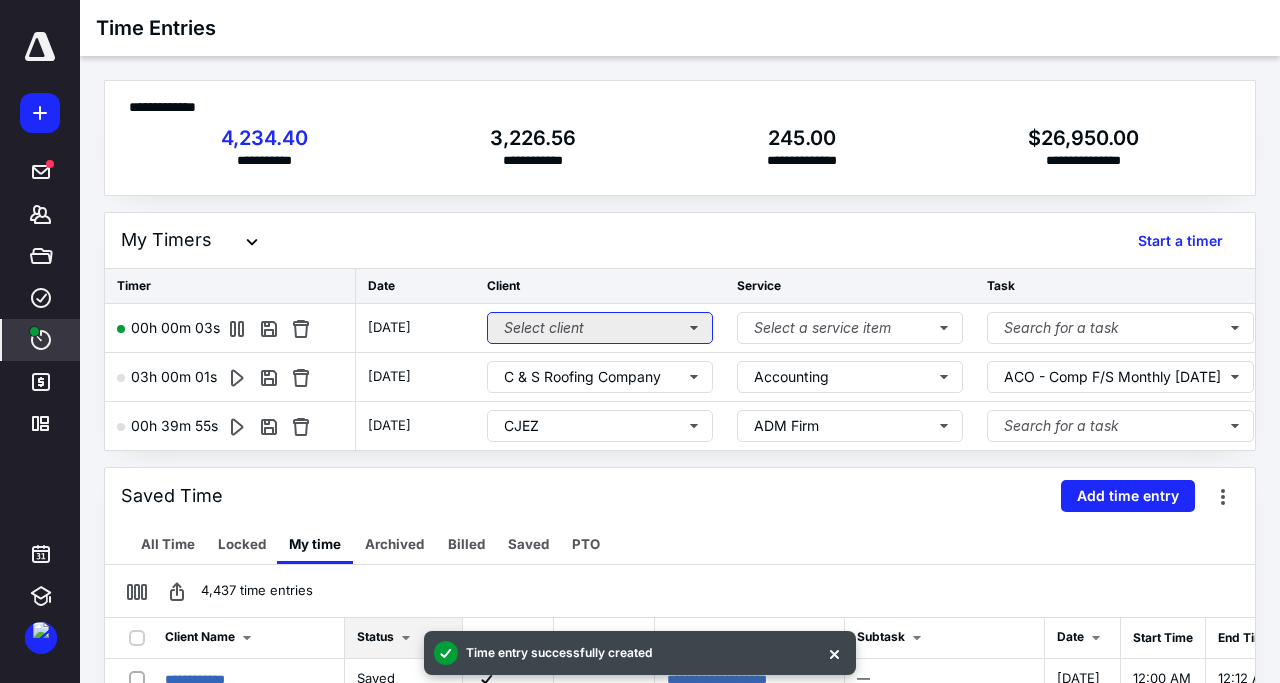 click on "Select client" at bounding box center (600, 328) 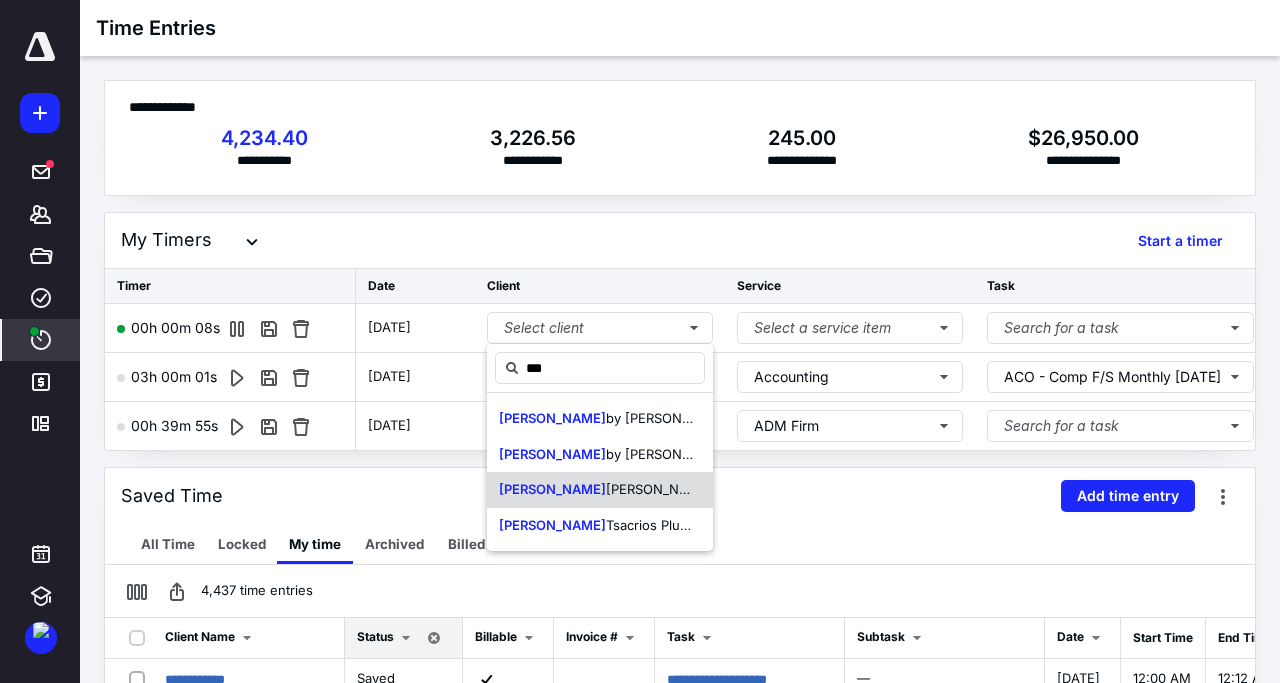 click on "Rogers Realty, Inc" at bounding box center (692, 489) 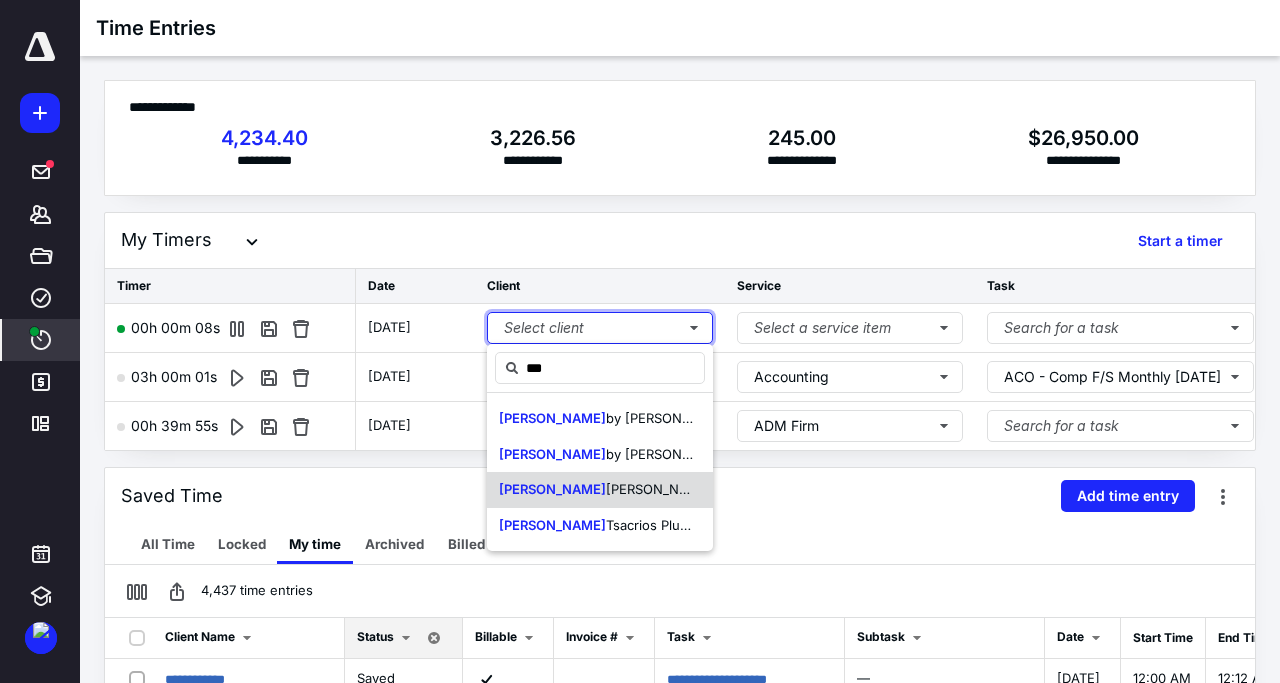 type 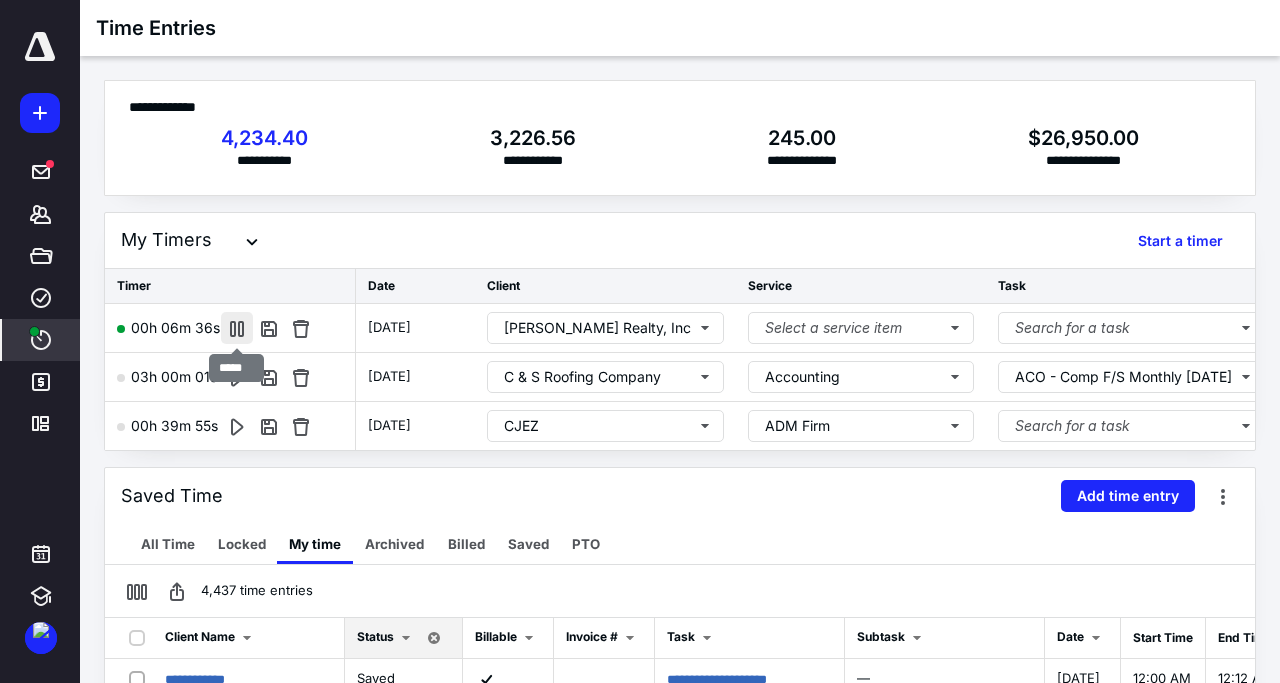 click at bounding box center [237, 328] 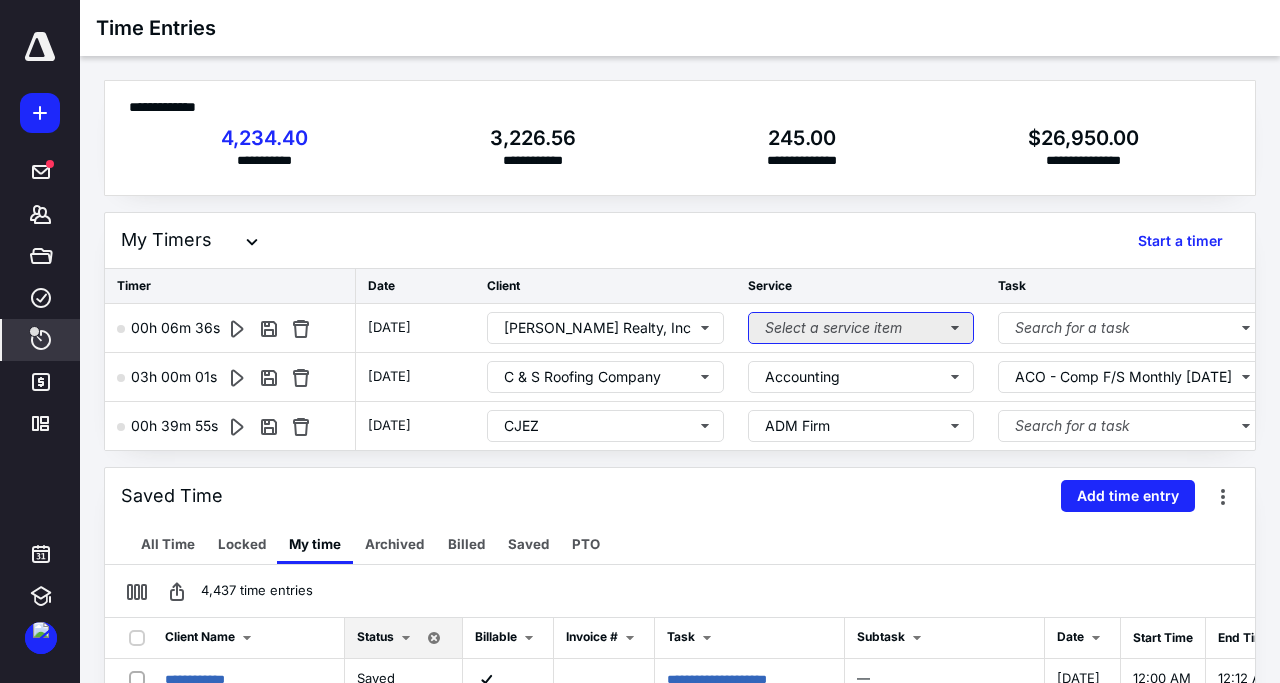 click on "Select a service item" at bounding box center (861, 328) 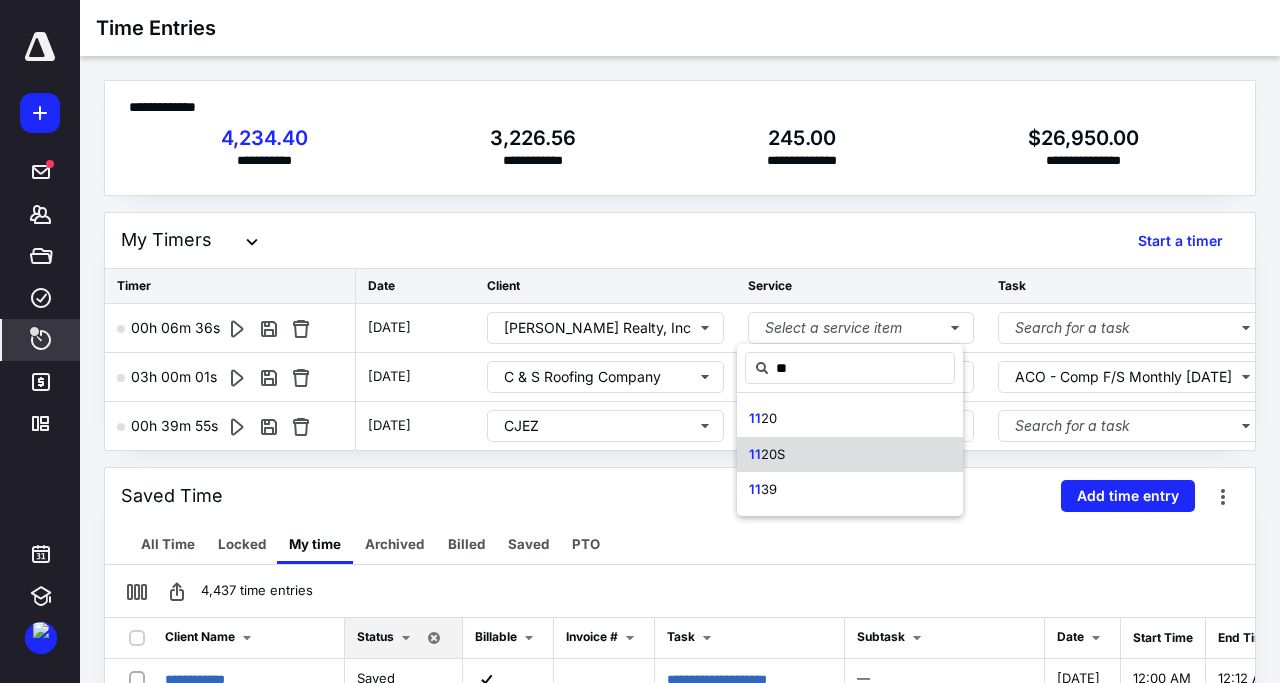 click on "20S" at bounding box center [773, 454] 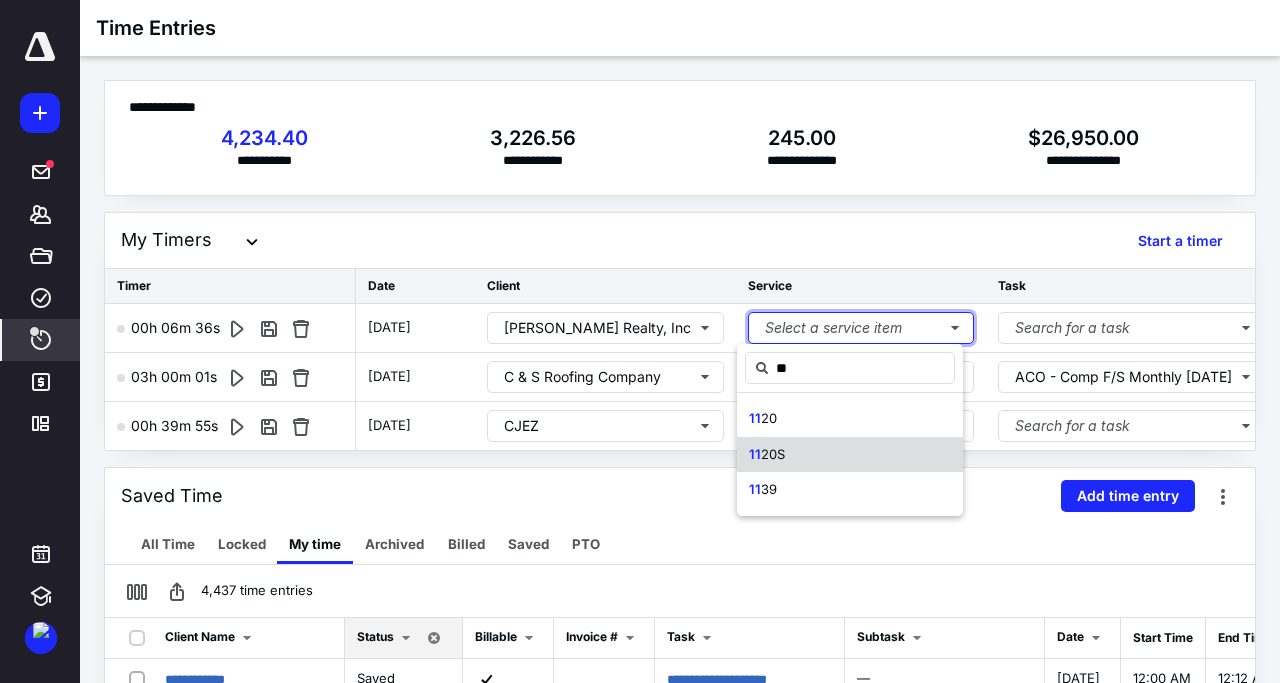 type 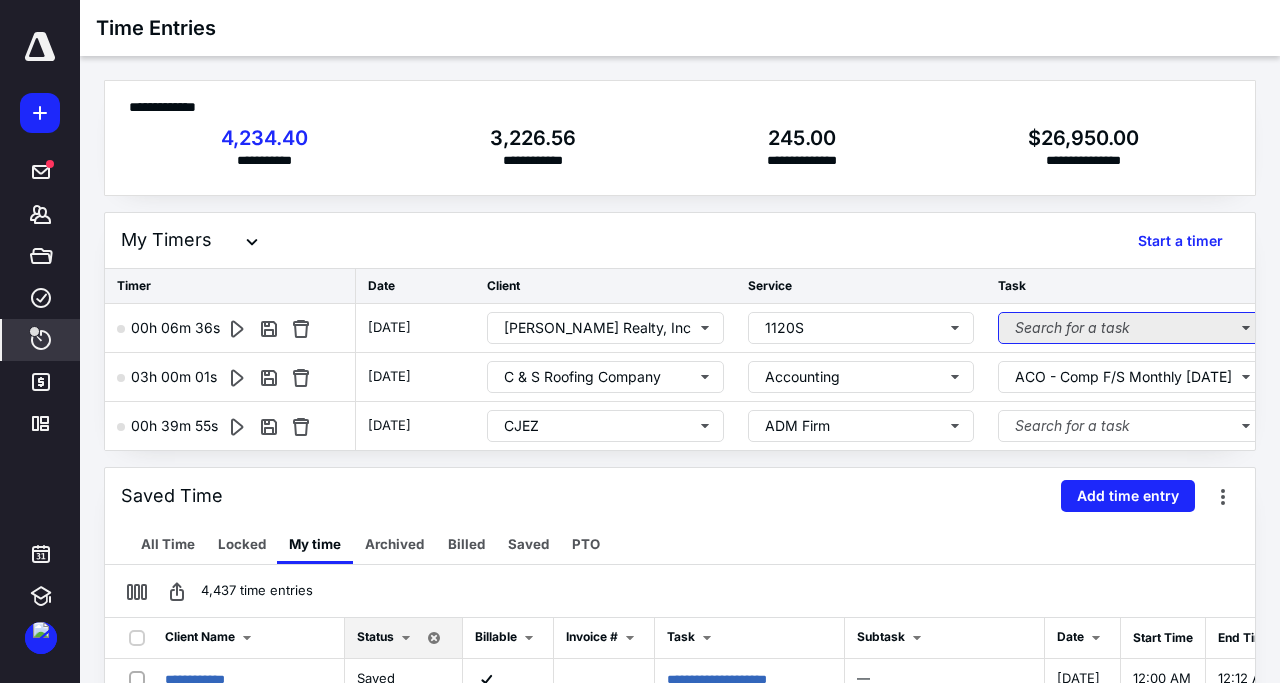 click on "Search for a task" at bounding box center (1131, 328) 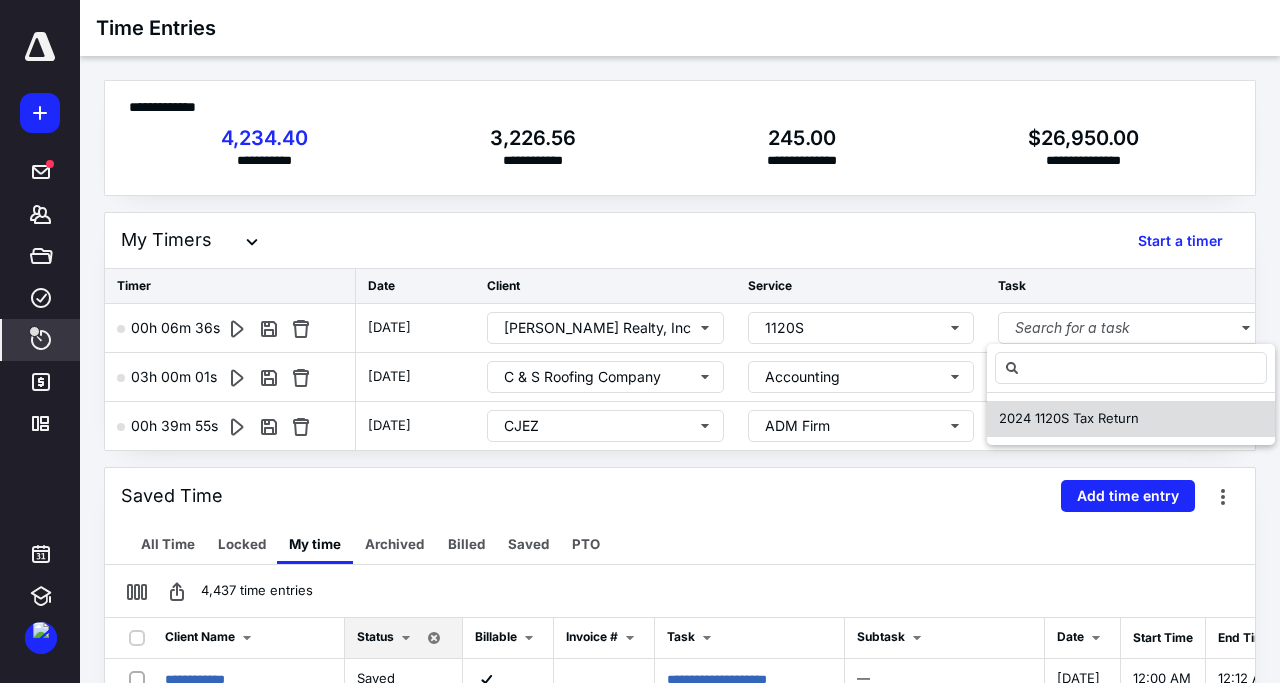 click on "2024 1120S Tax Return" at bounding box center [1069, 418] 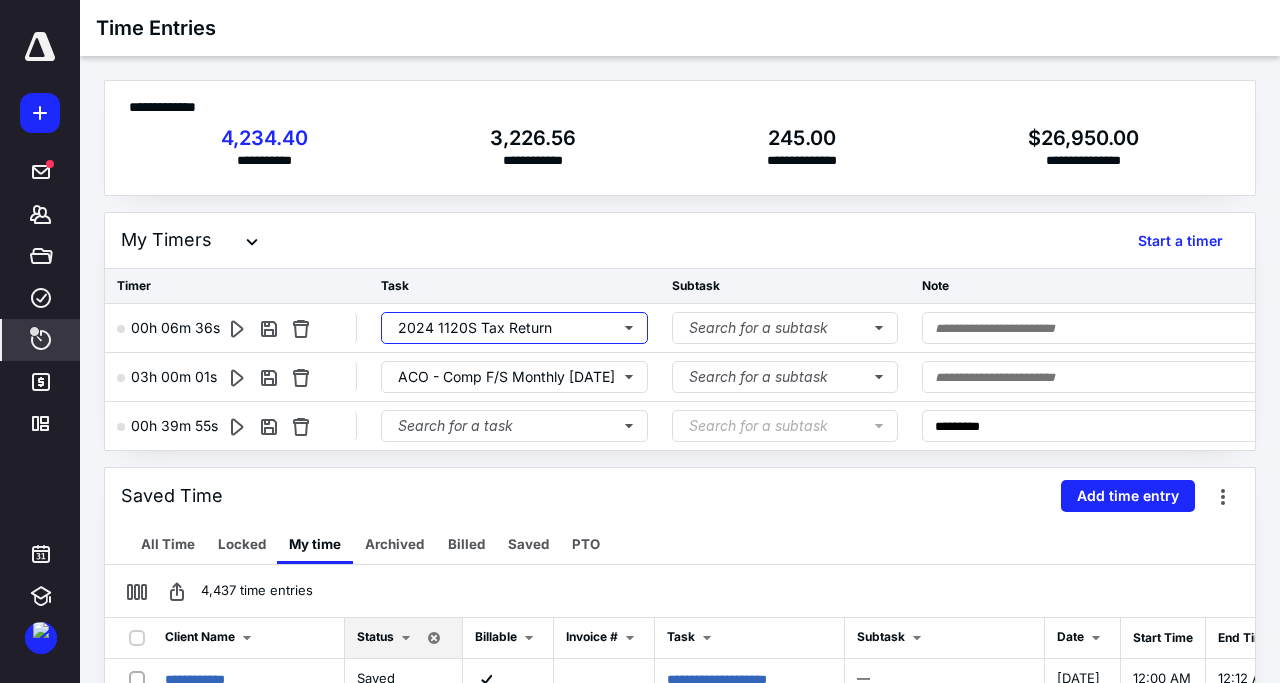 scroll, scrollTop: 0, scrollLeft: 622, axis: horizontal 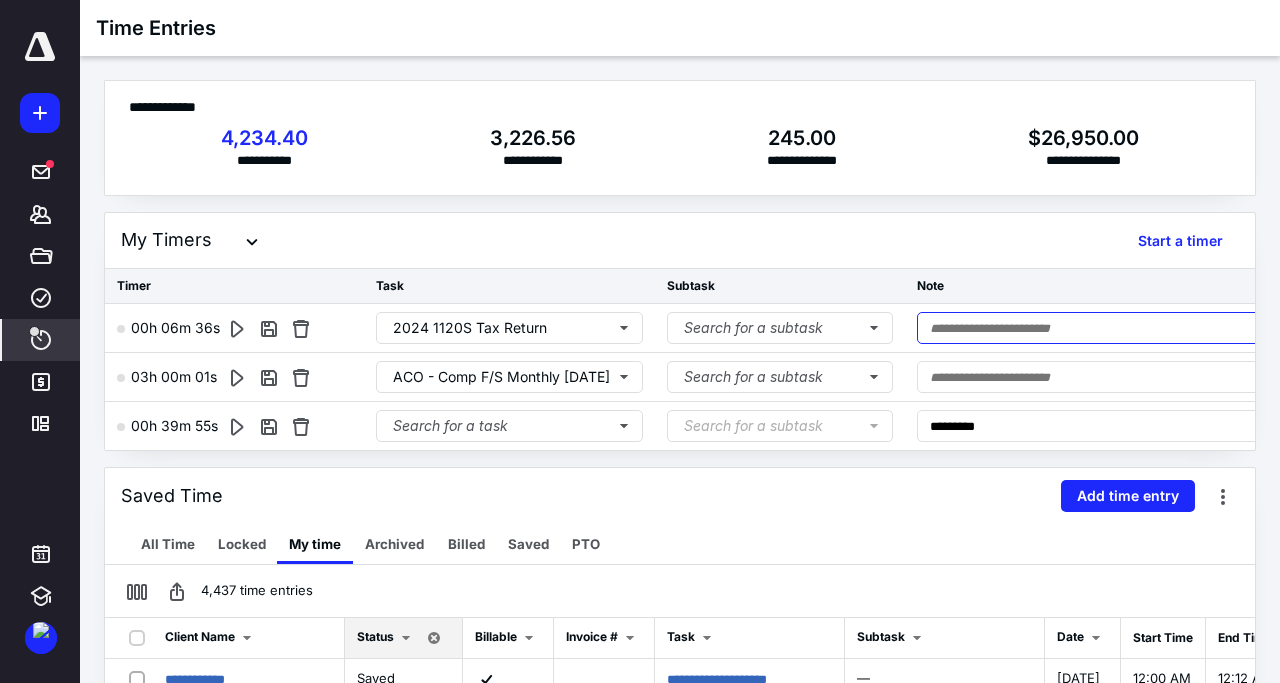 click at bounding box center [1105, 328] 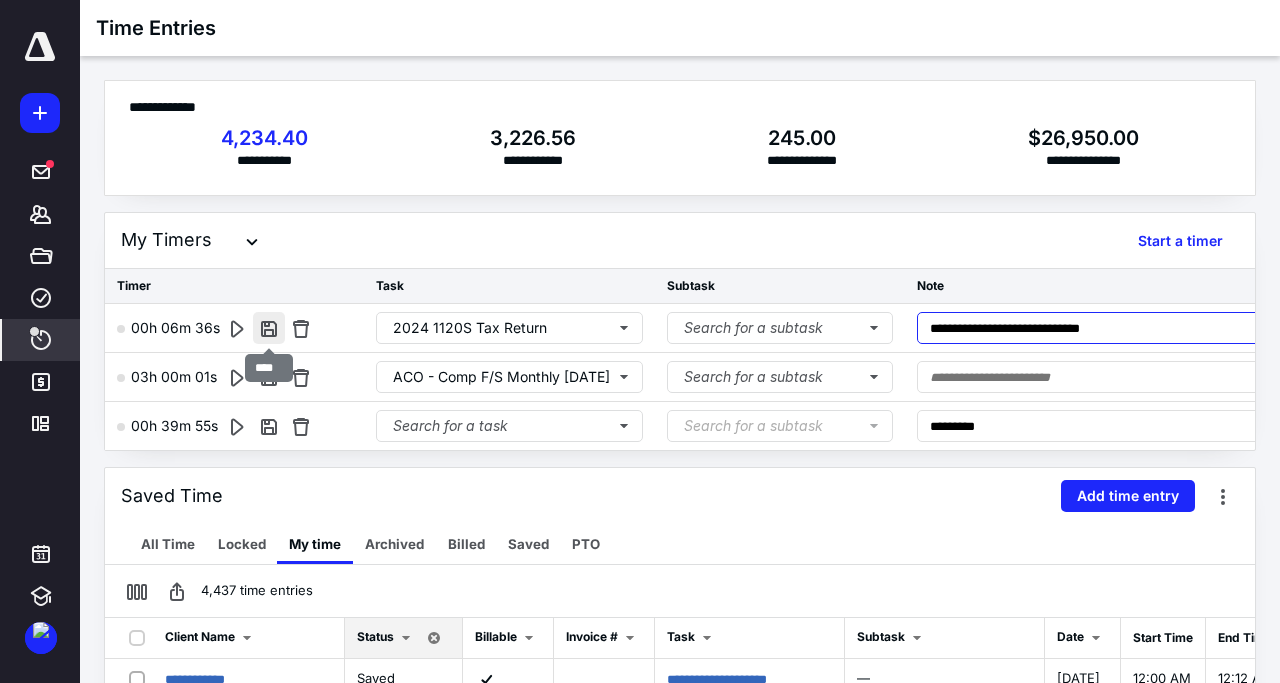 type on "**********" 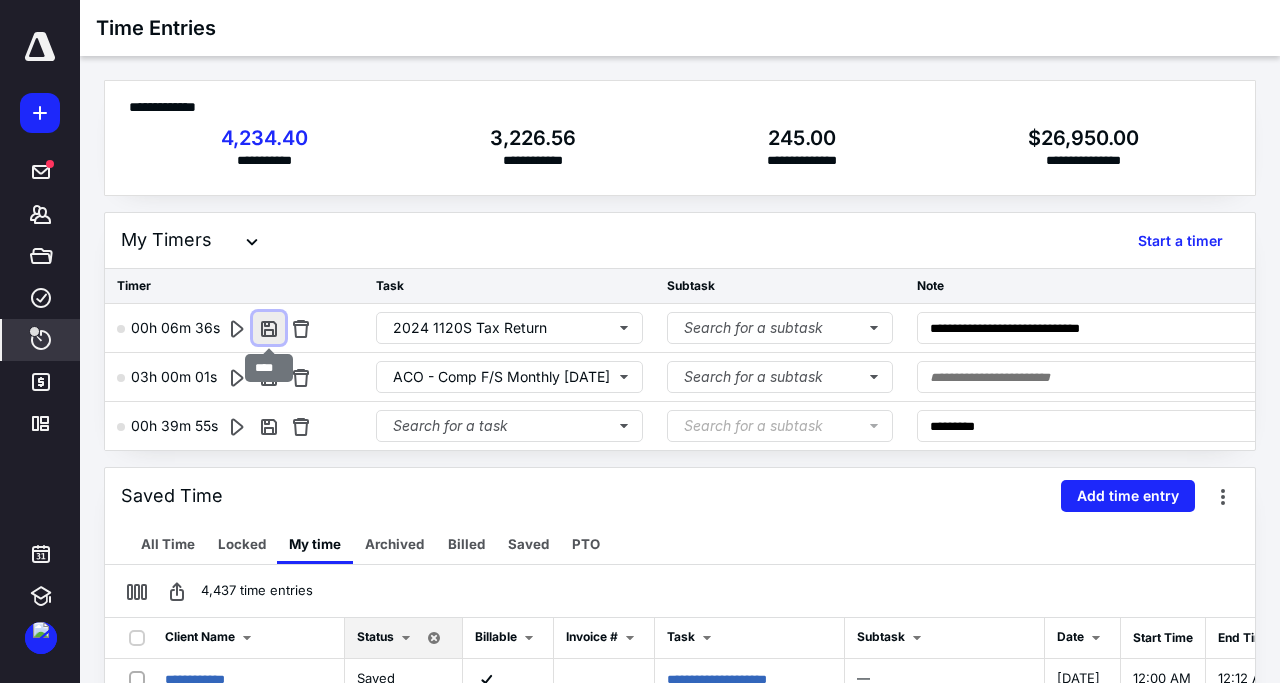 click at bounding box center [269, 328] 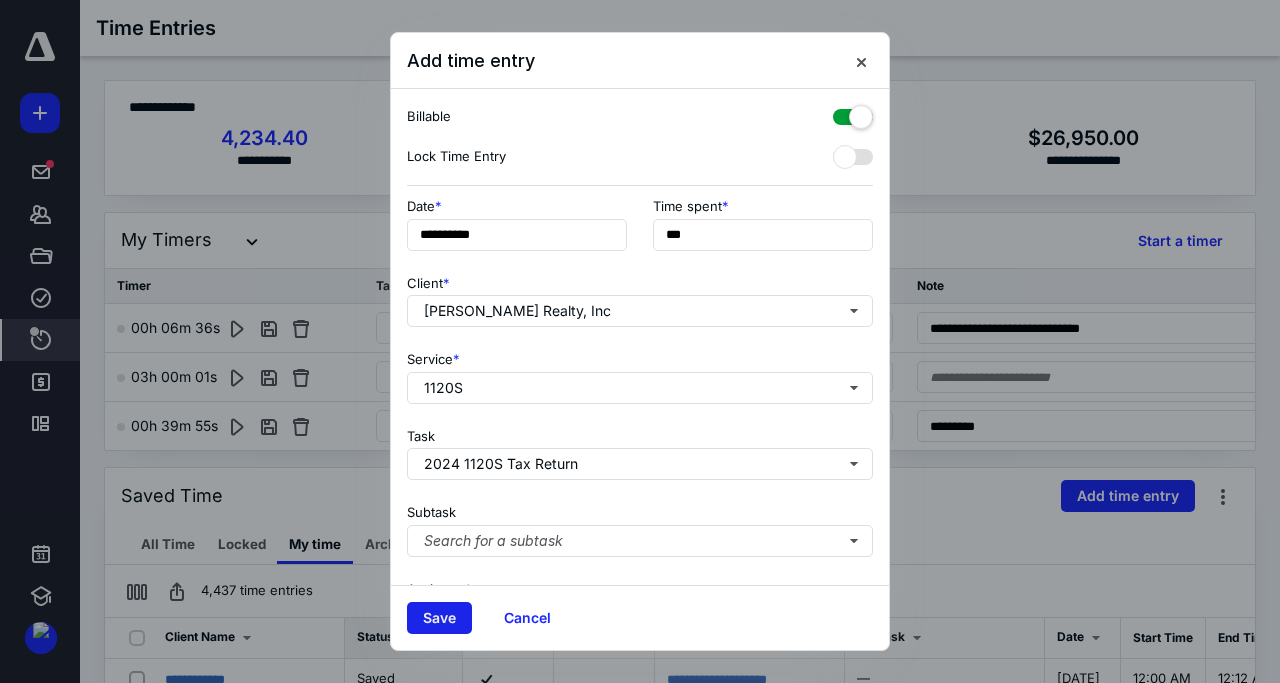 click on "Save" at bounding box center (439, 618) 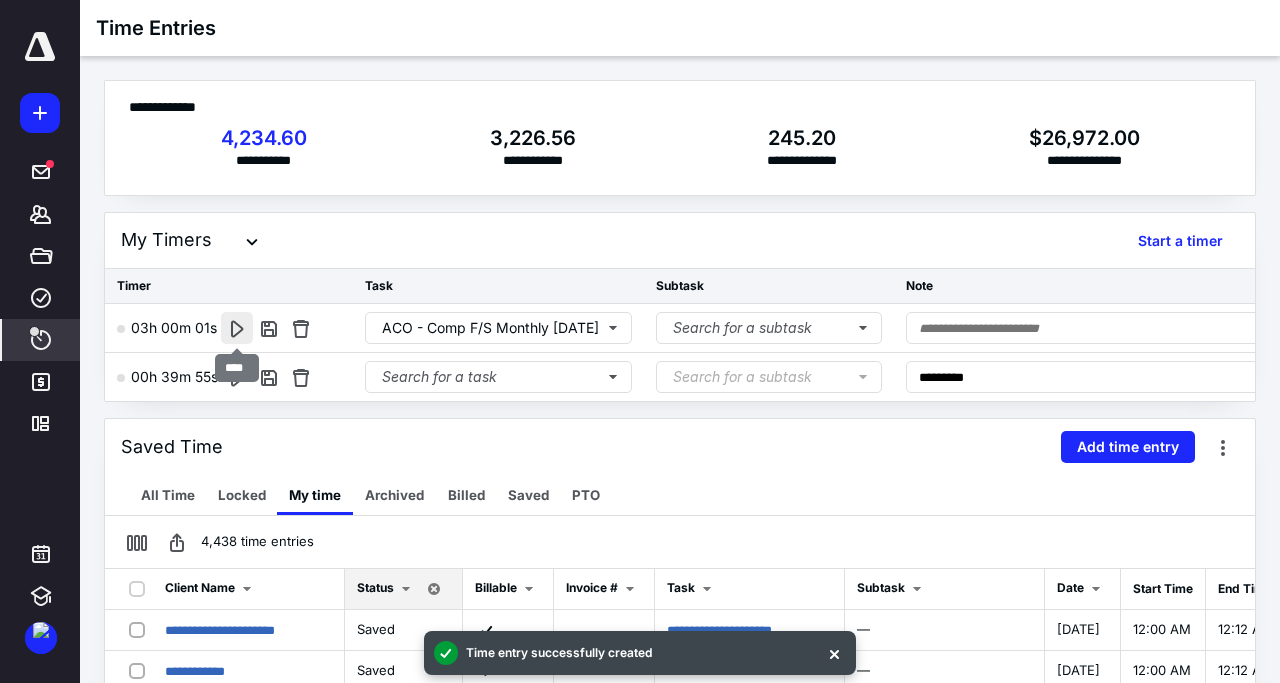 click at bounding box center (237, 328) 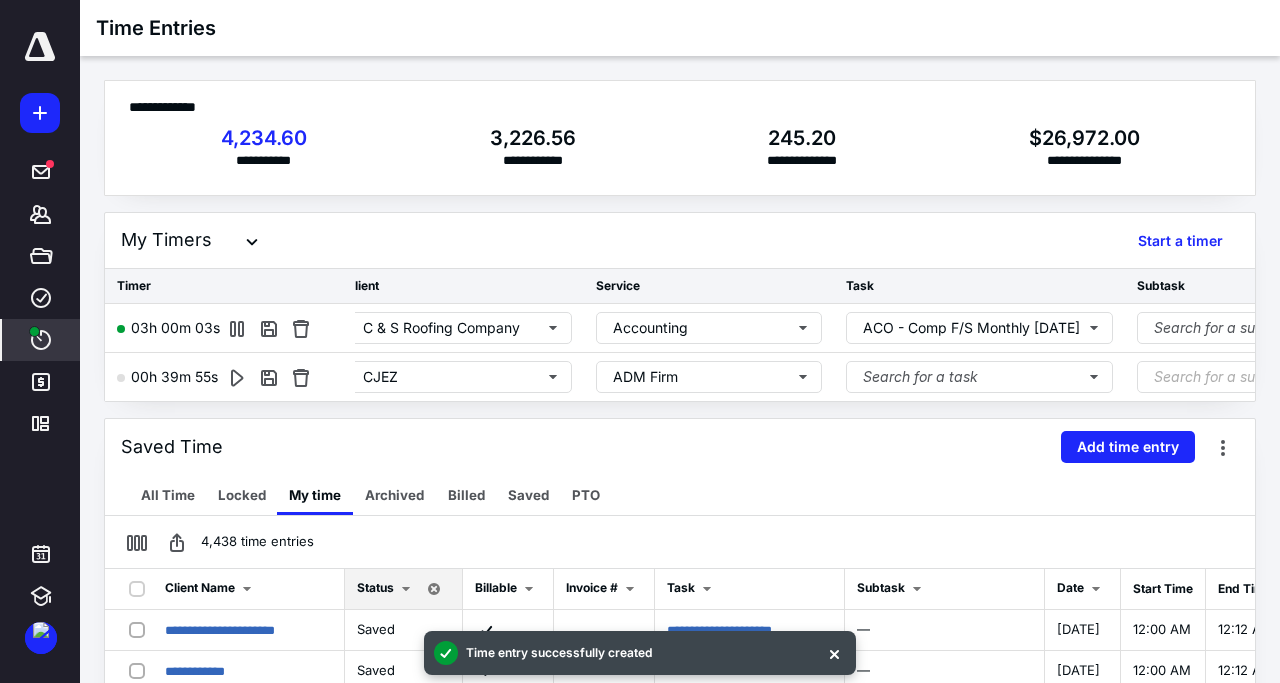 scroll, scrollTop: 0, scrollLeft: 0, axis: both 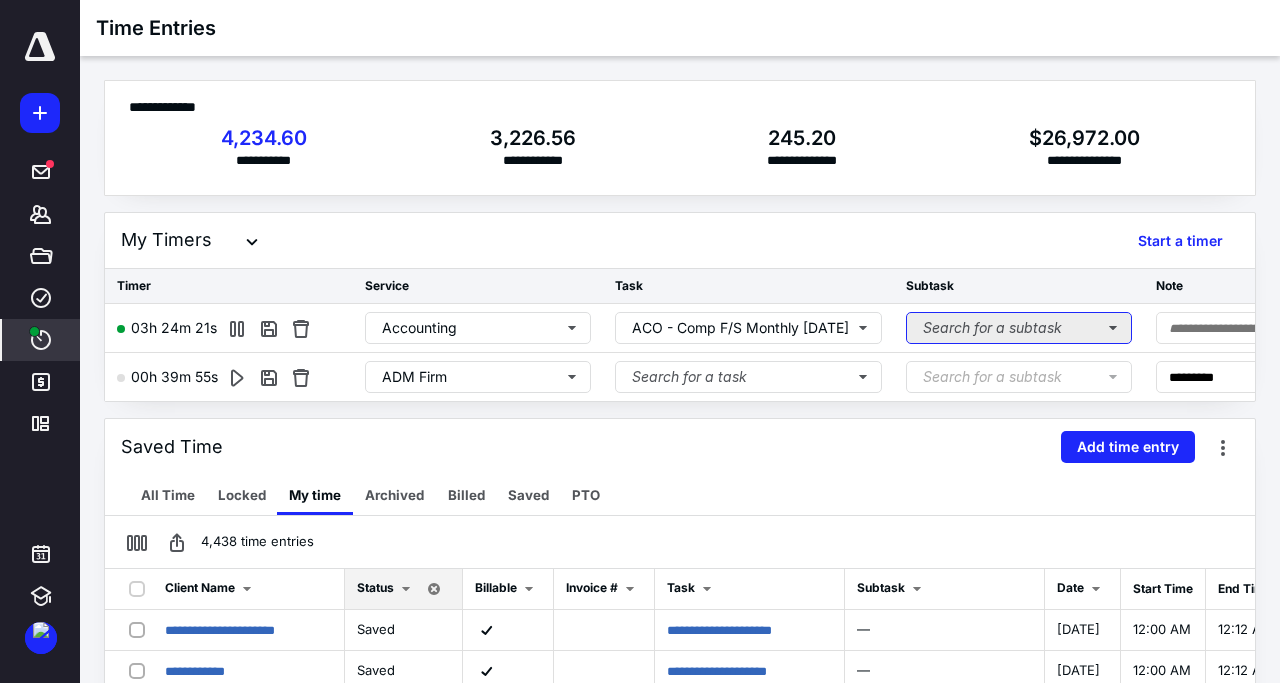 click on "Search for a subtask" at bounding box center (1019, 328) 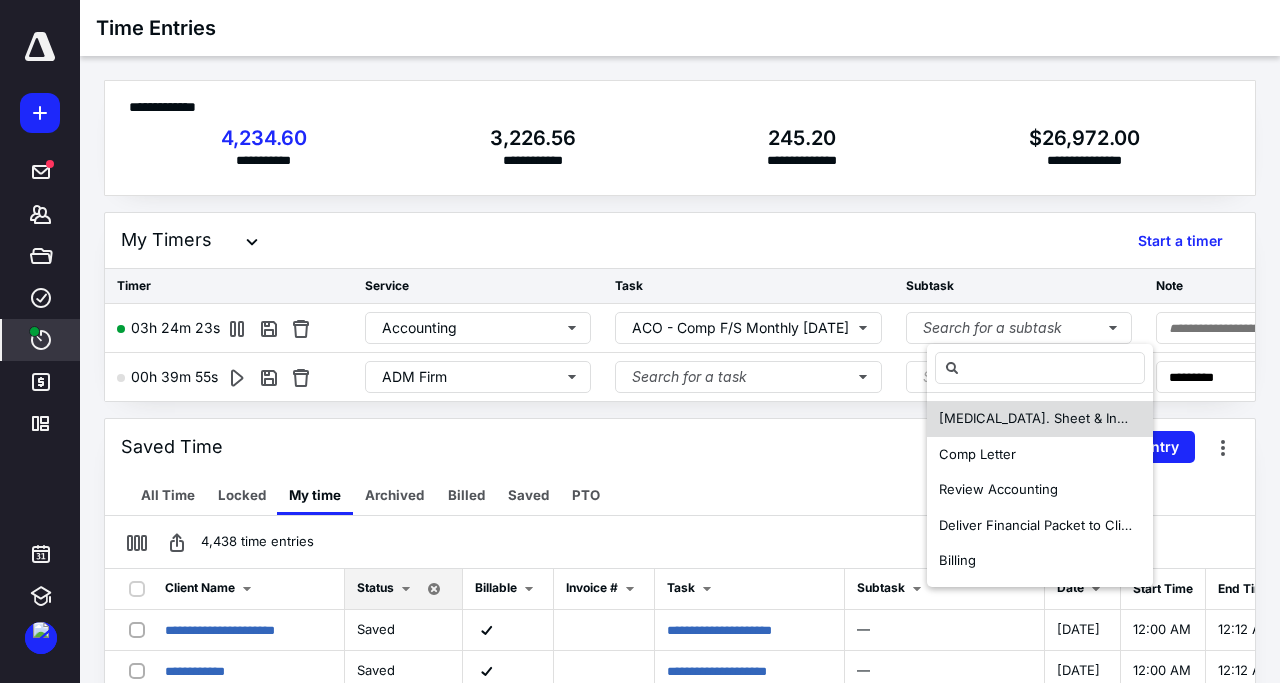 click on "Bal. Sheet & Inc. Tie Out" at bounding box center [1058, 418] 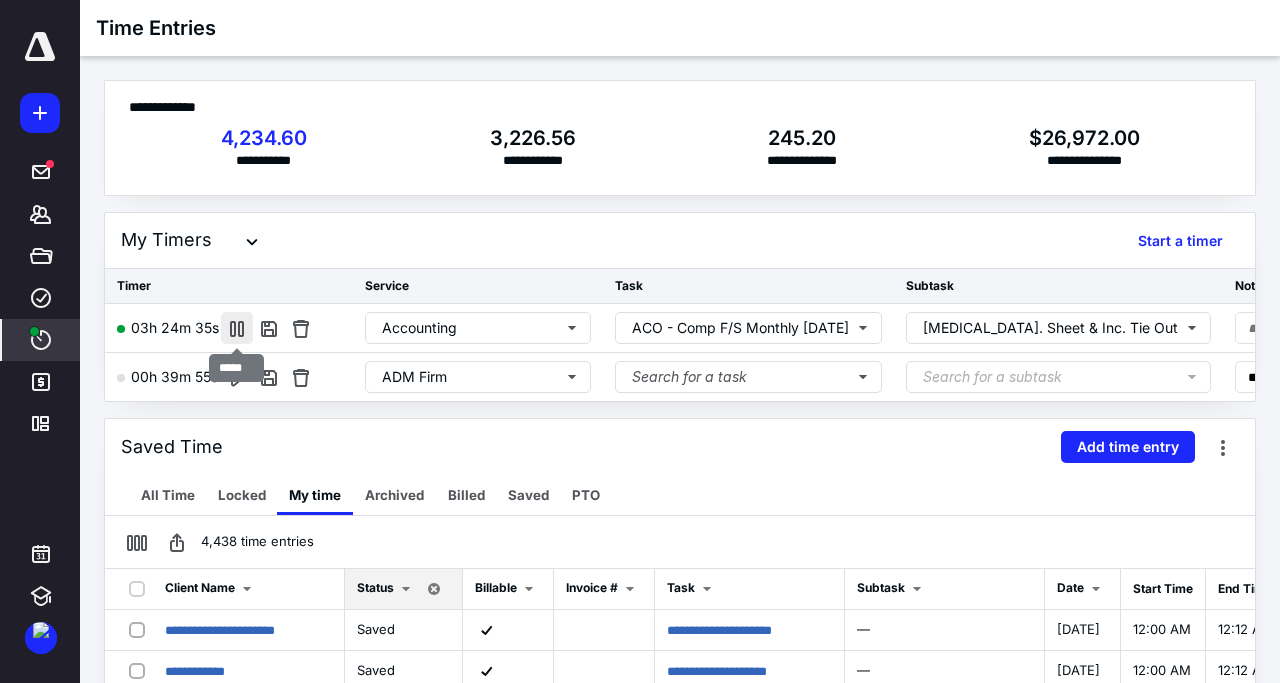 click at bounding box center [237, 328] 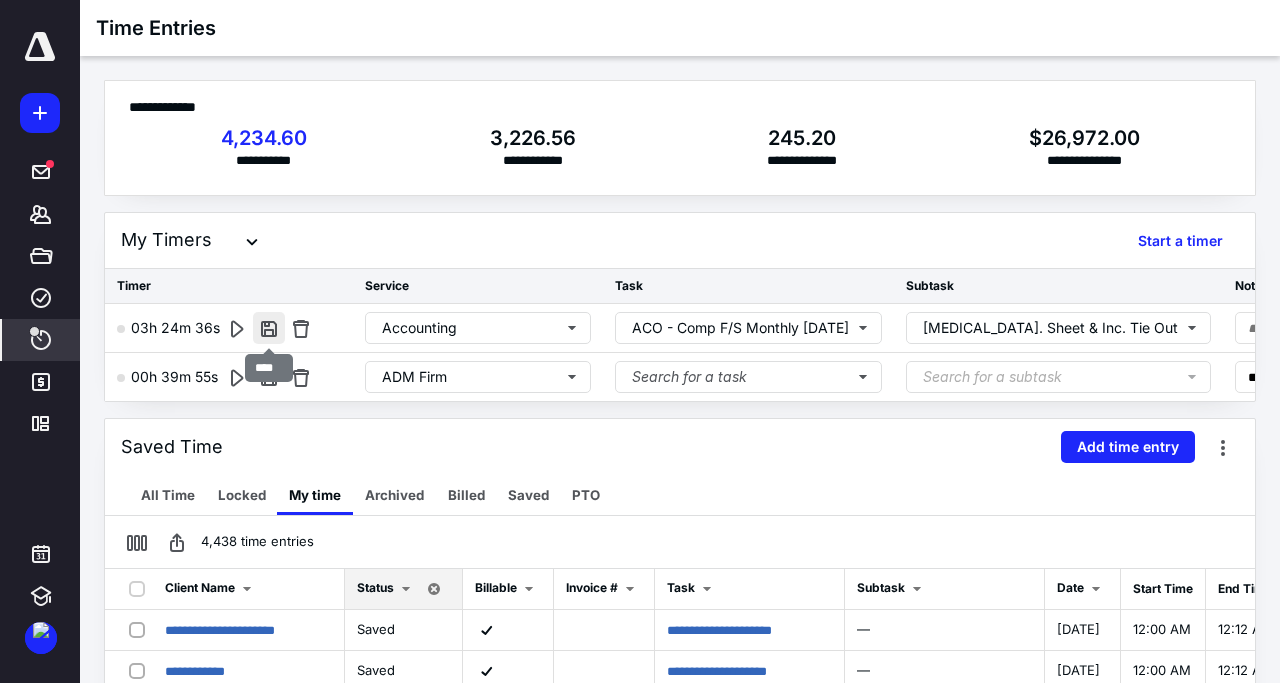 click at bounding box center (269, 328) 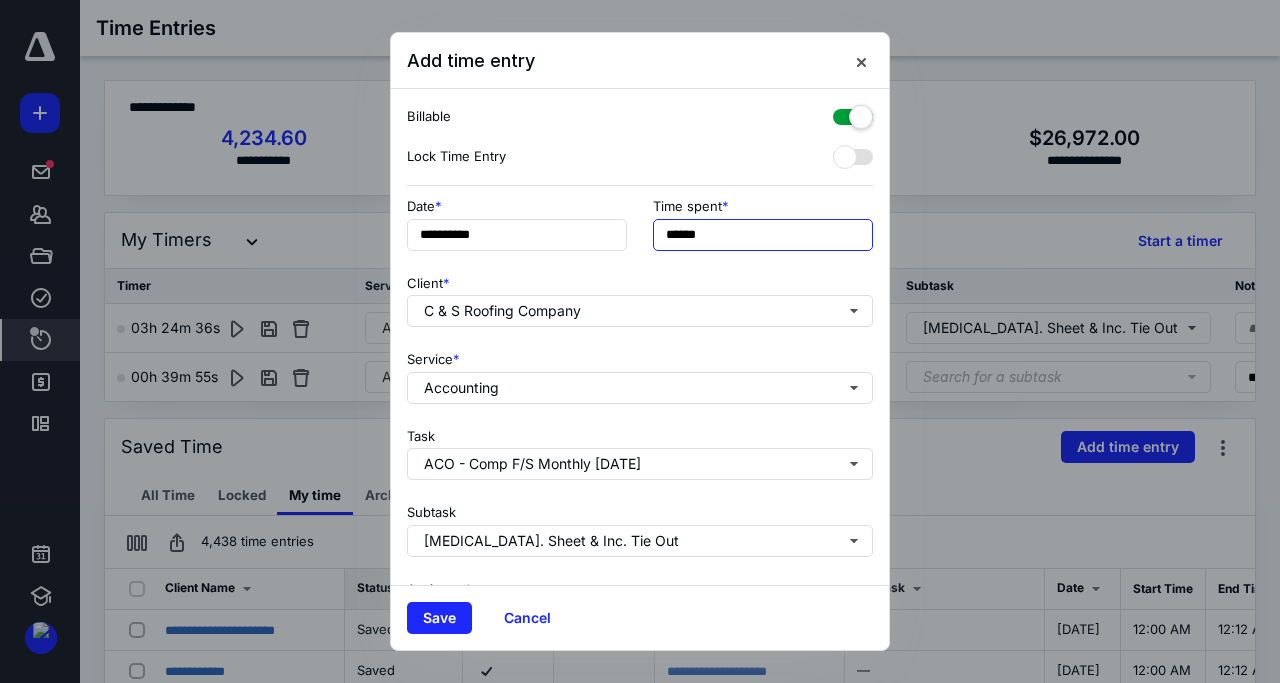 click on "******" at bounding box center (763, 235) 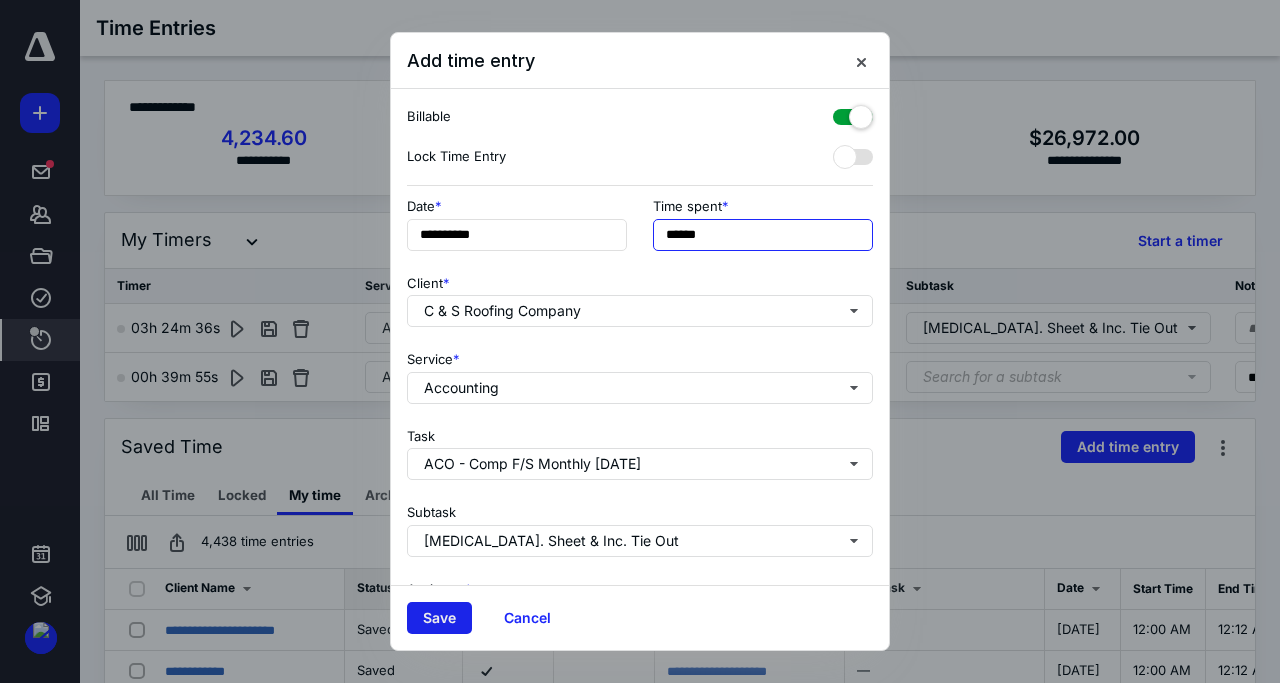 type on "******" 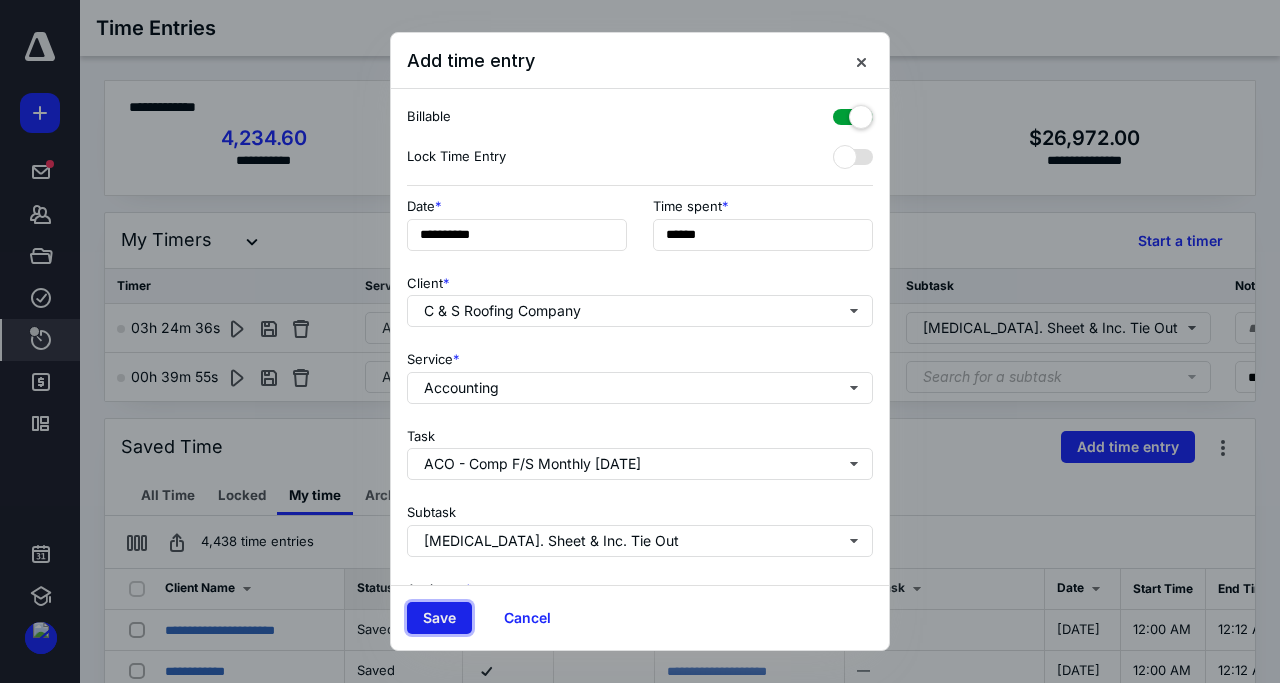 click on "Save" at bounding box center (439, 618) 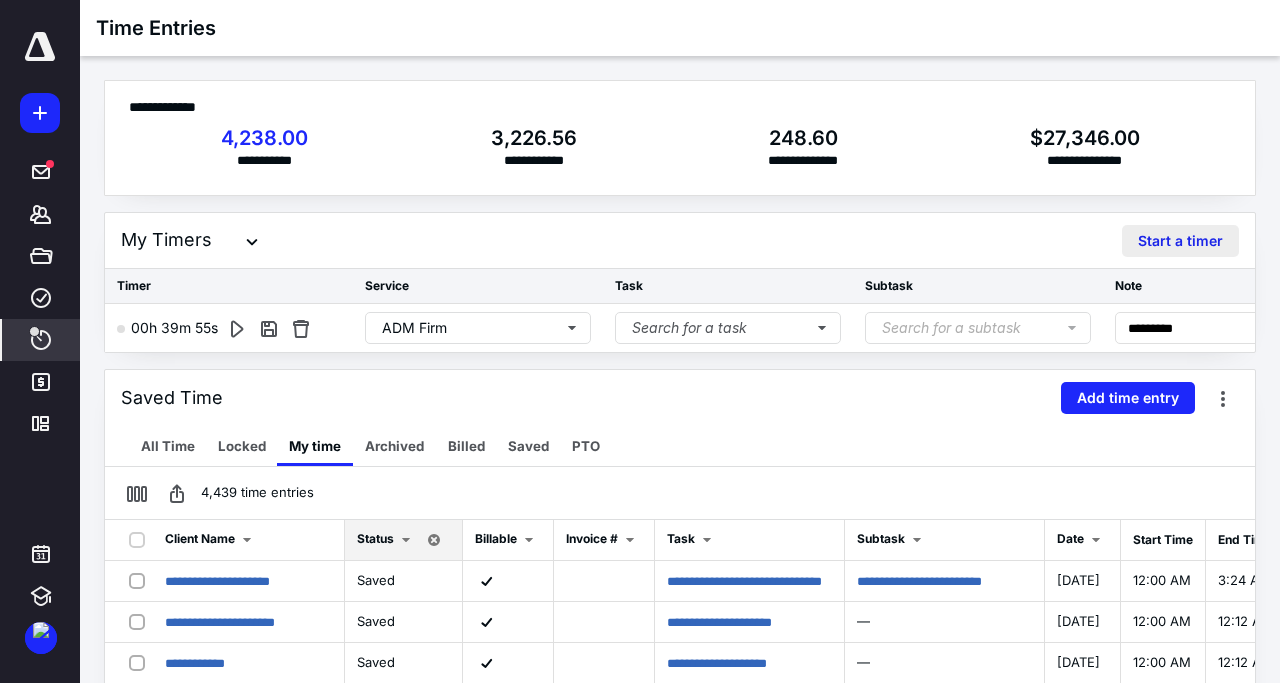 click on "Start a timer" at bounding box center [1180, 241] 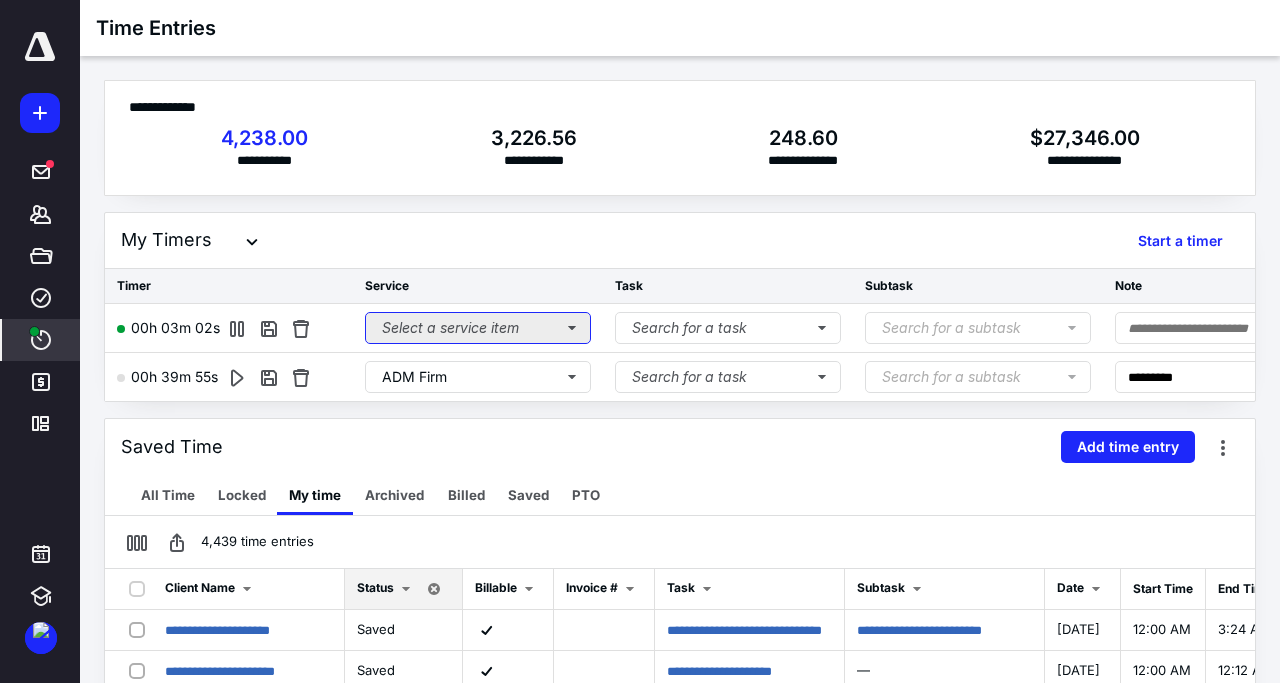 click on "Select a service item" at bounding box center [478, 328] 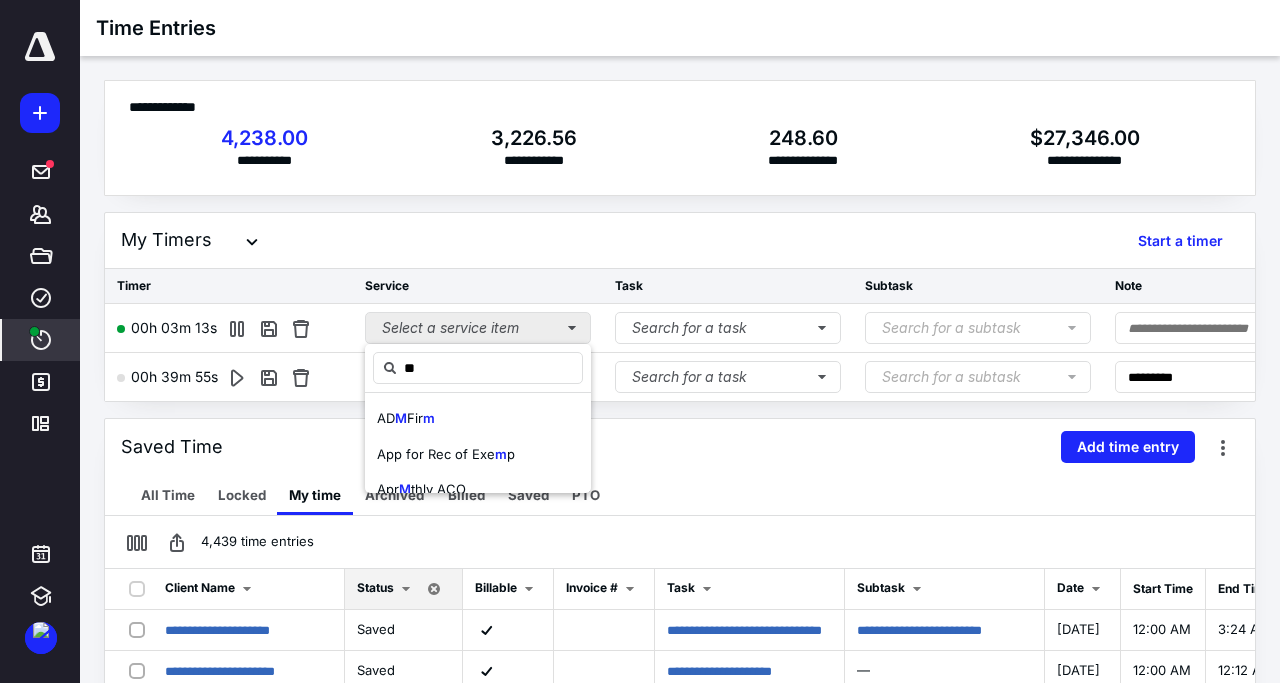 type on "*" 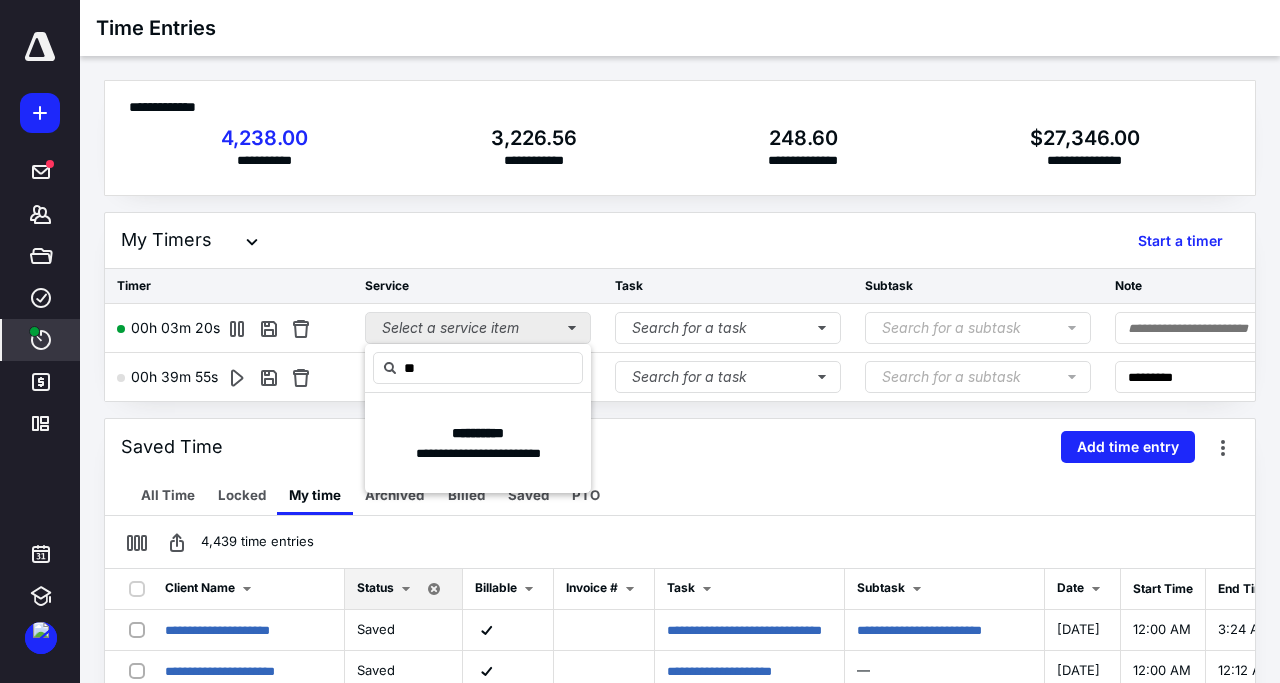 type on "*" 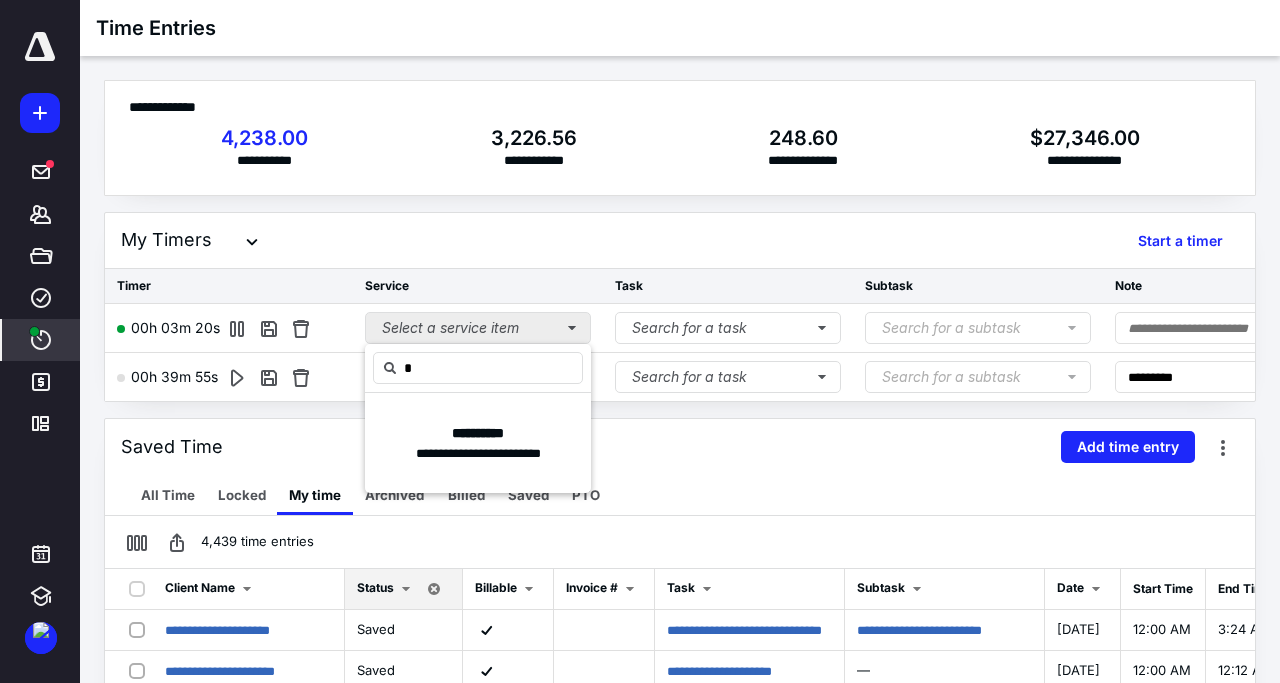 type 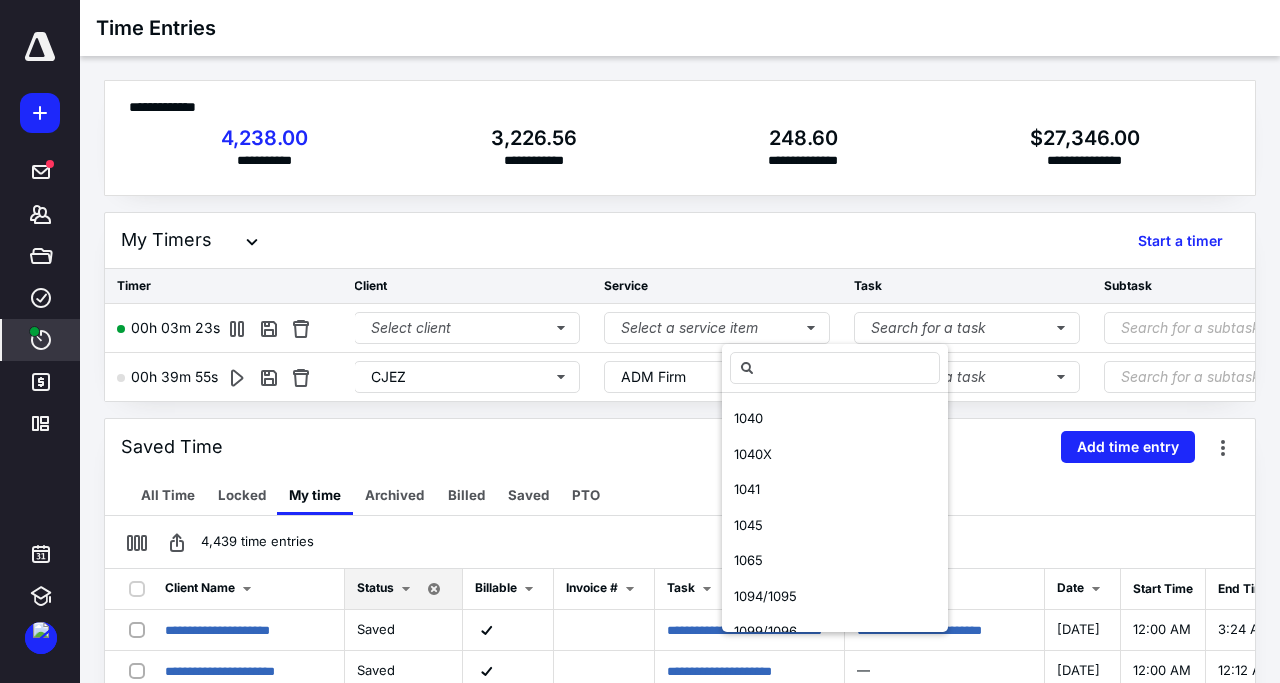scroll, scrollTop: 0, scrollLeft: 0, axis: both 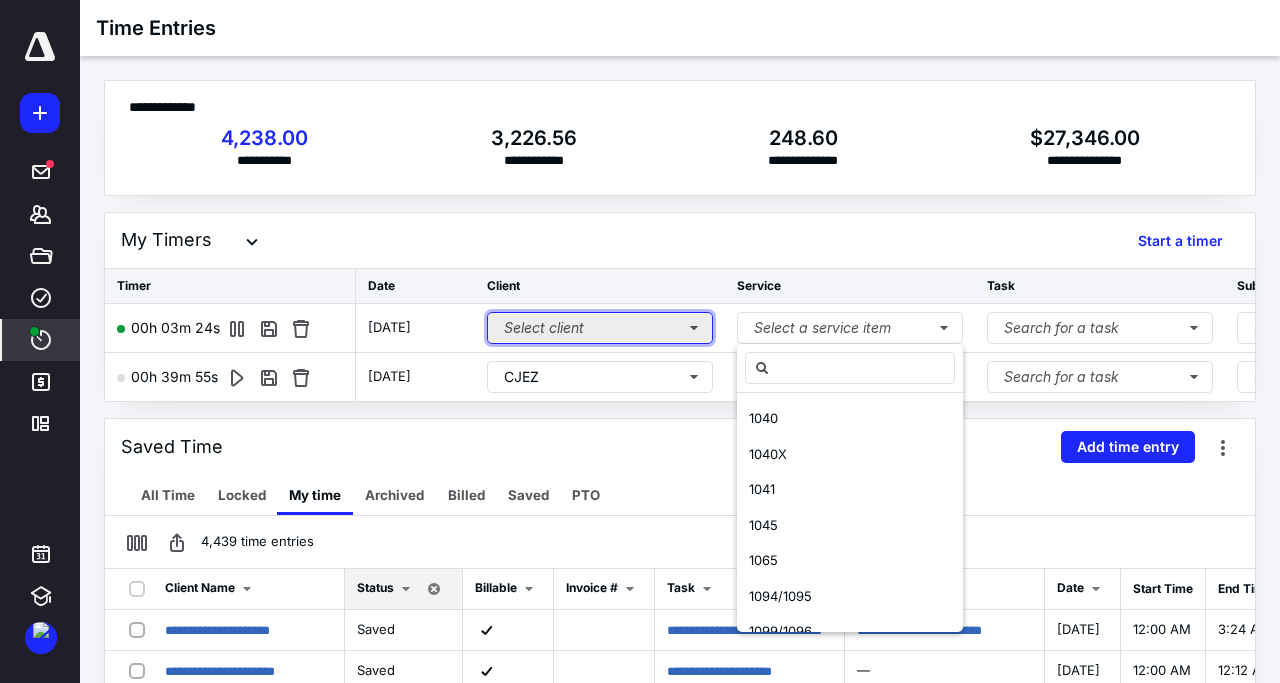 click on "Select client" at bounding box center [600, 328] 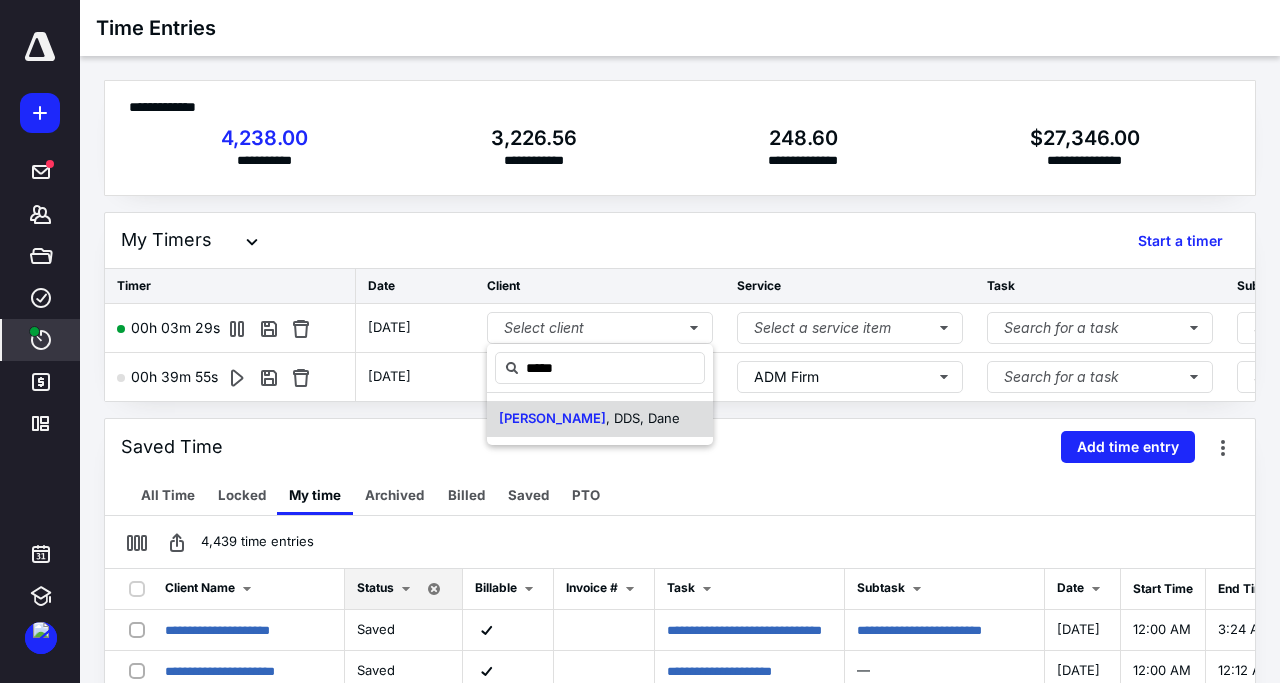 click on "Myers" at bounding box center [552, 418] 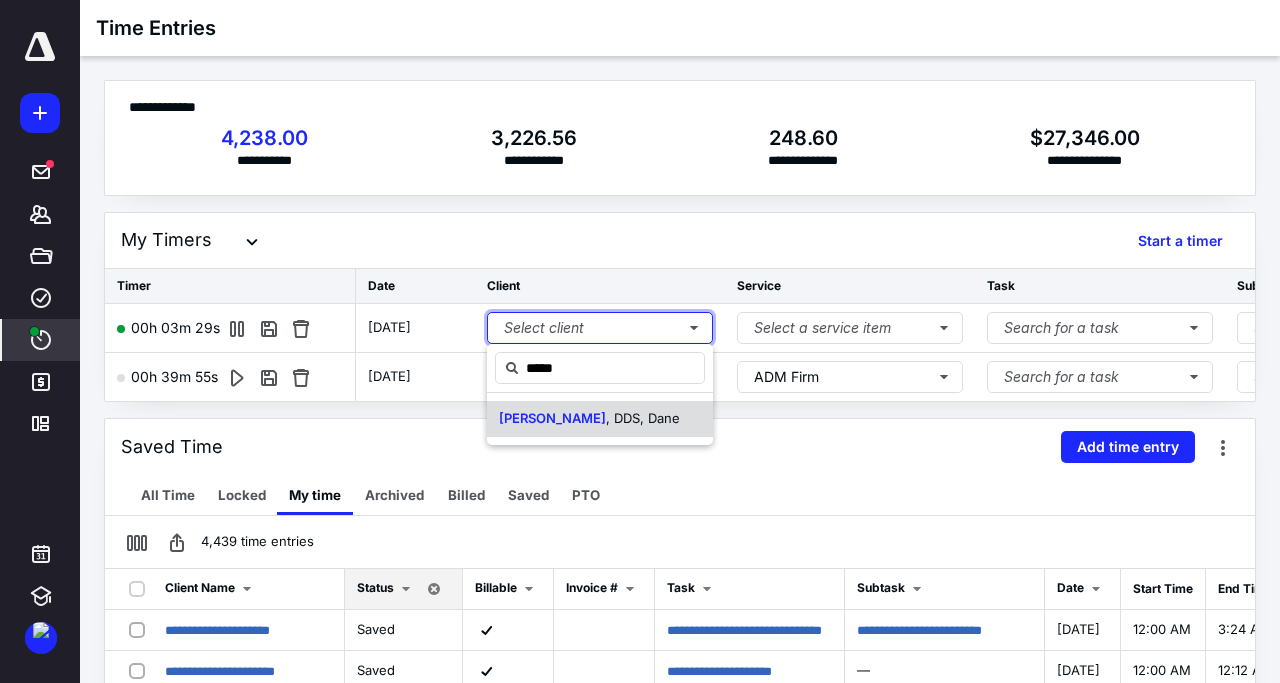 type 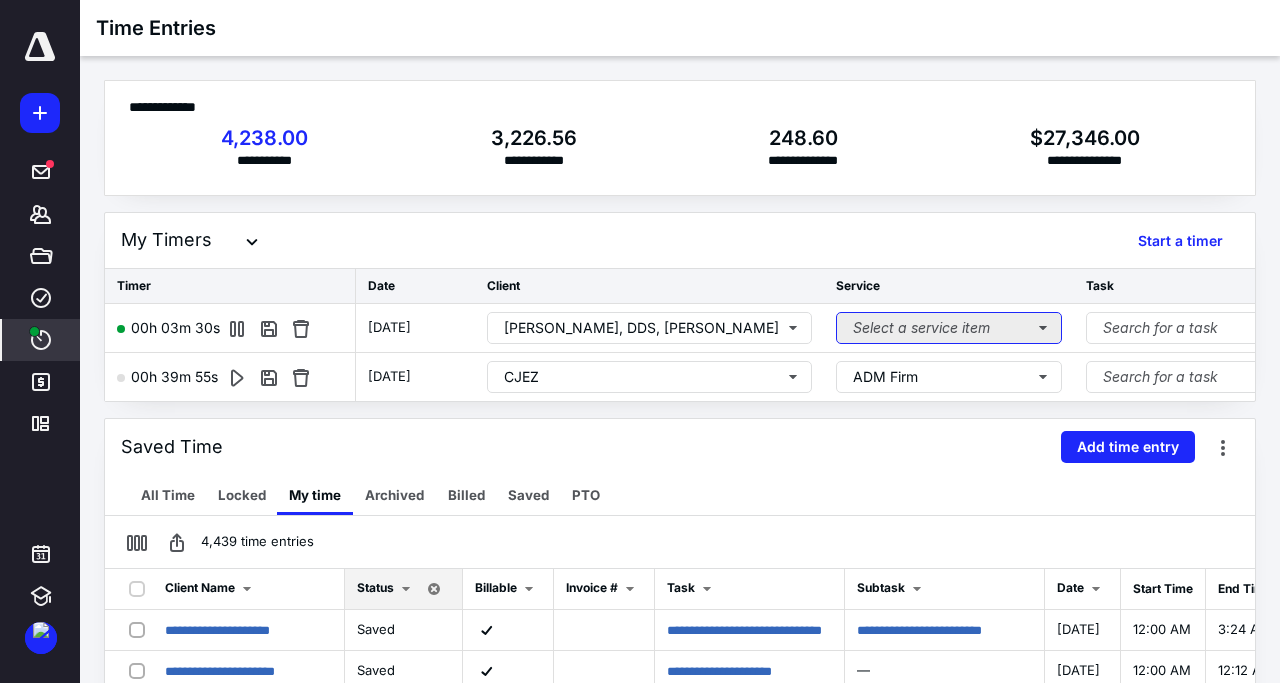 click on "Select a service item" at bounding box center [949, 328] 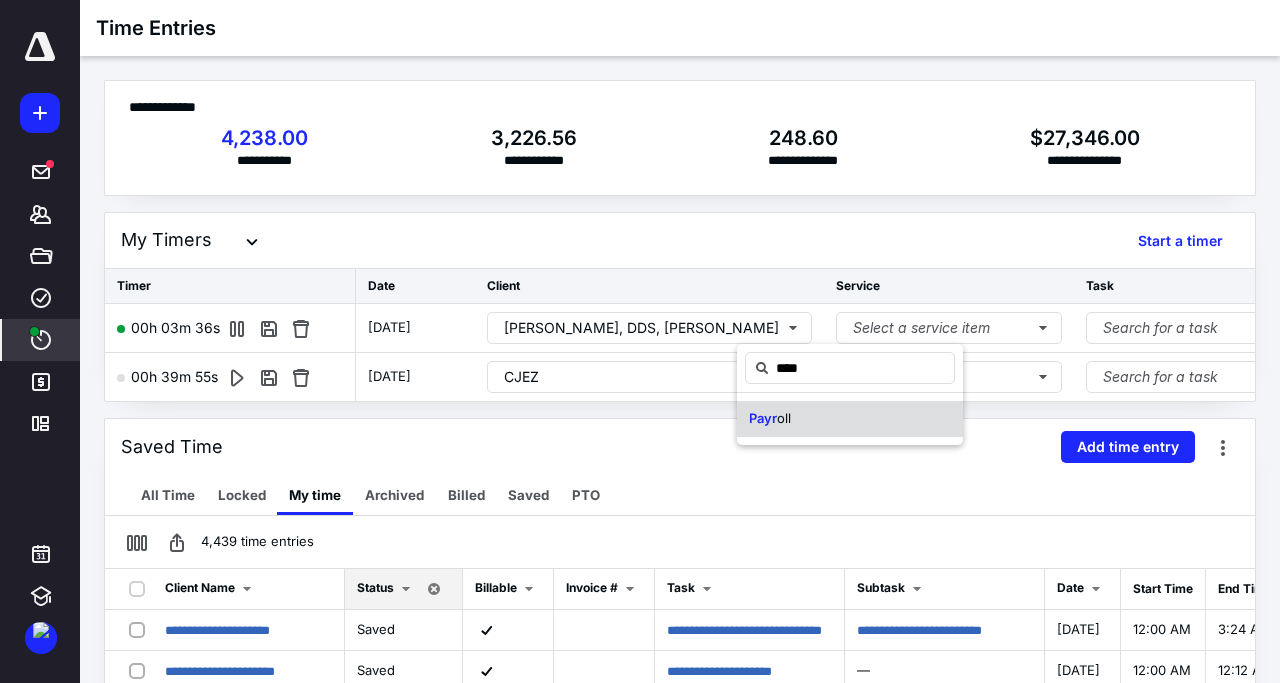 click on "oll" at bounding box center [784, 418] 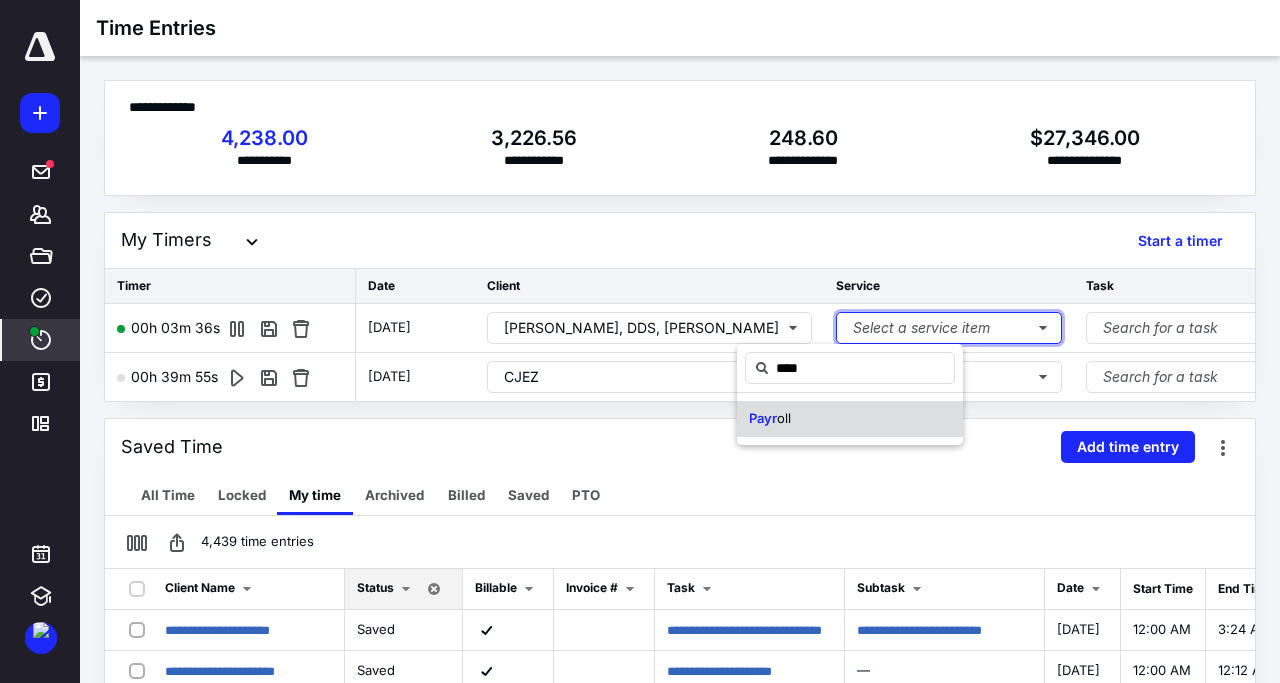 type 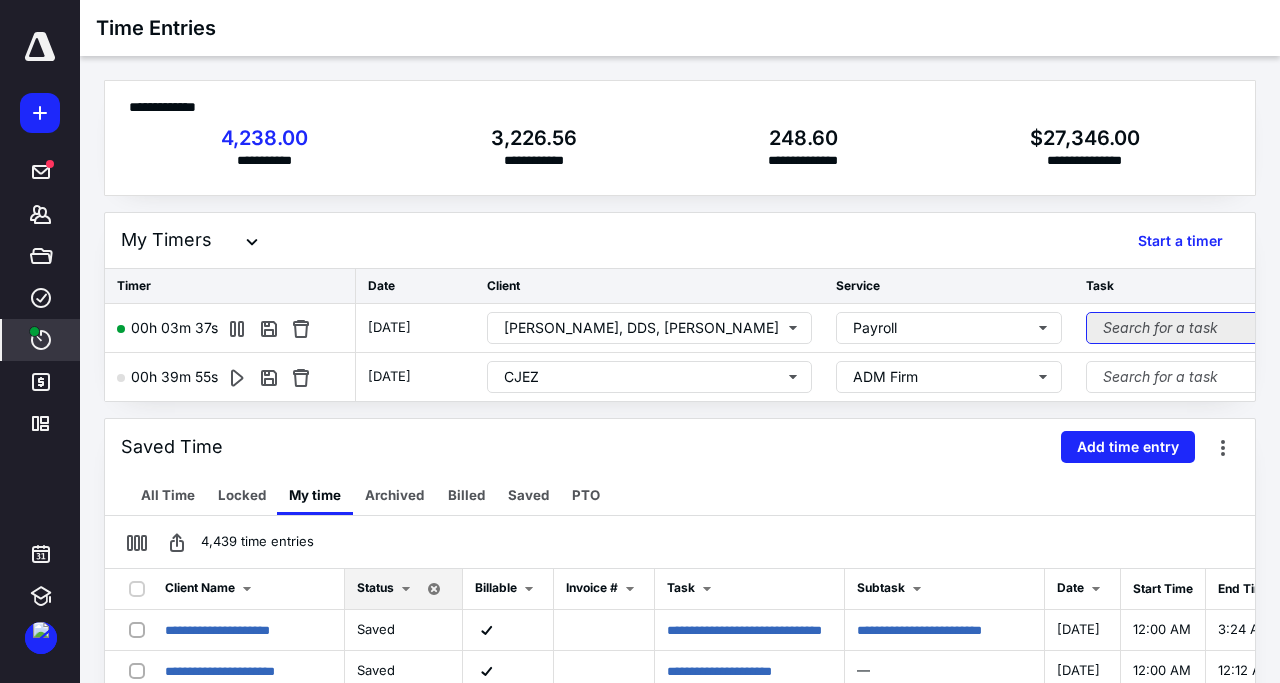 click on "Search for a task" at bounding box center (1199, 328) 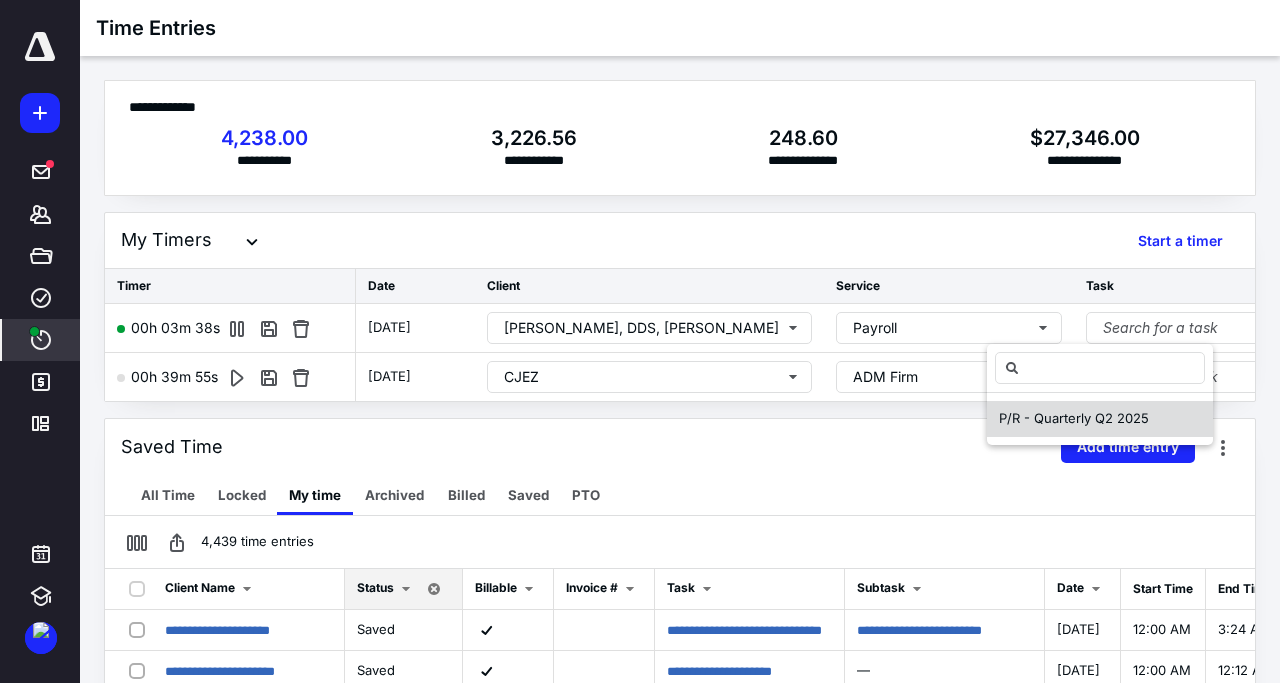 click on "P/R - Quarterly Q2 2025" at bounding box center [1074, 418] 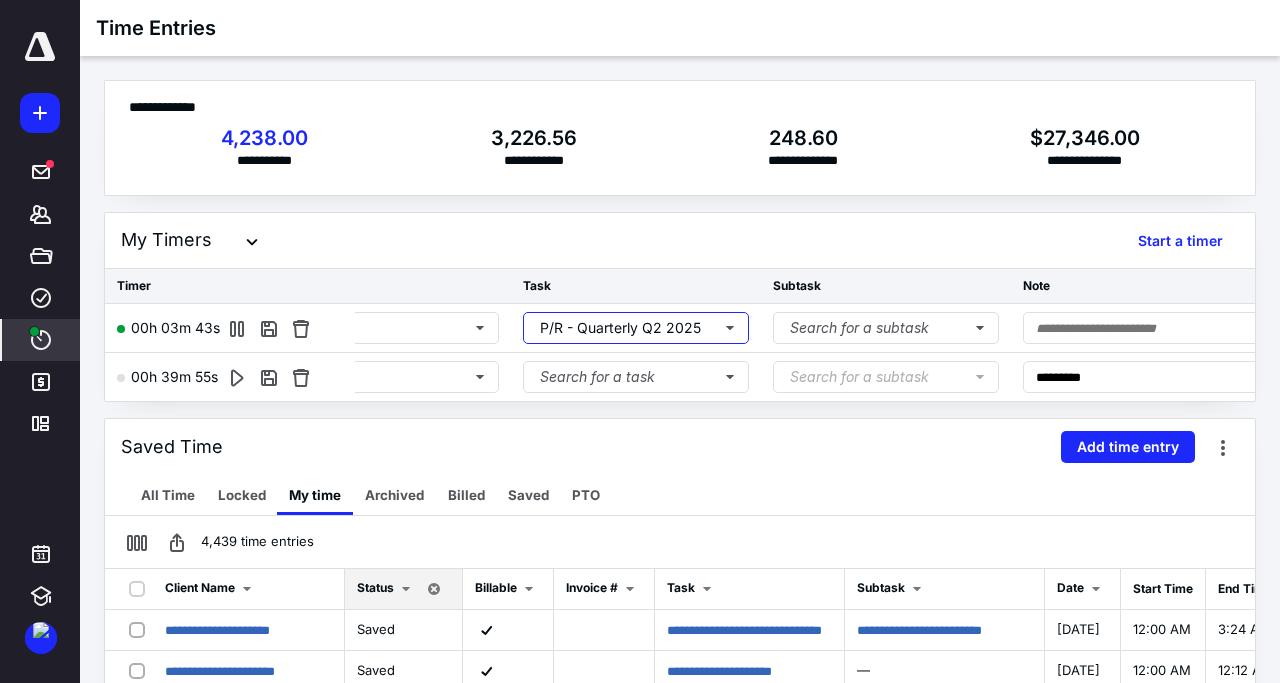 scroll, scrollTop: 0, scrollLeft: 567, axis: horizontal 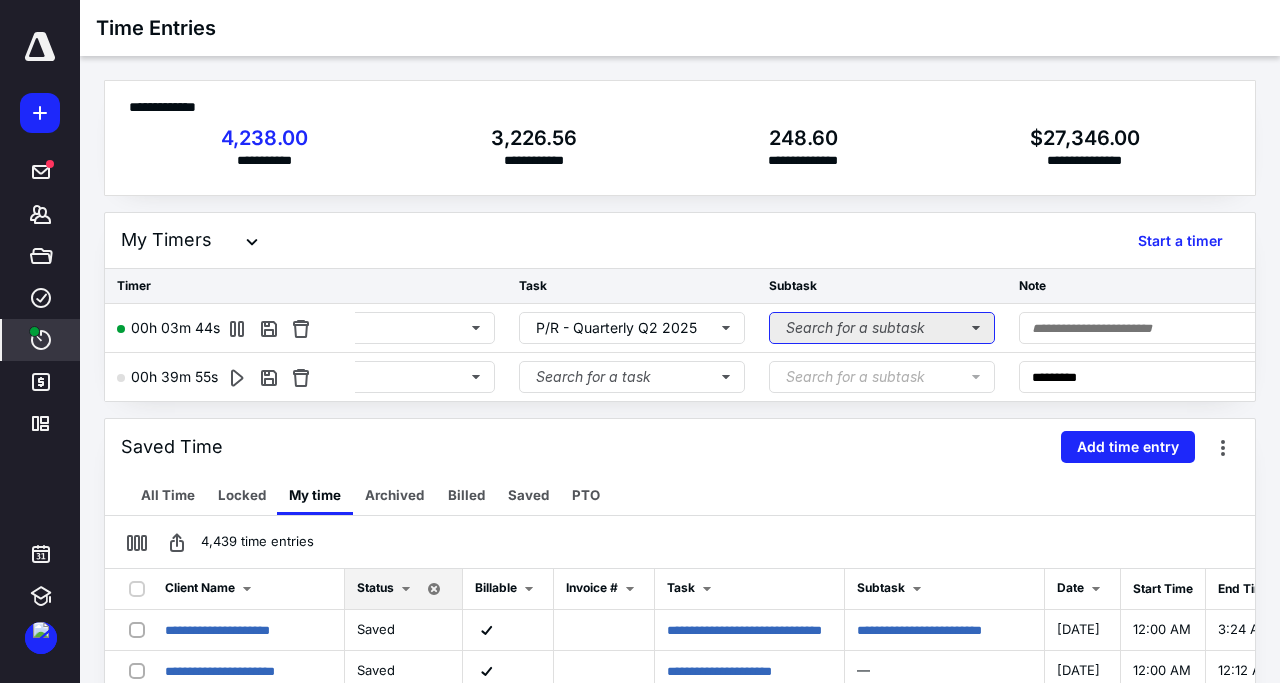 click on "Search for a subtask" at bounding box center (882, 328) 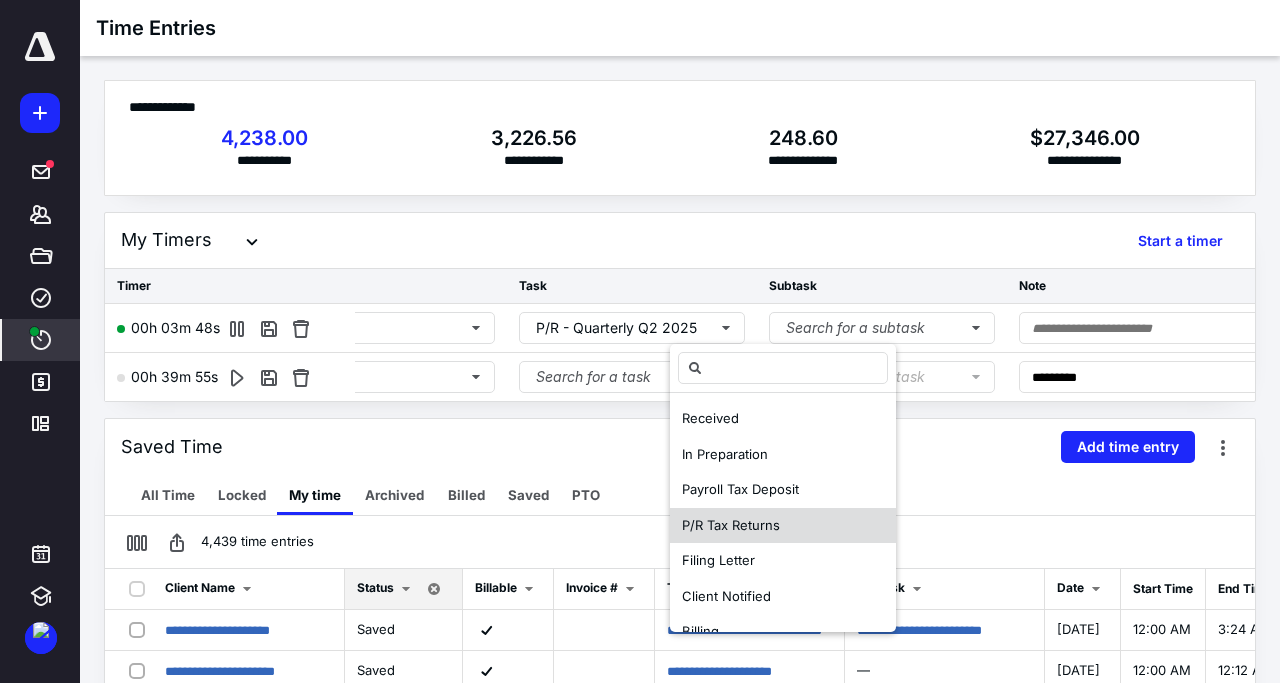 drag, startPoint x: 811, startPoint y: 485, endPoint x: 807, endPoint y: 517, distance: 32.24903 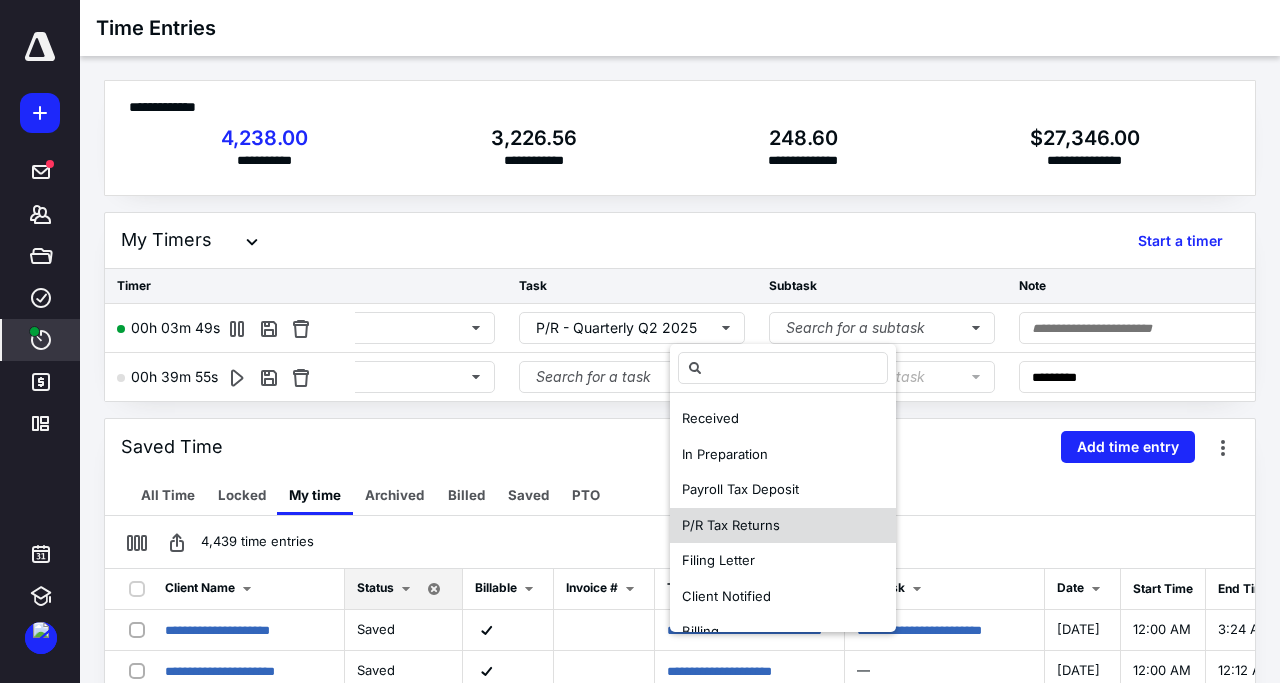 click on "P/R Tax Returns" at bounding box center [783, 526] 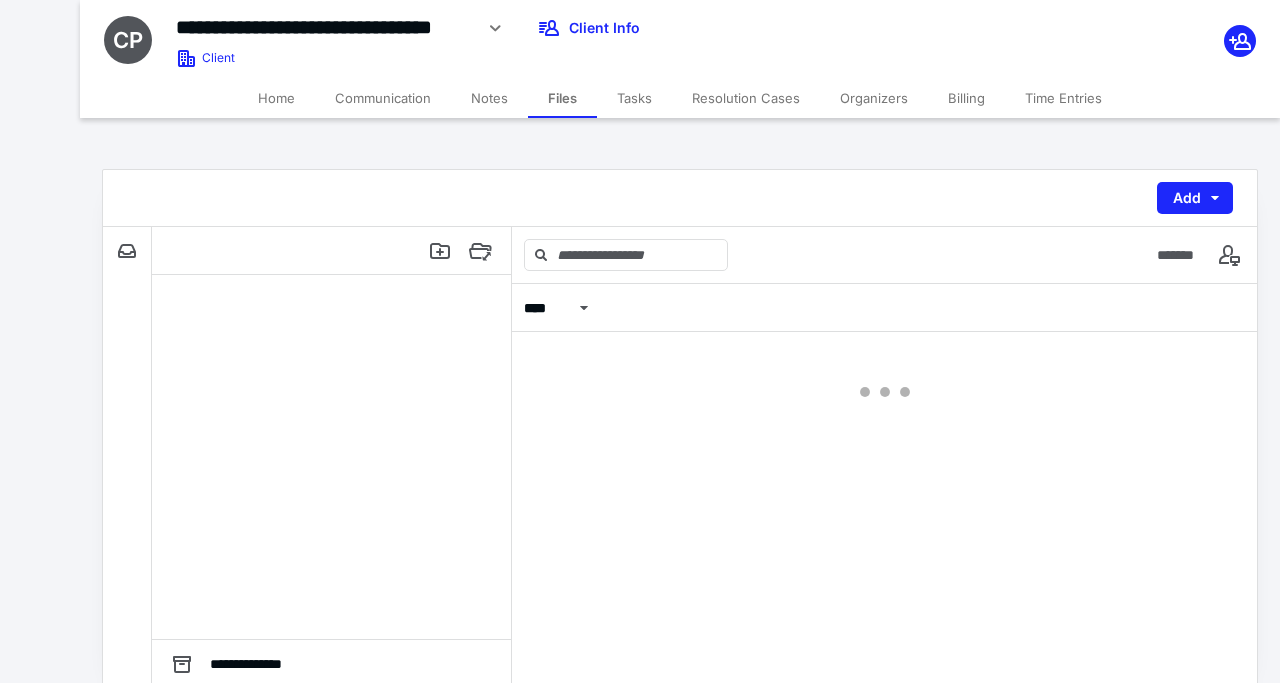 scroll, scrollTop: 0, scrollLeft: 0, axis: both 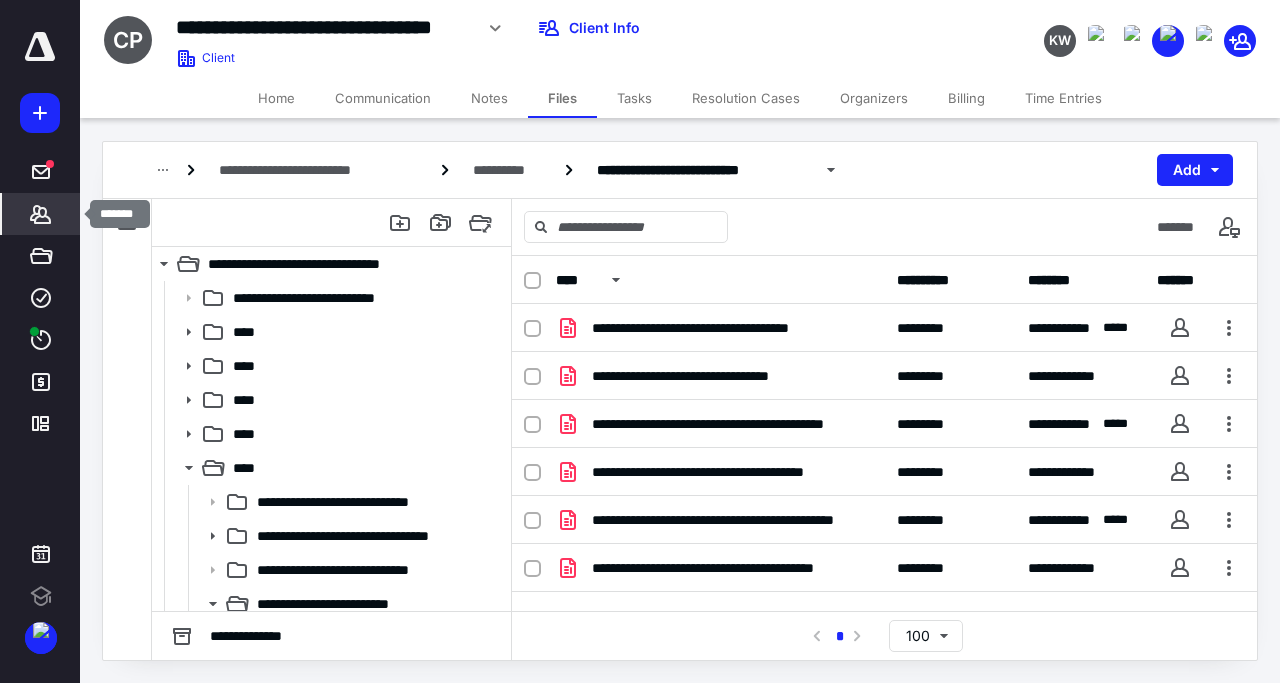 click 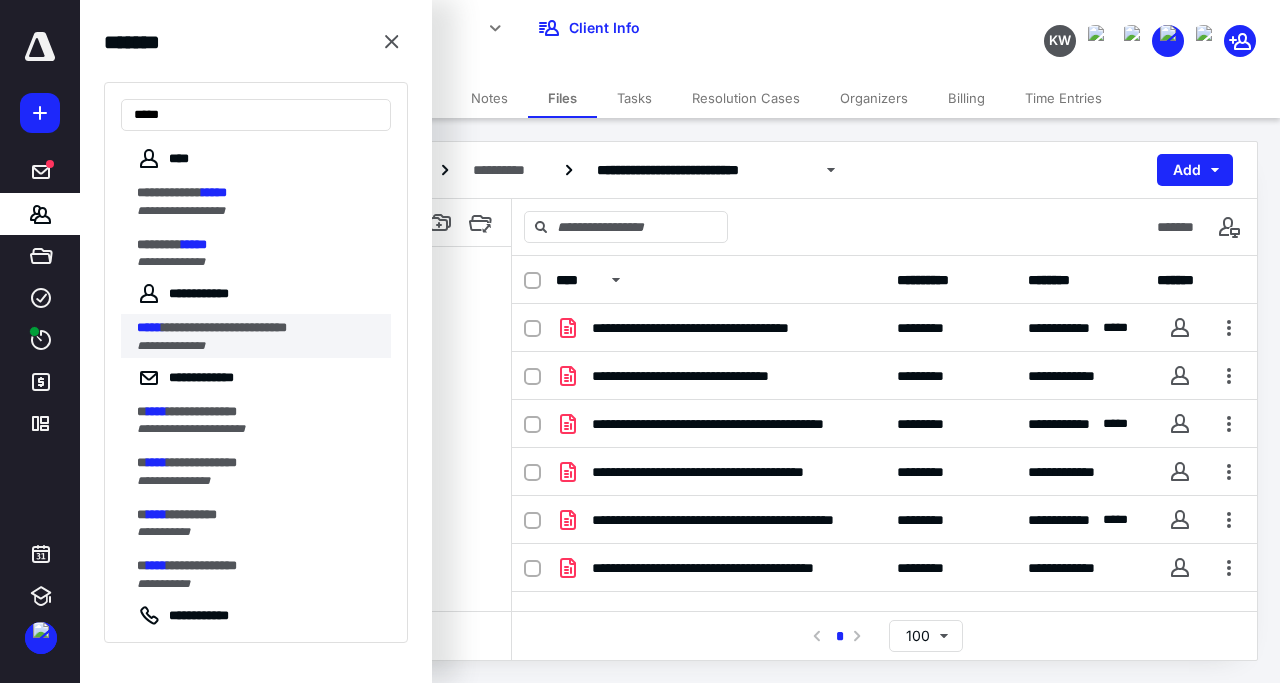 type on "*****" 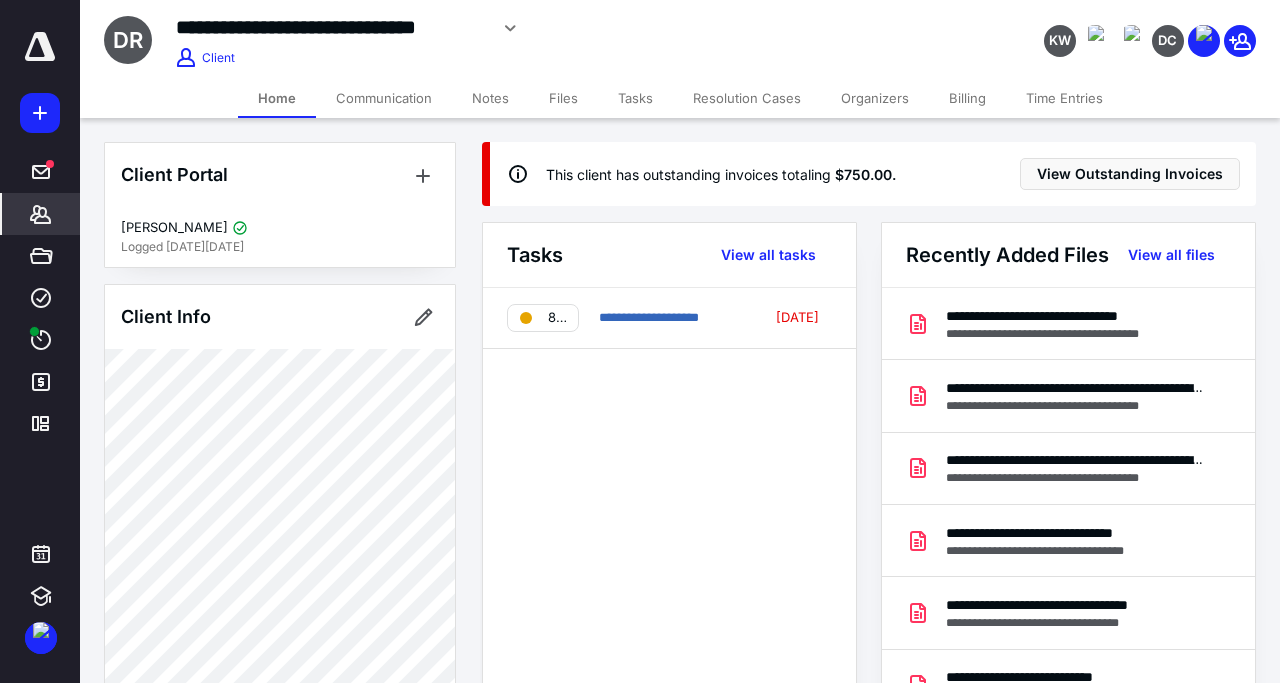 click on "Home" at bounding box center [277, 98] 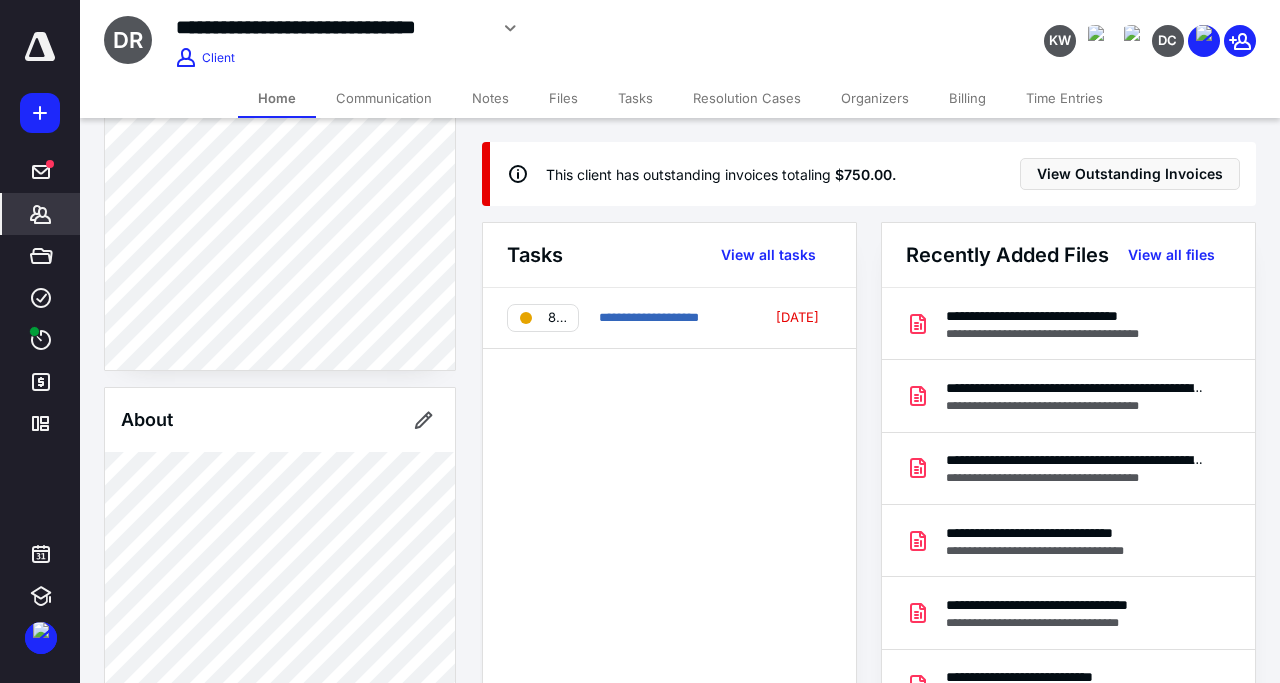 scroll, scrollTop: 576, scrollLeft: 0, axis: vertical 